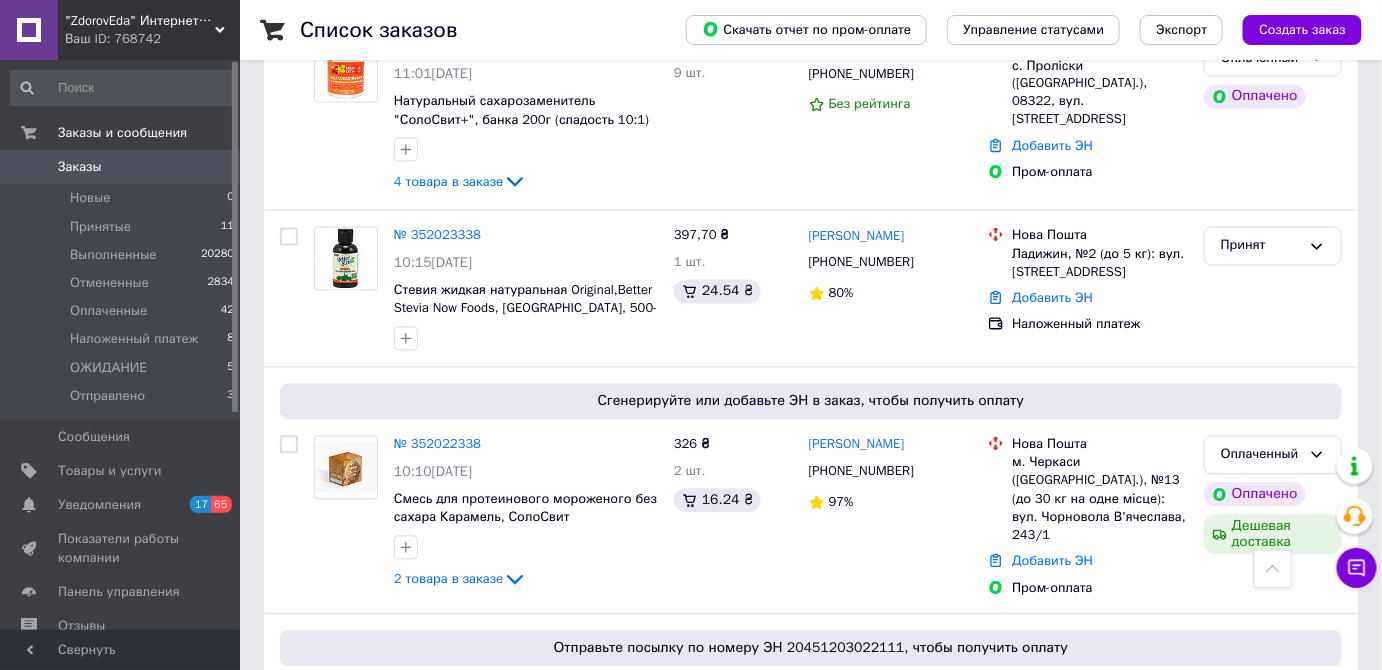 scroll, scrollTop: 1272, scrollLeft: 0, axis: vertical 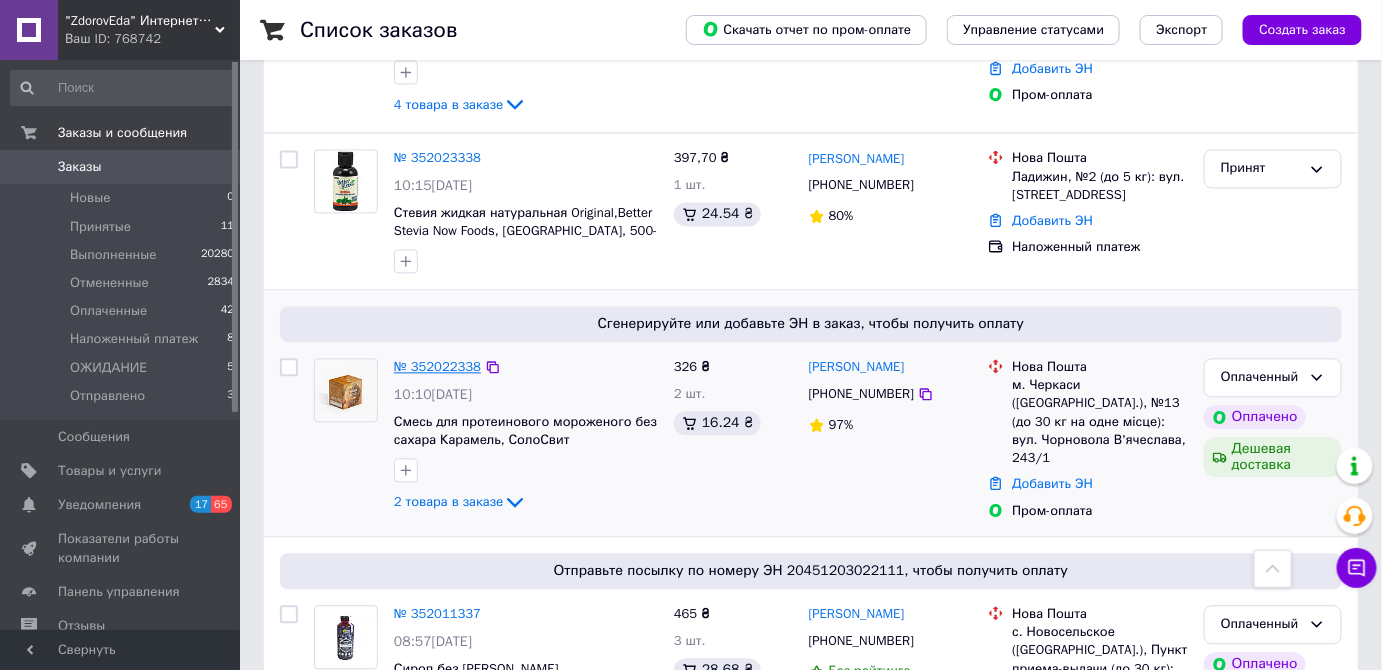 click on "№ 352022338" at bounding box center [437, 366] 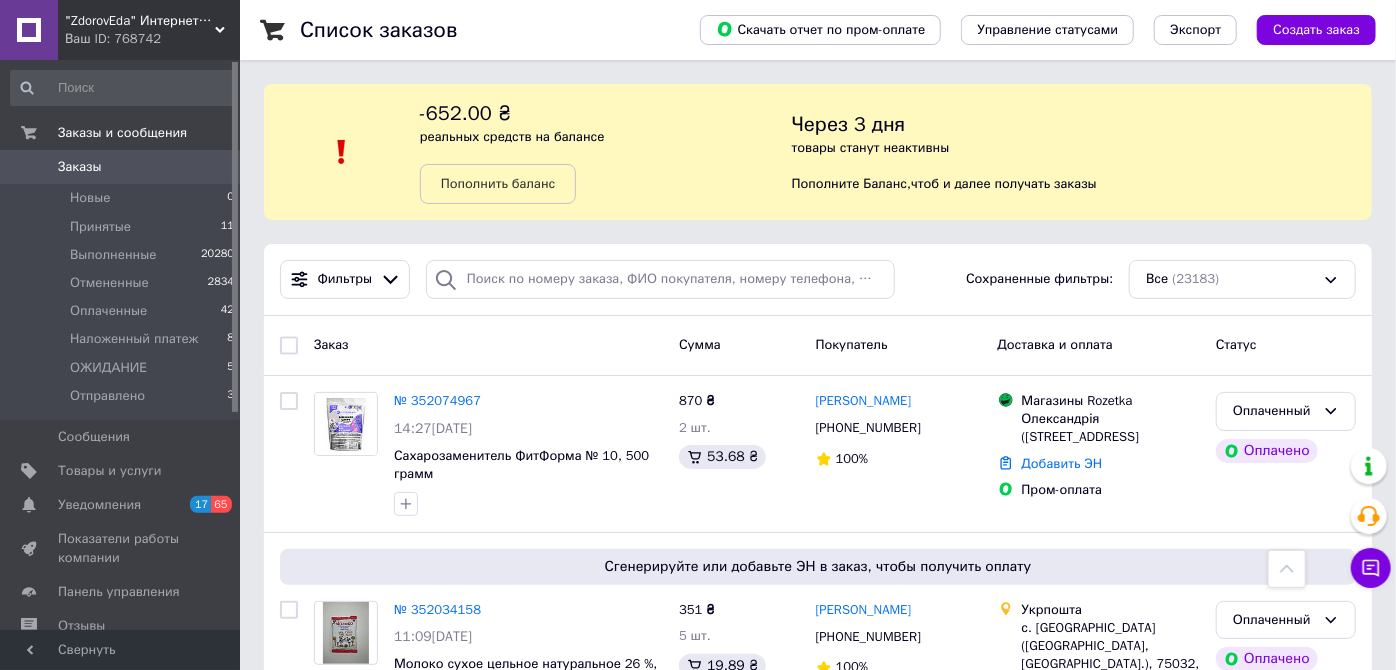 click on ""ZdorovEda" Интернет-магазин Ваш ID: 768742 Сайт "ZdorovEda" Интернет-магазин Кабинет покупателя Проверить состояние системы Страница на портале Справка Выйти Заказы и сообщения Заказы 0 Новые 0 Принятые 11 Выполненные 20280 Отмененные 2834 Оплаченные 42 Наложенный платеж 8 ОЖИДАНИЕ 5 Отправлено 3 Сообщения 0 Товары и услуги Уведомления 17 65 Показатели работы компании Панель управления Отзывы Покупатели Каталог ProSale Аналитика Инструменты вебмастера и SEO Управление сайтом Кошелек компании Маркет Настройки Тарифы и счета   80%" at bounding box center [698, 2291] 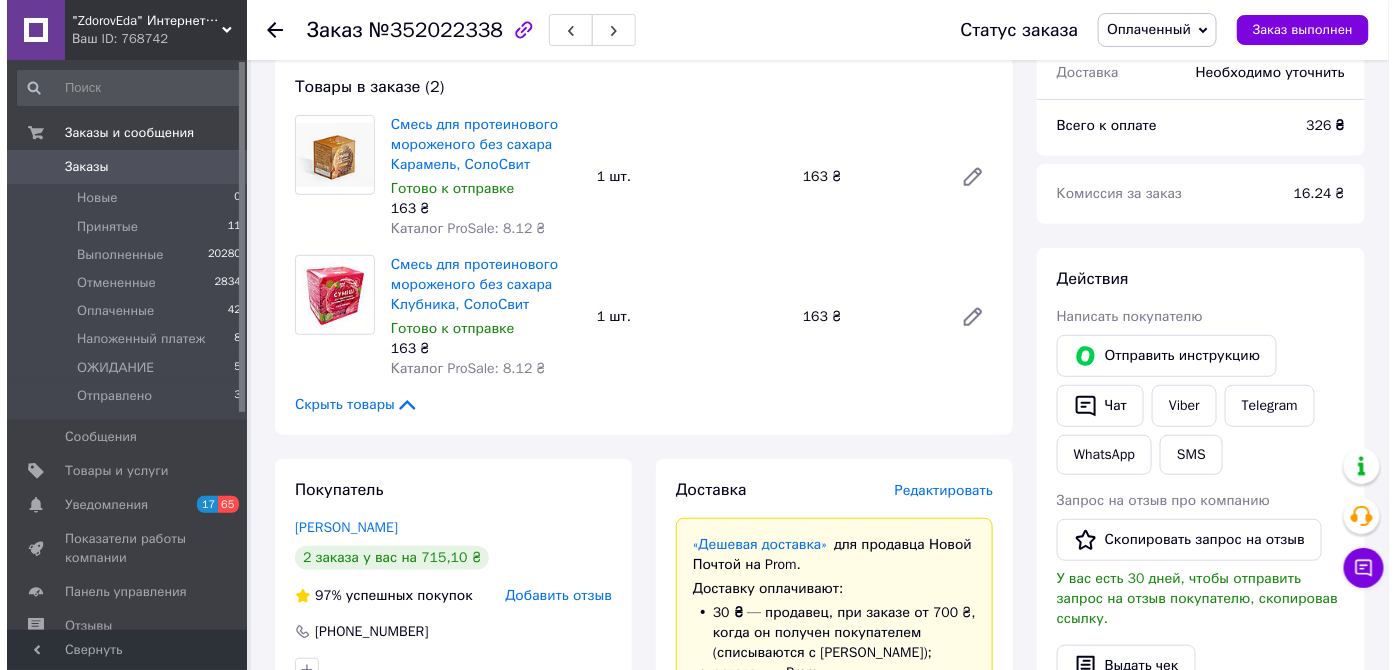 scroll, scrollTop: 272, scrollLeft: 0, axis: vertical 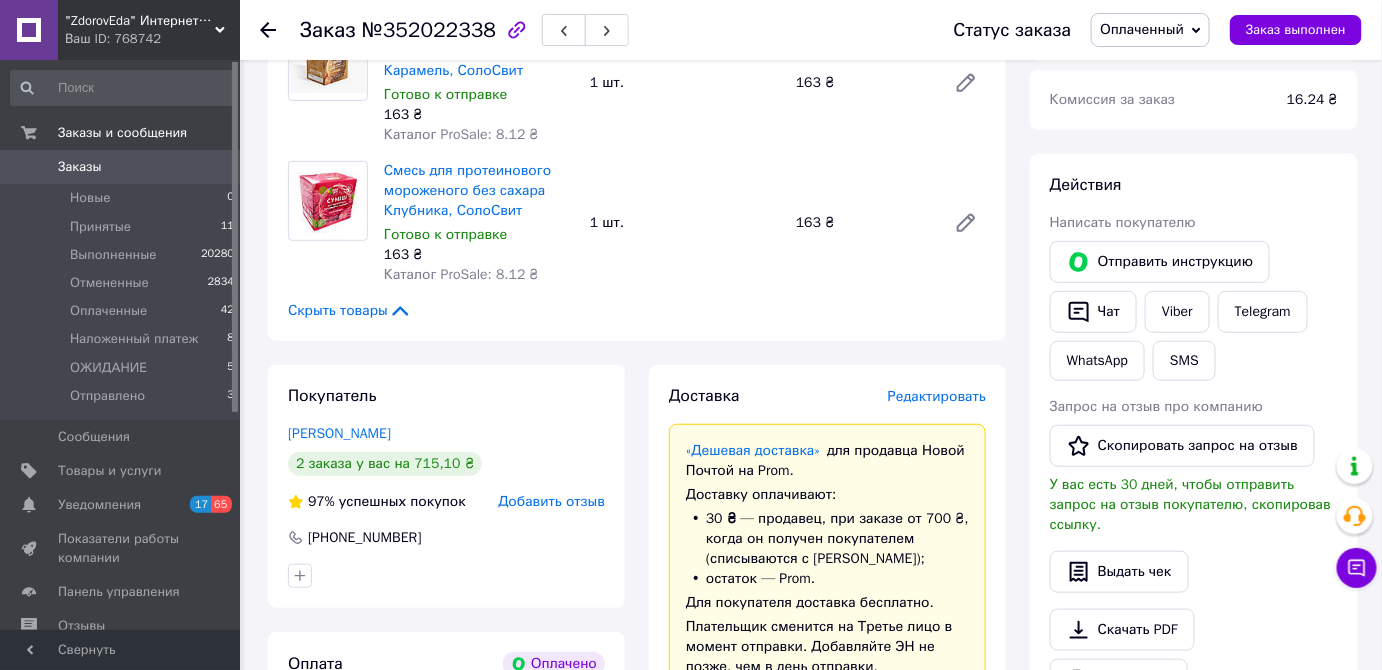 click on "Редактировать" at bounding box center [937, 396] 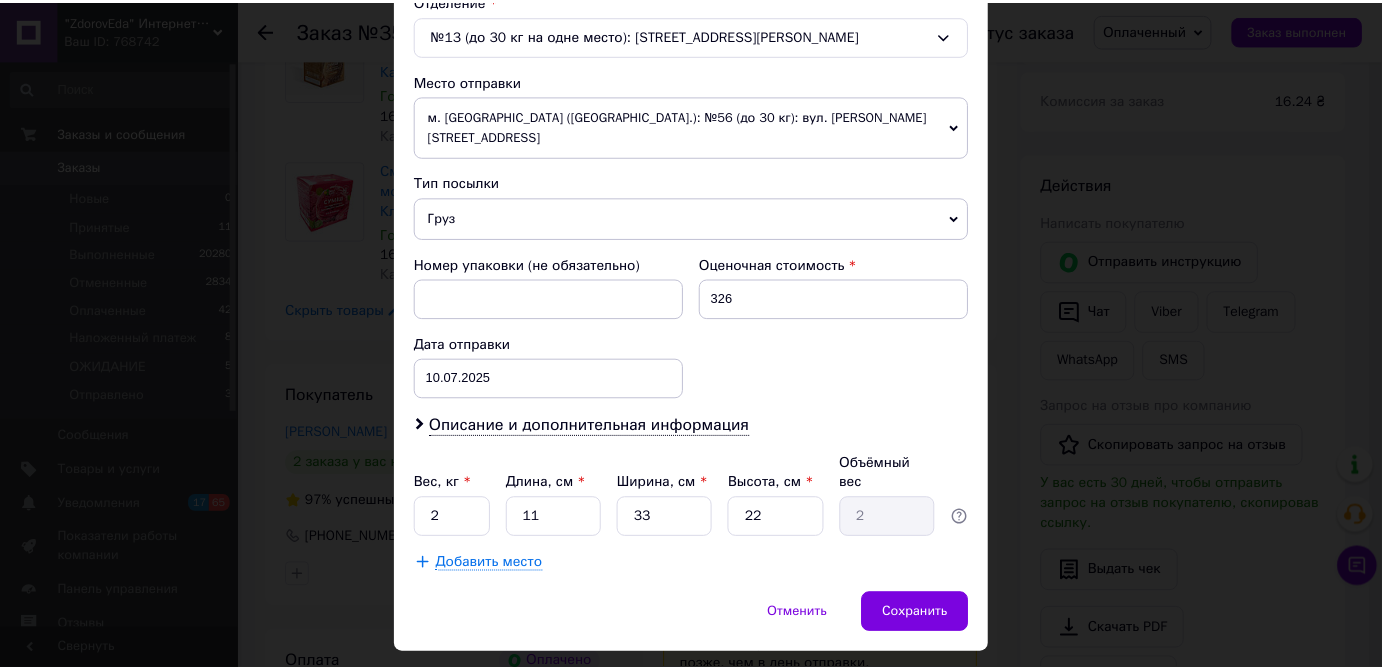 scroll, scrollTop: 650, scrollLeft: 0, axis: vertical 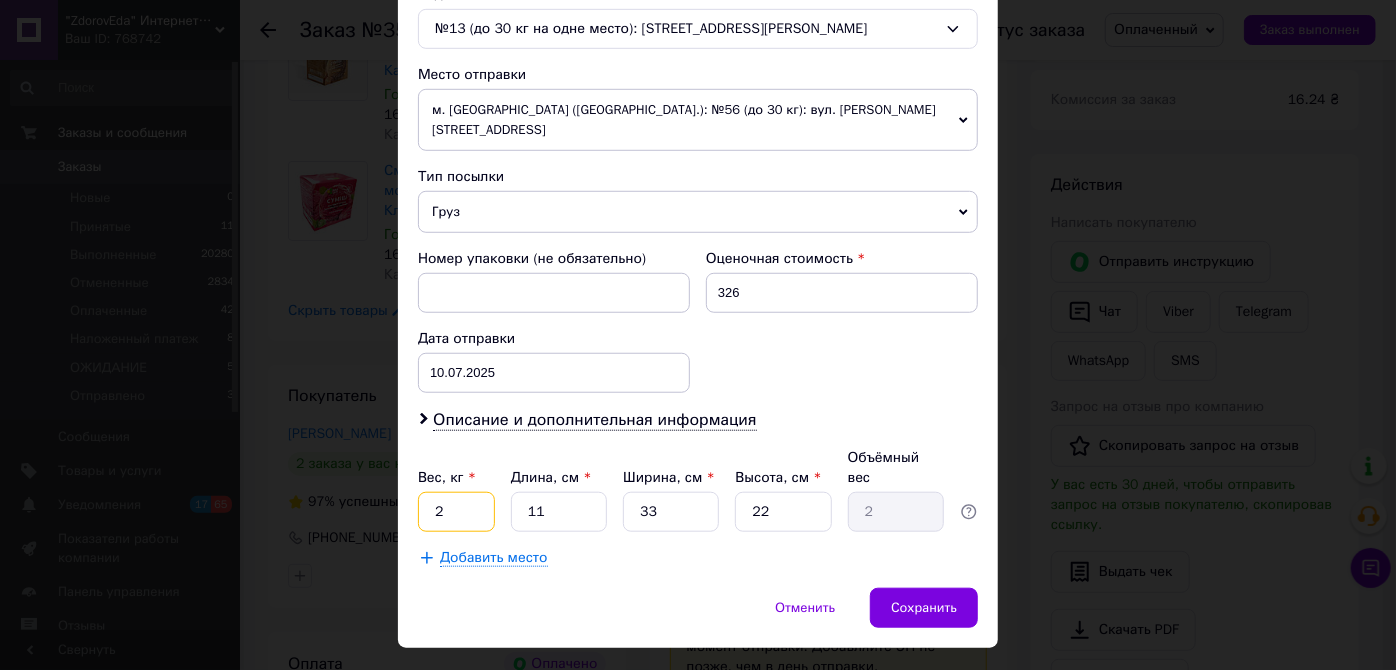 click on "2" at bounding box center [456, 512] 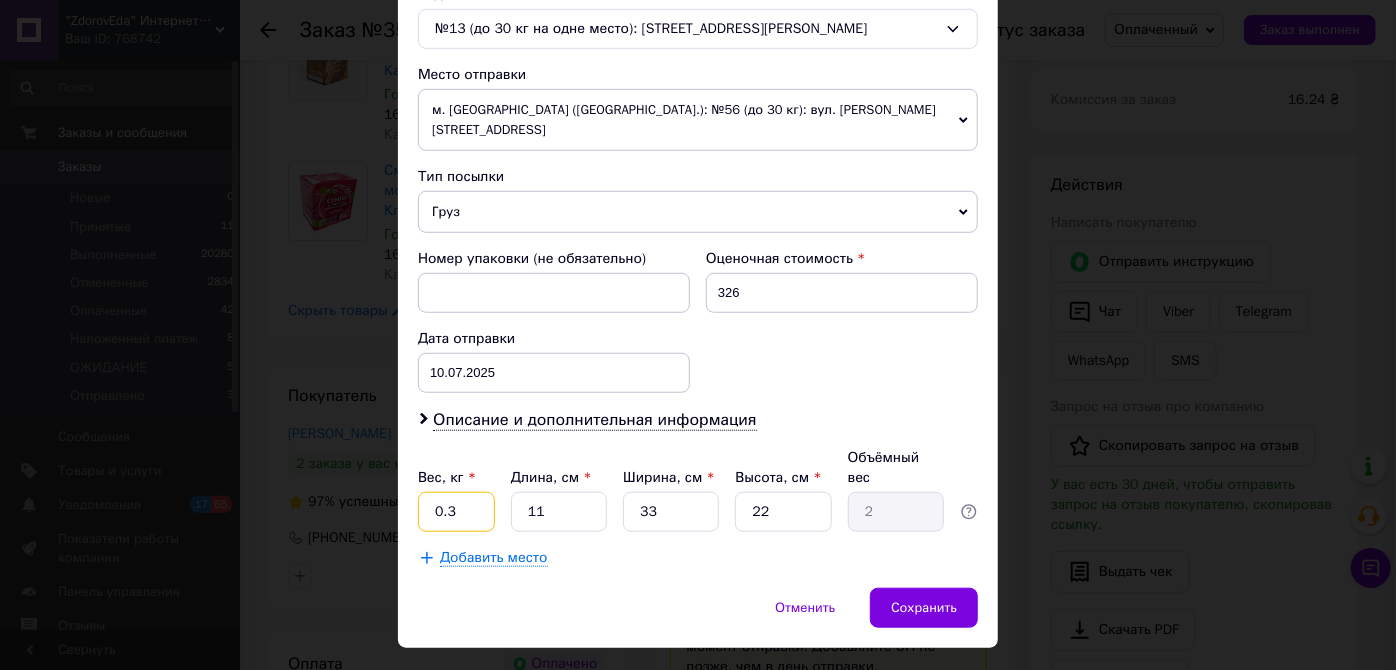 type on "0.3" 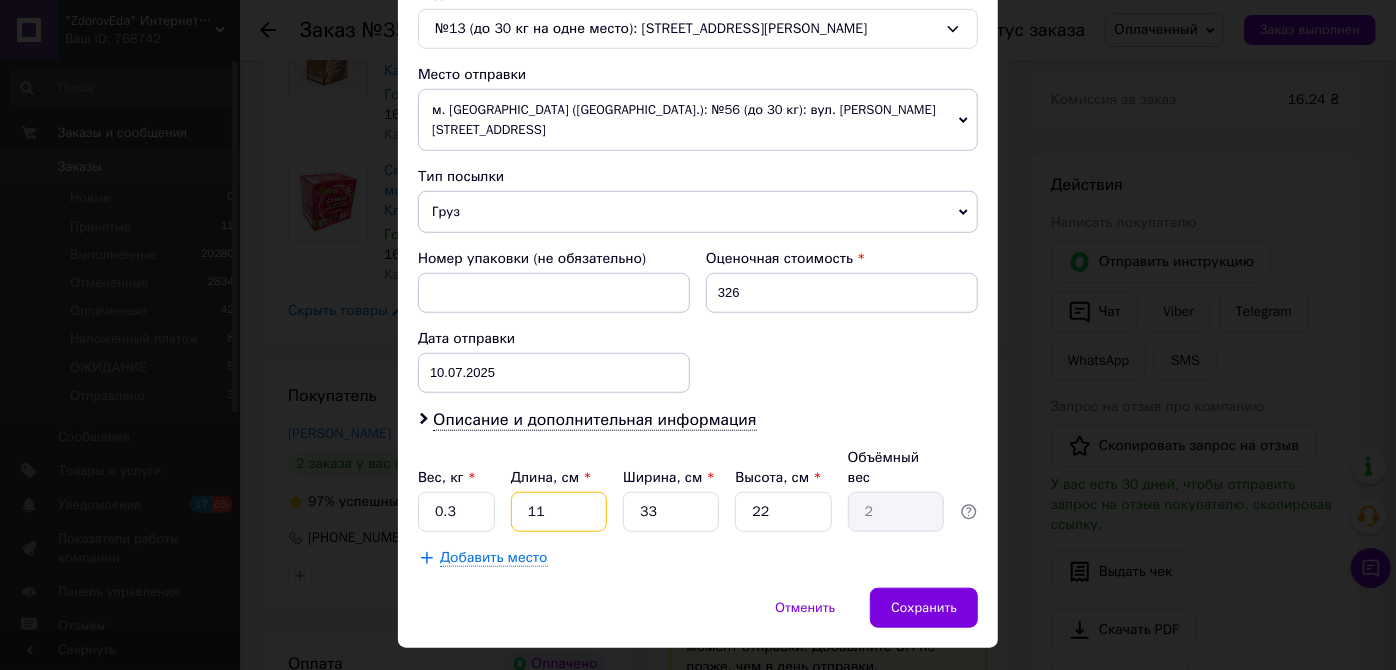 type on "1" 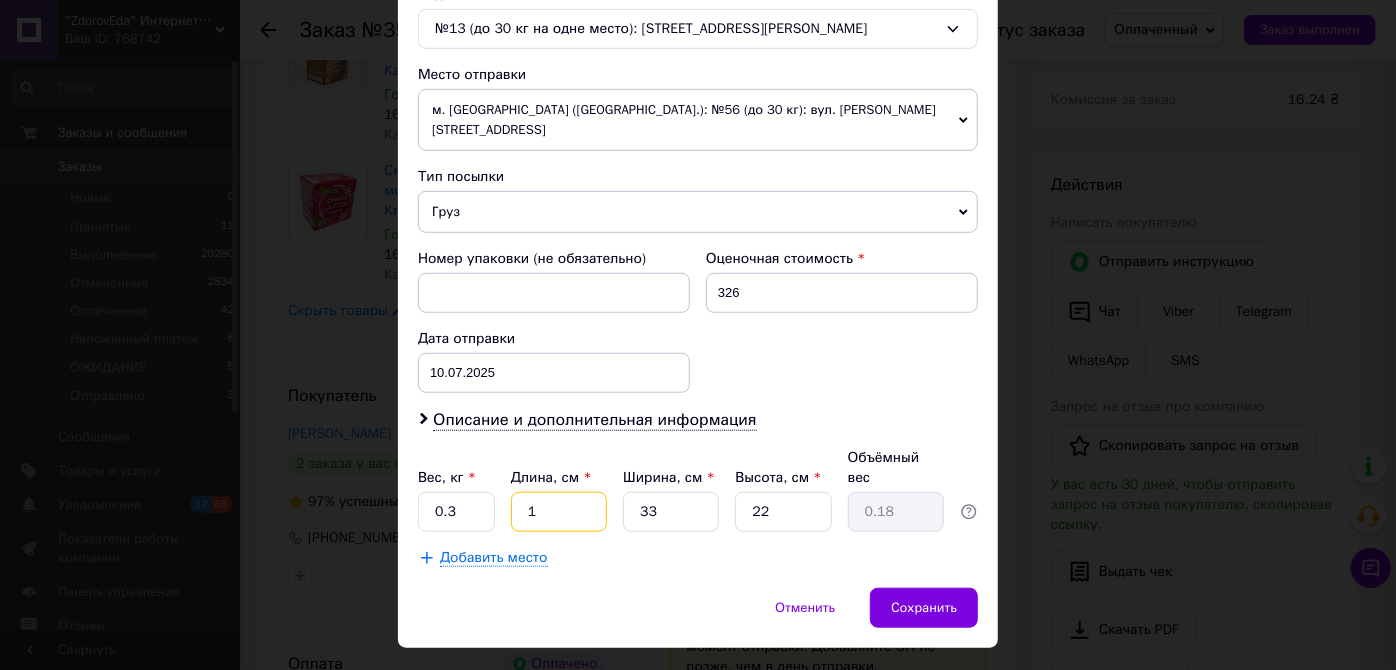 type on "15" 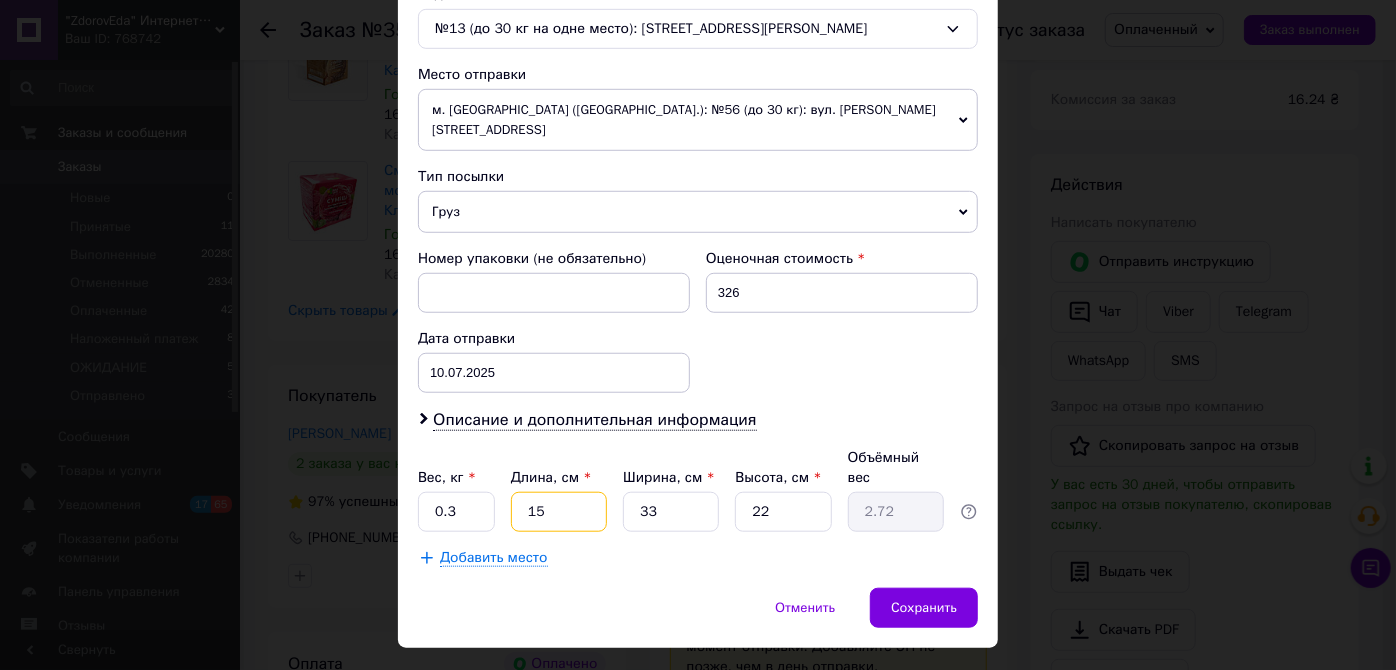 type on "15" 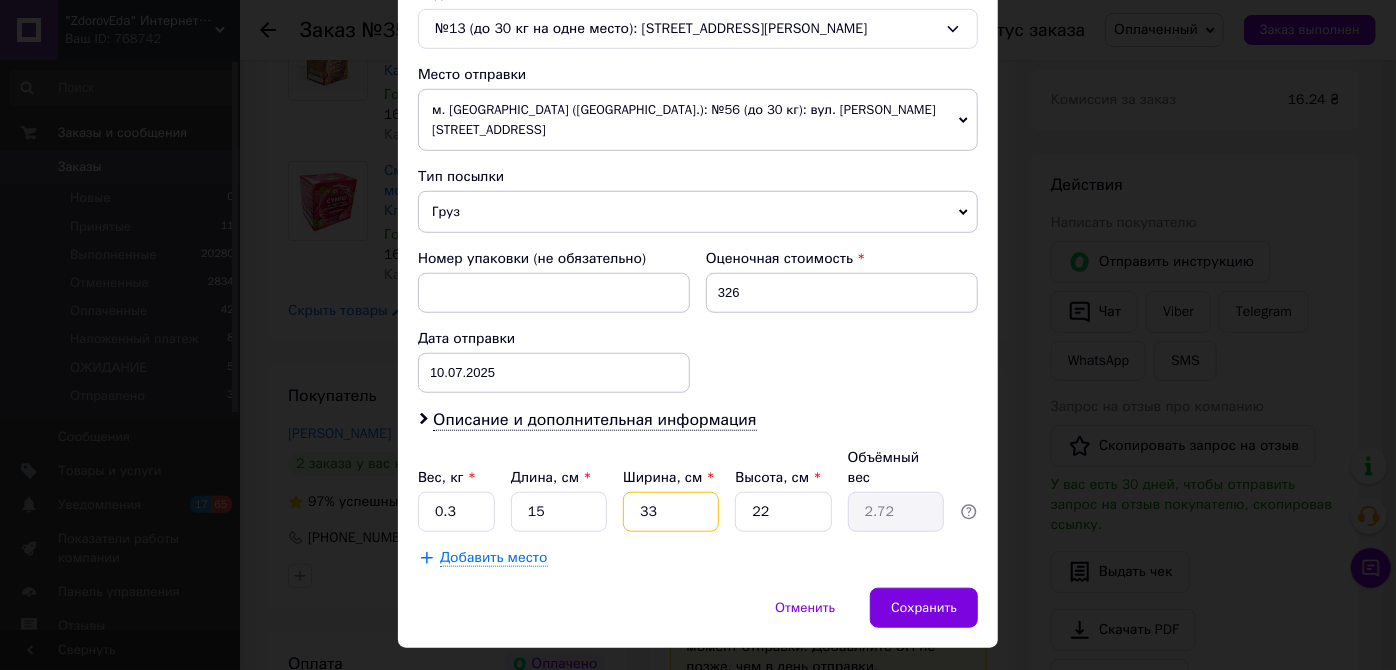 type on "9" 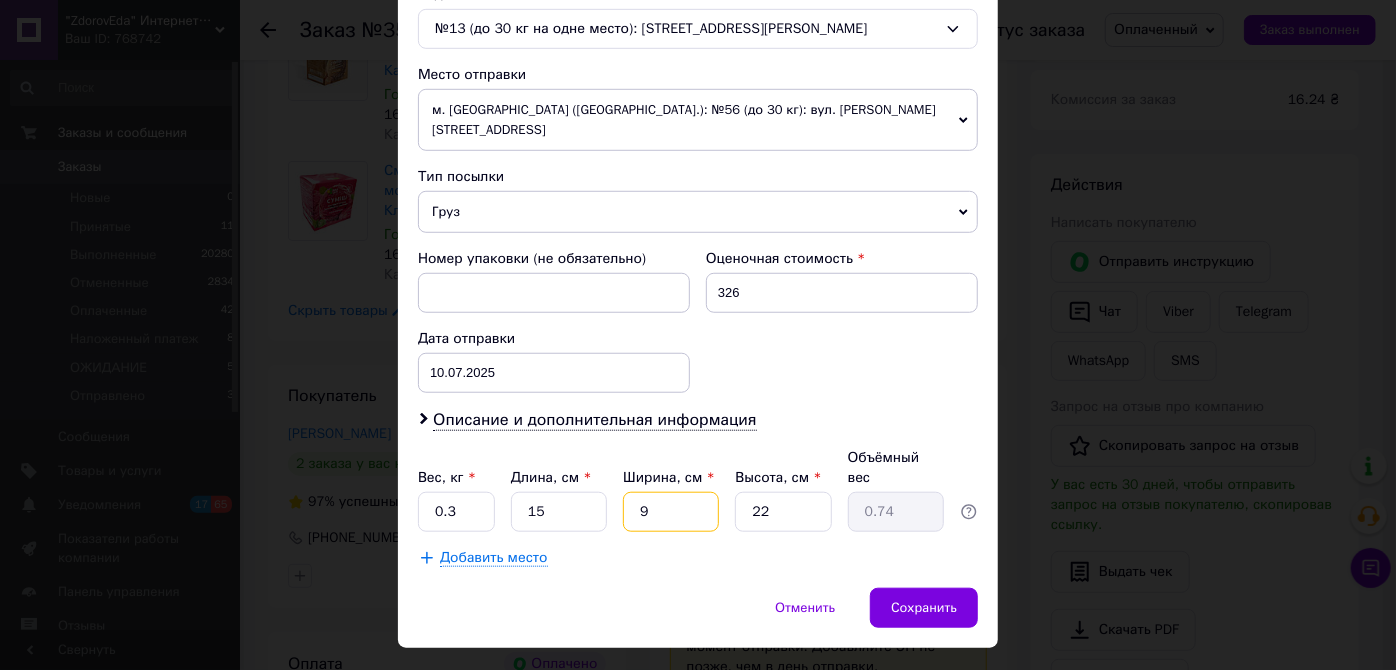 type on "9" 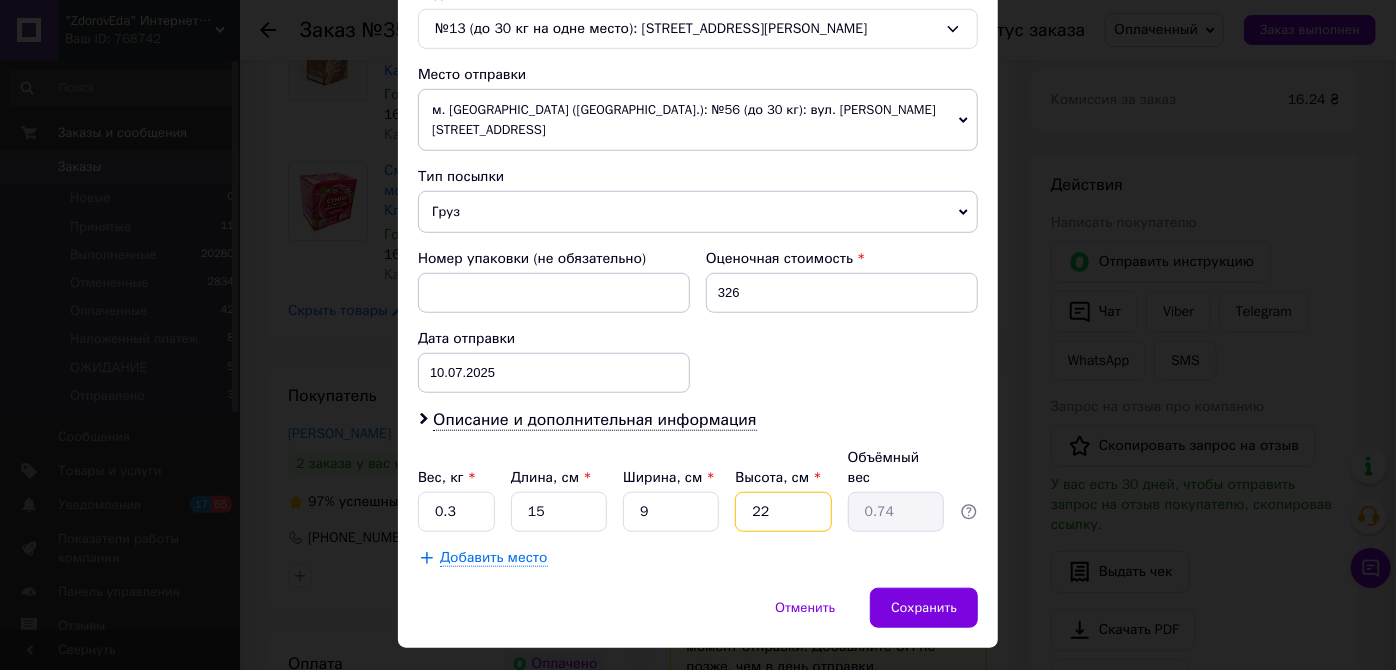 type on "9" 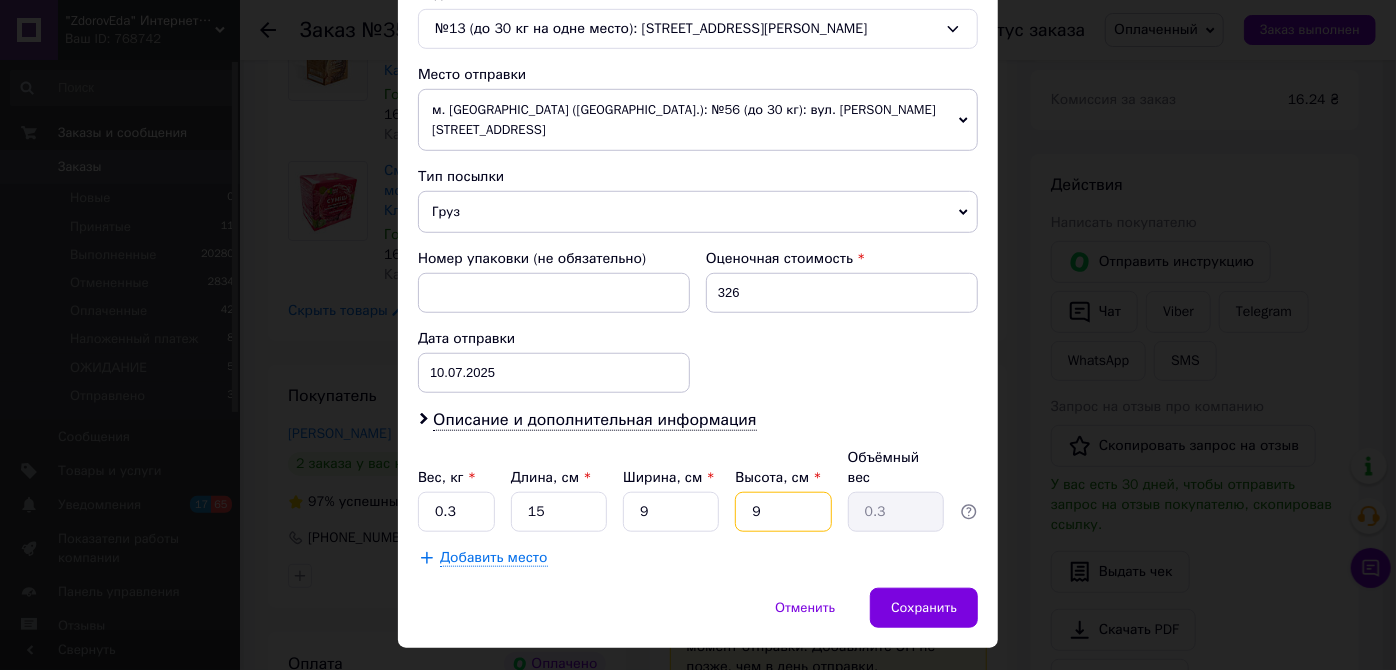 type on "9" 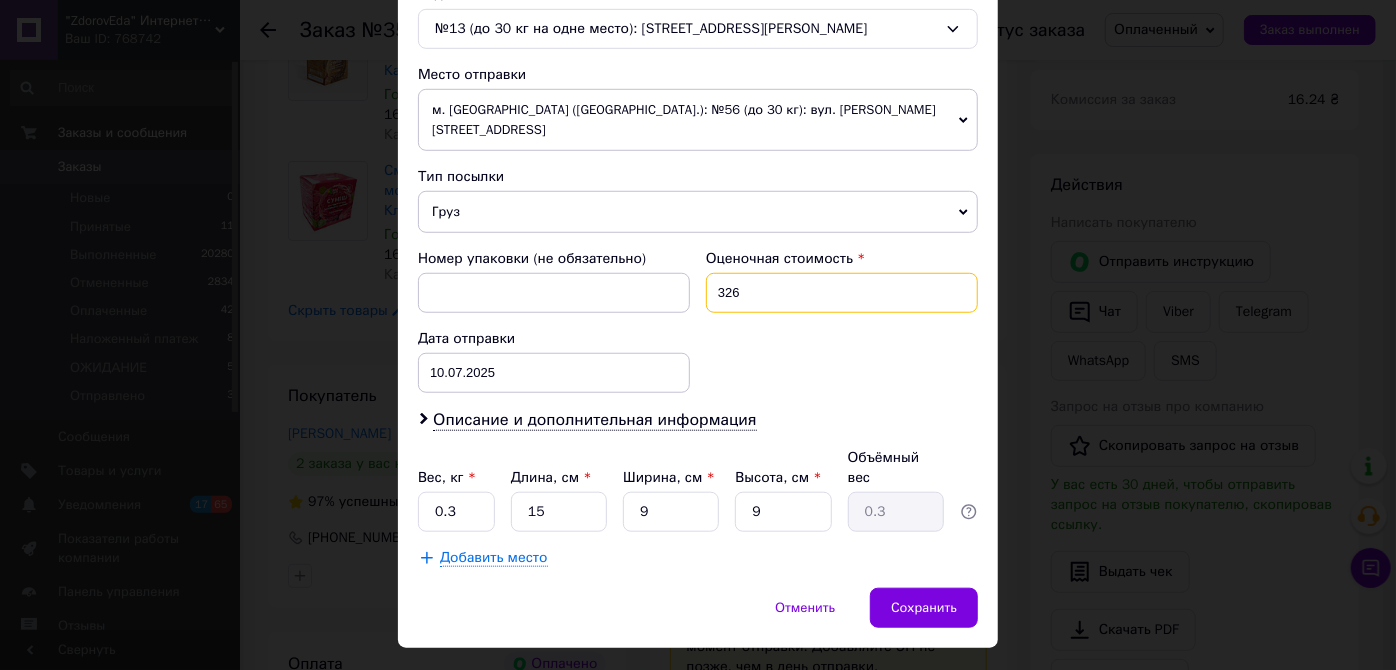 click on "326" at bounding box center (842, 293) 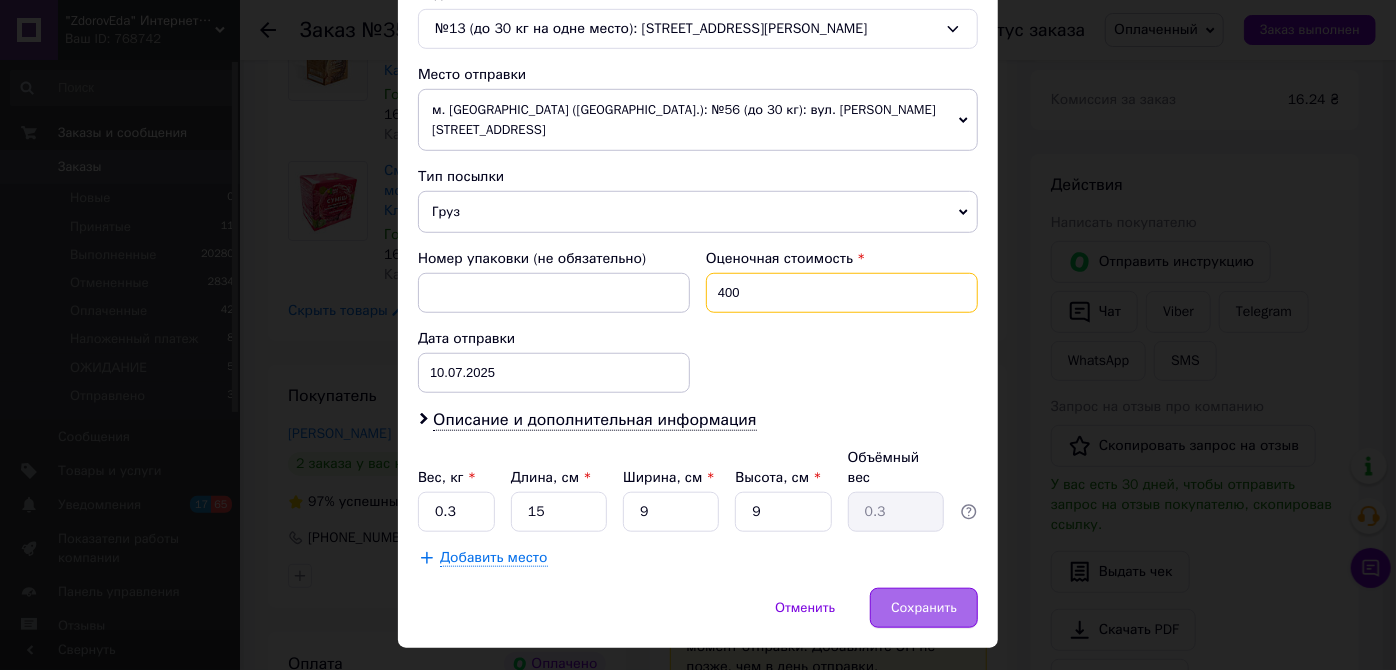 type on "400" 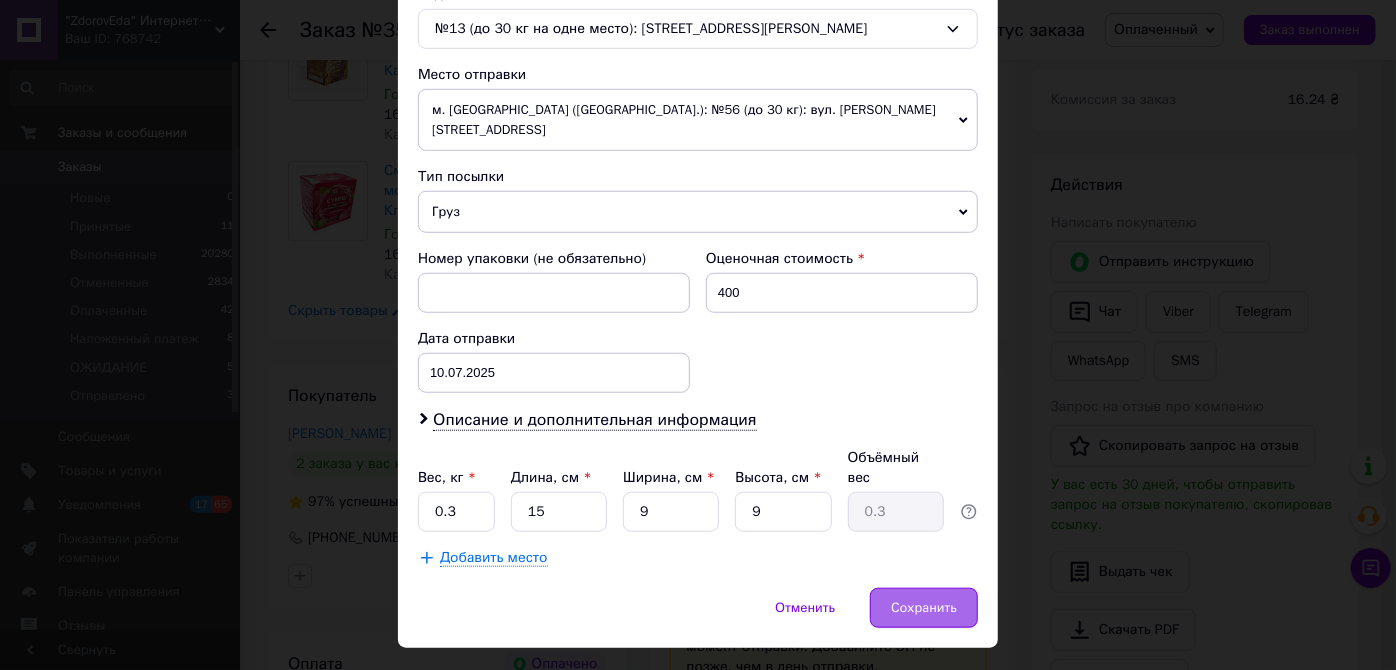 click on "Сохранить" at bounding box center (924, 608) 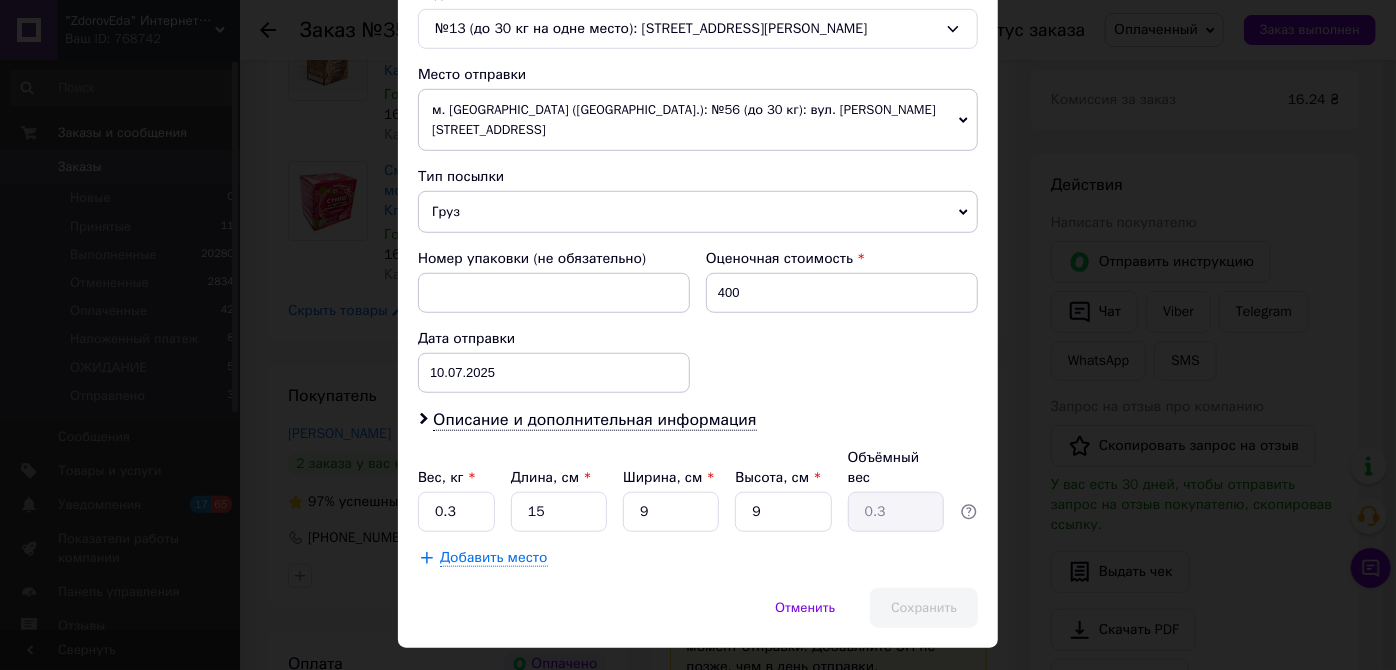 click on "Сохранить" at bounding box center [924, 608] 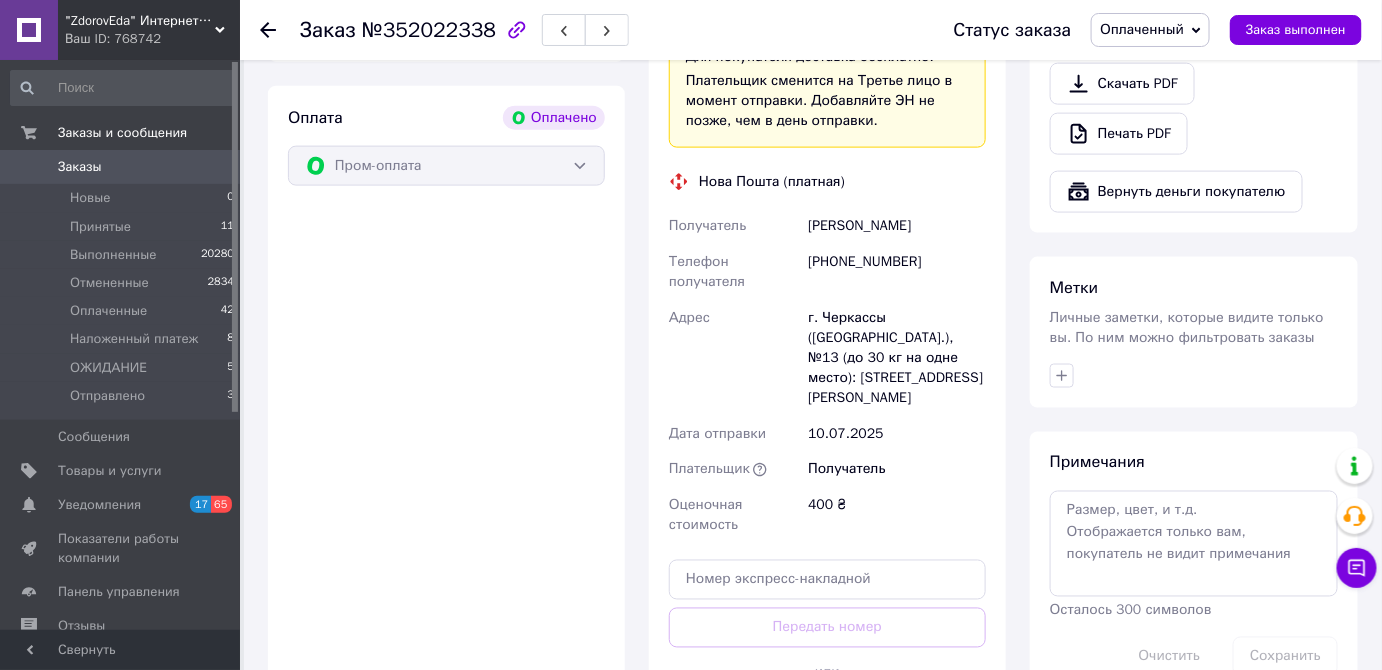 scroll, scrollTop: 1000, scrollLeft: 0, axis: vertical 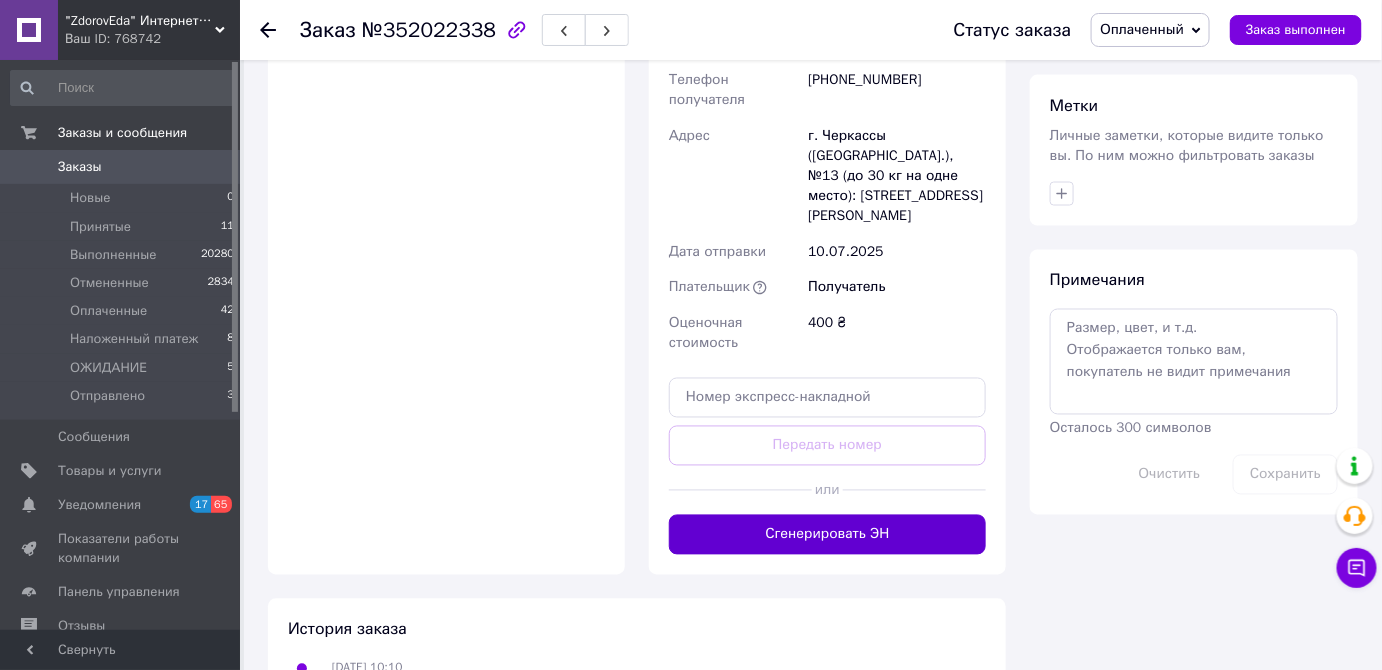 click on "Сгенерировать ЭН" at bounding box center [827, 535] 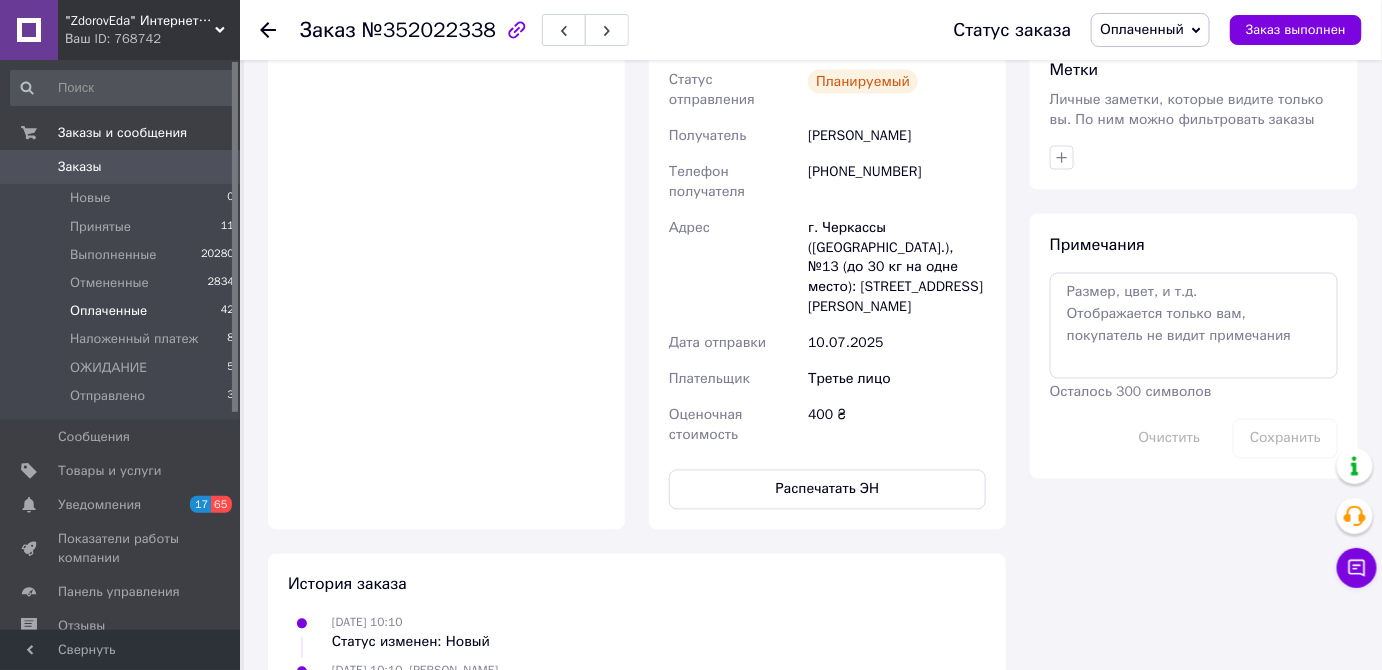 click on "Оплаченные 42" at bounding box center [123, 311] 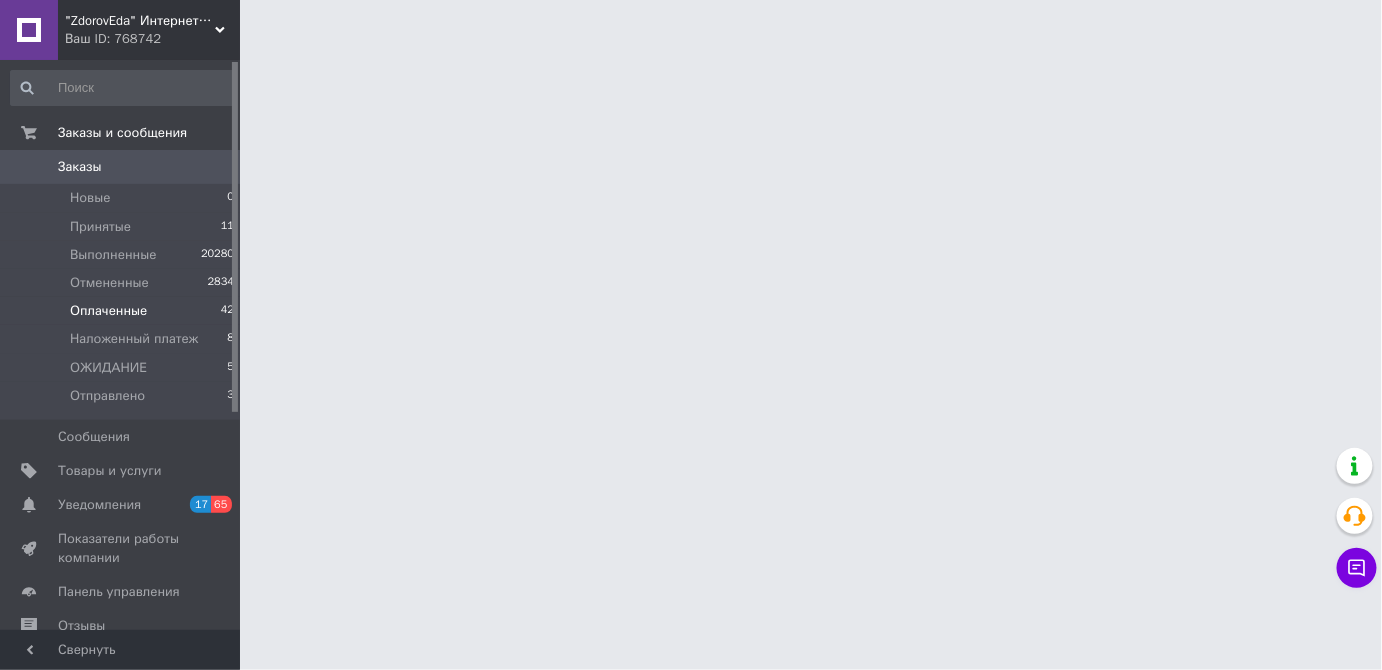 scroll, scrollTop: 0, scrollLeft: 0, axis: both 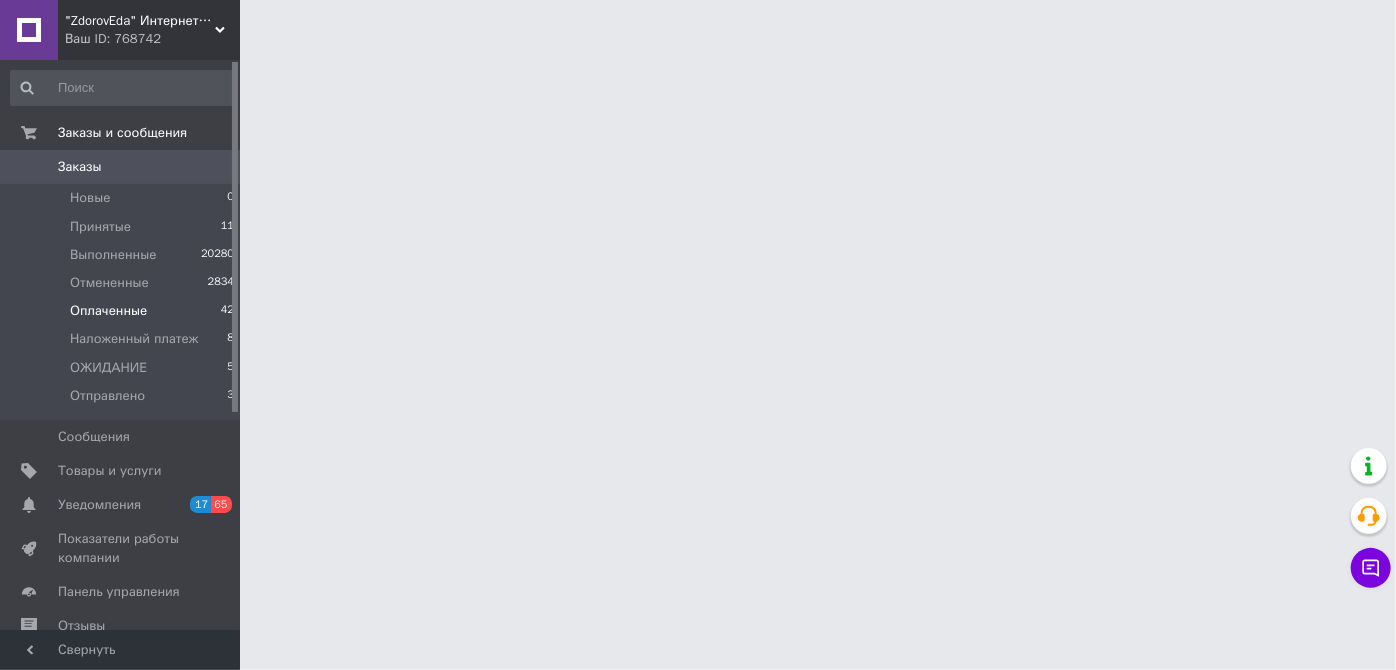click on "Оплаченные 42" at bounding box center [123, 311] 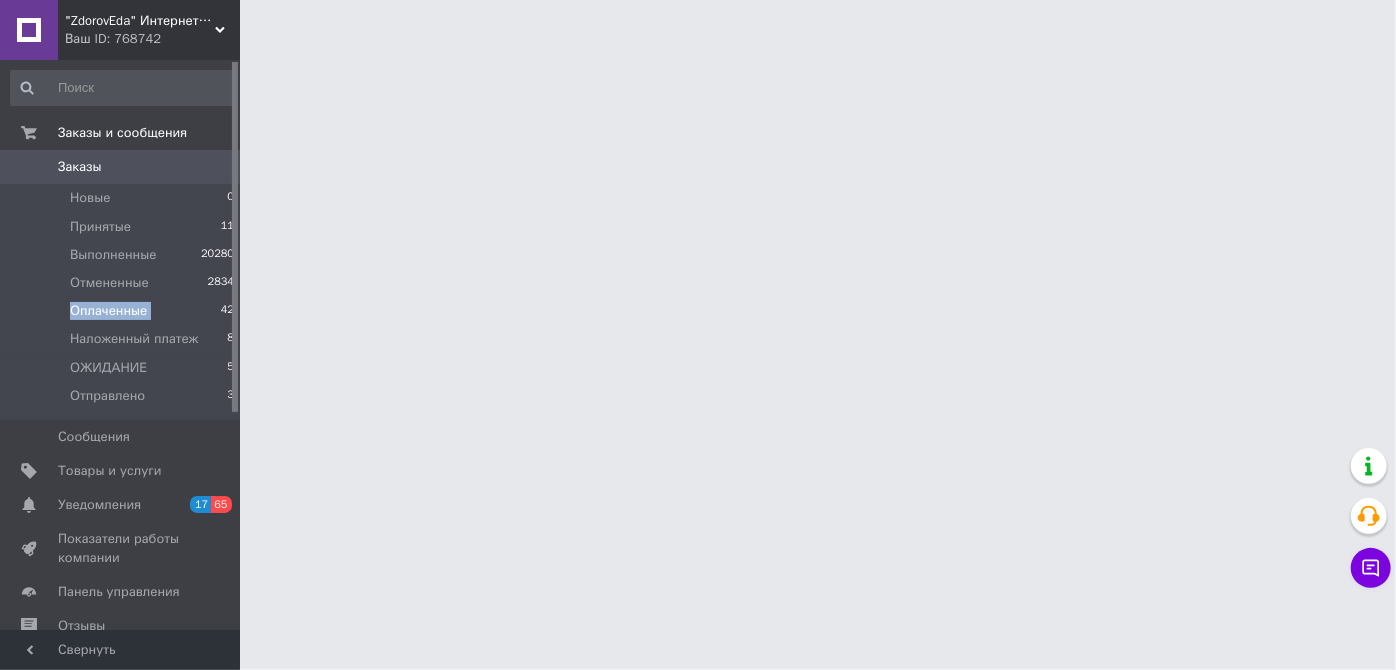 click on "Оплаченные 42" at bounding box center [123, 311] 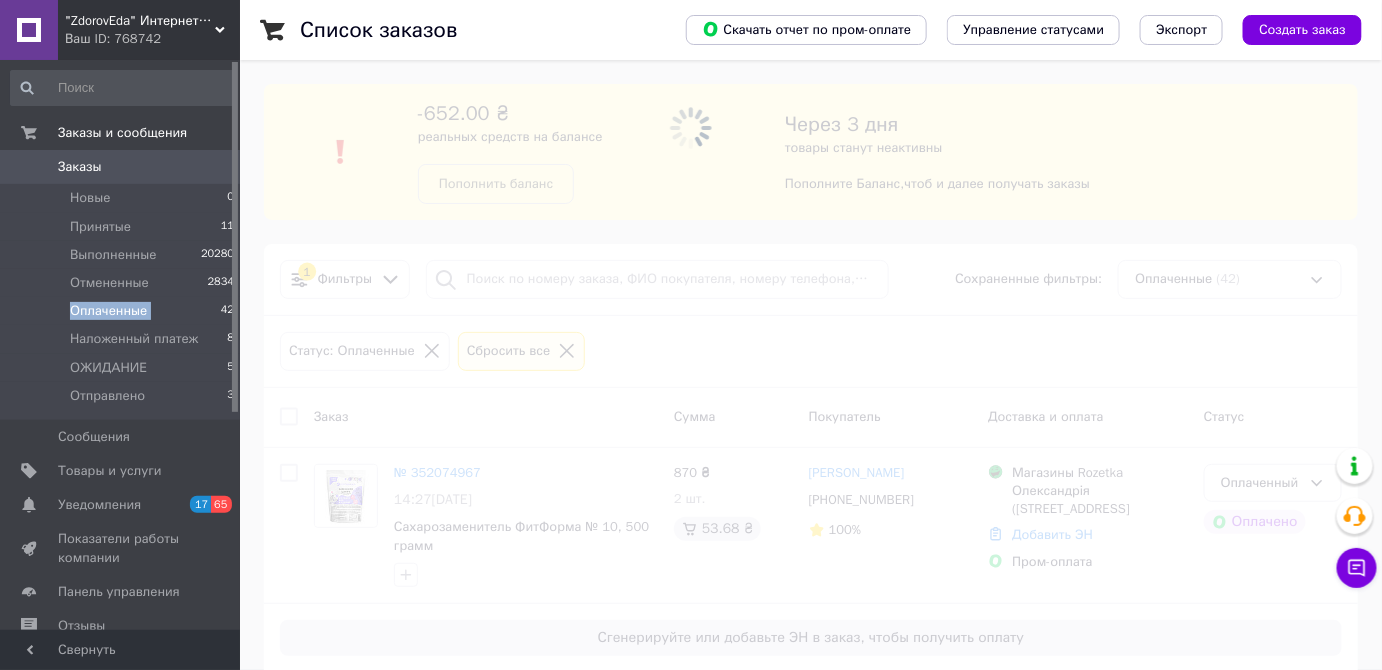 click on "Оплаченные 42" at bounding box center (123, 311) 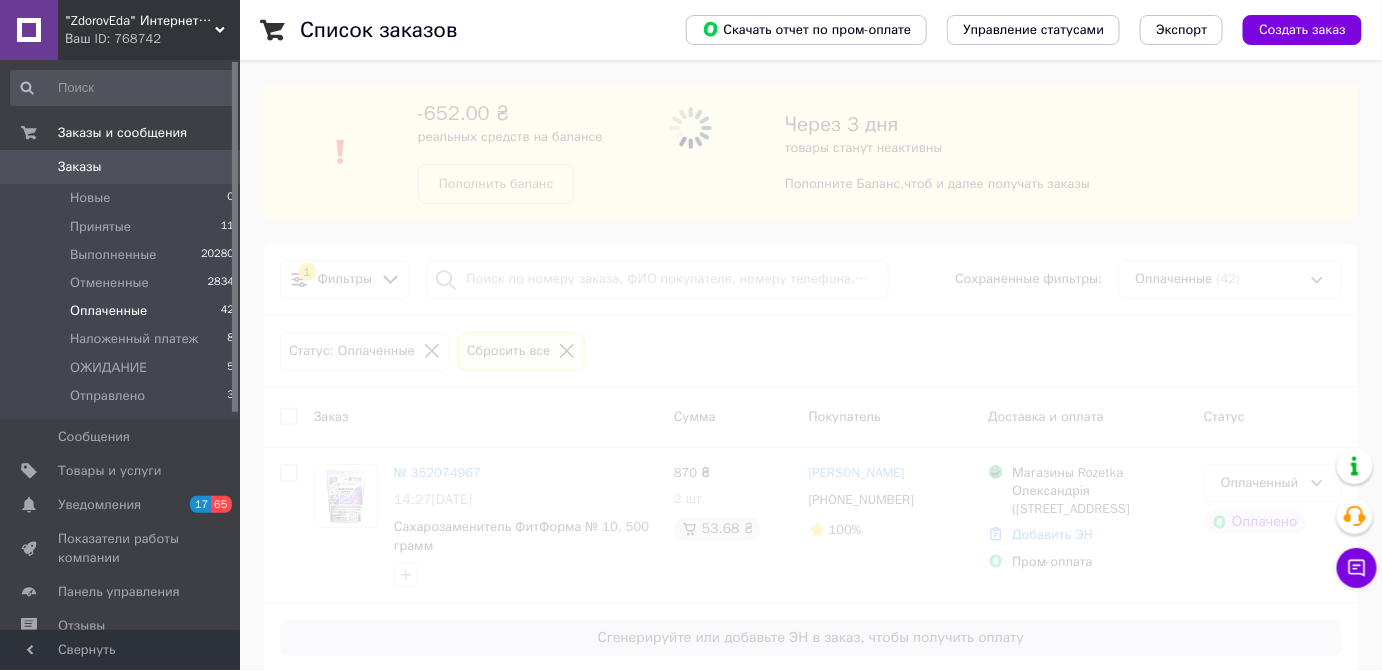click on "Оплаченные 42" at bounding box center (123, 311) 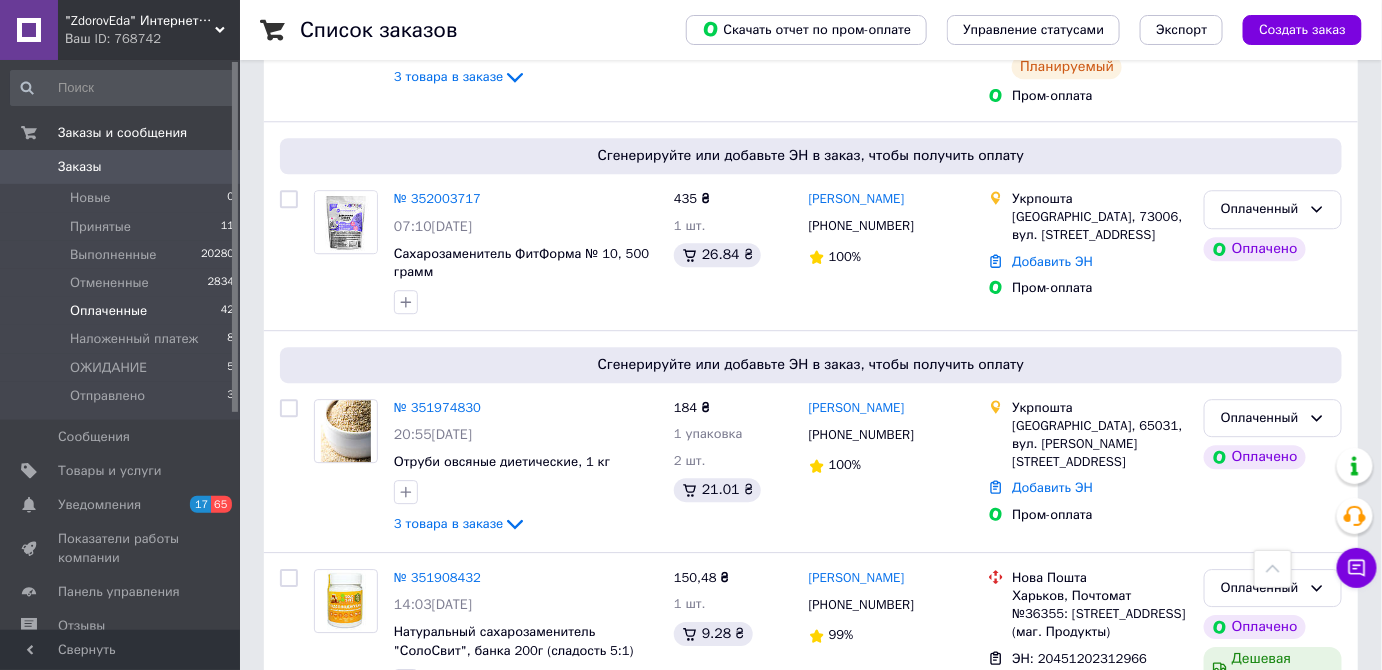 scroll, scrollTop: 1727, scrollLeft: 0, axis: vertical 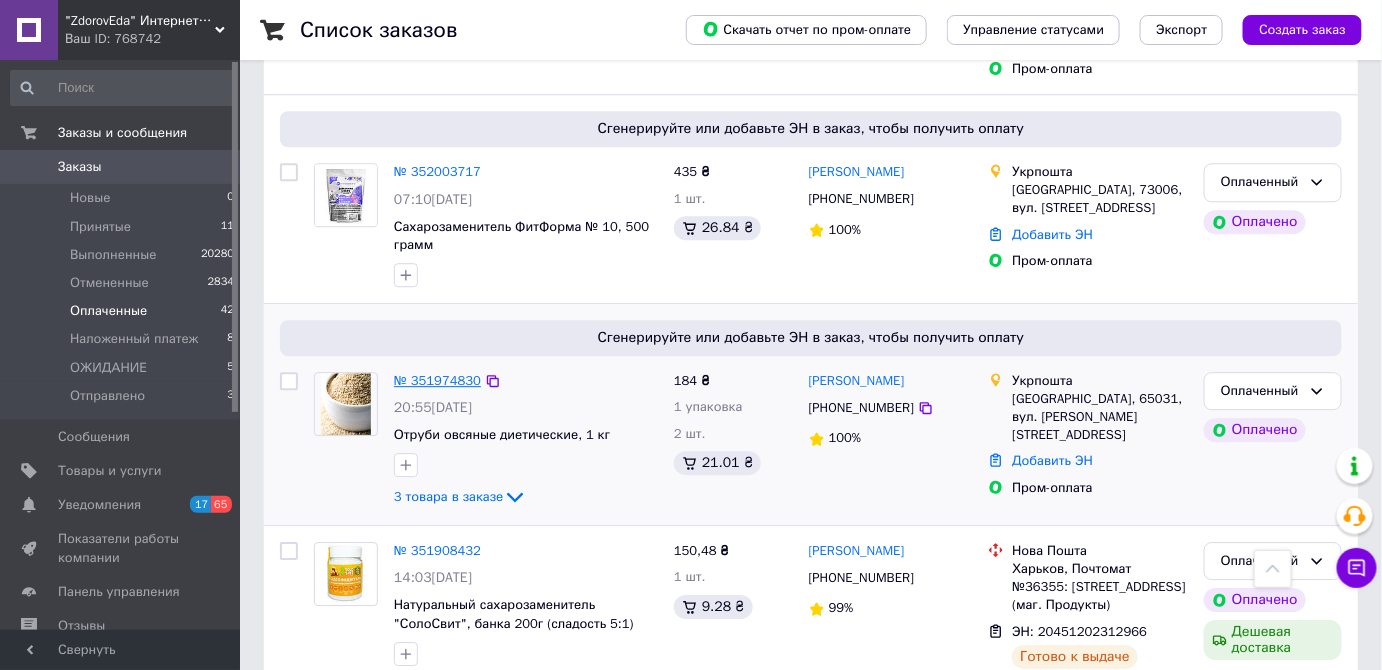 click on "№ 351974830" at bounding box center (437, 380) 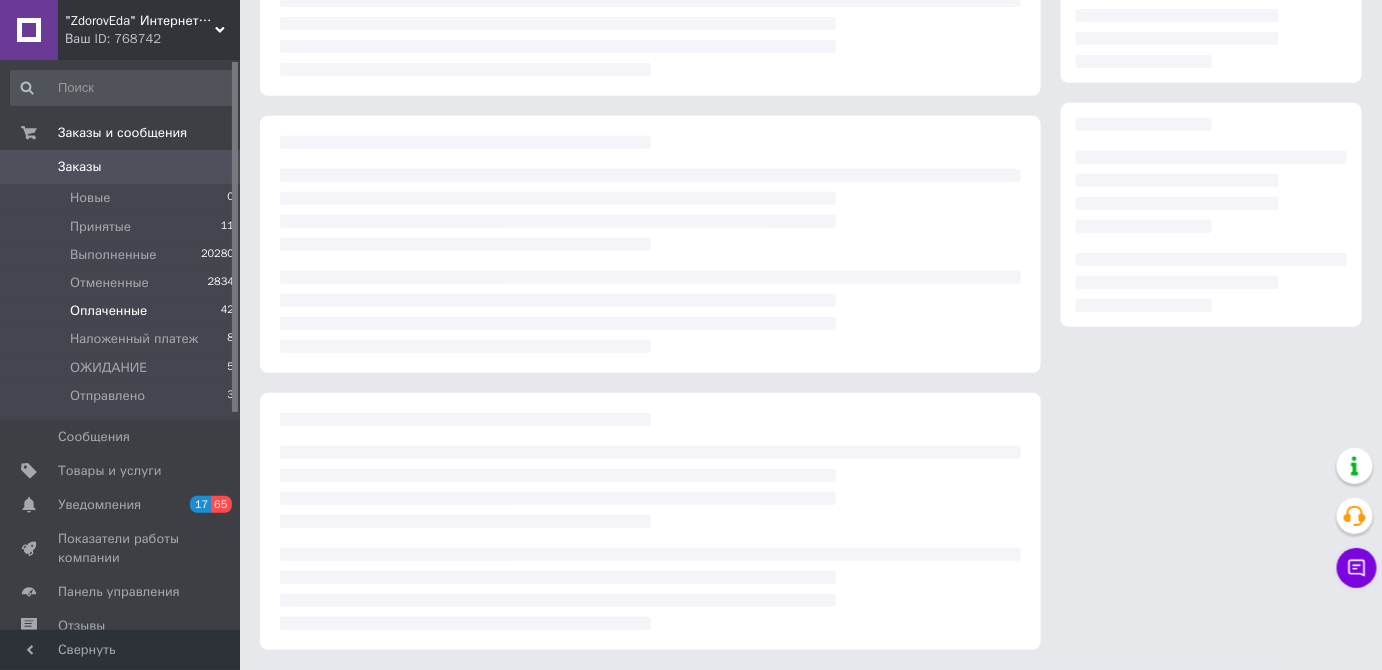 scroll, scrollTop: 243, scrollLeft: 0, axis: vertical 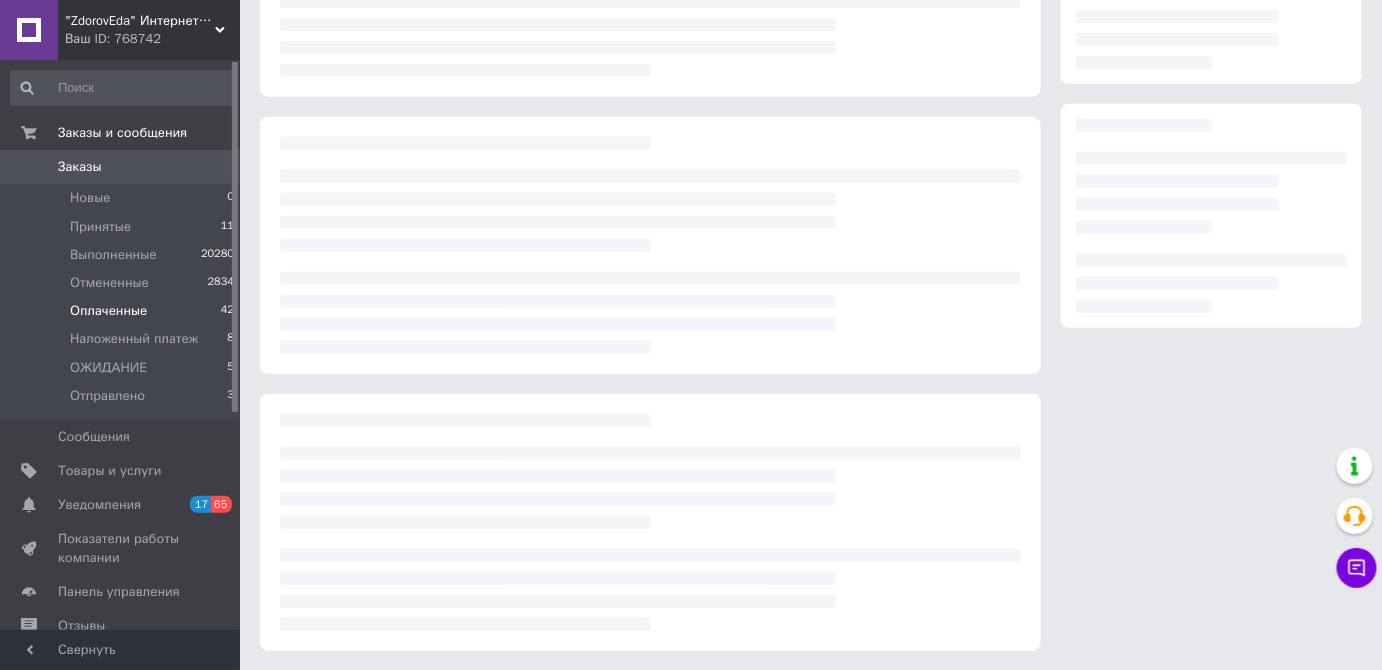 click at bounding box center [650, 313] 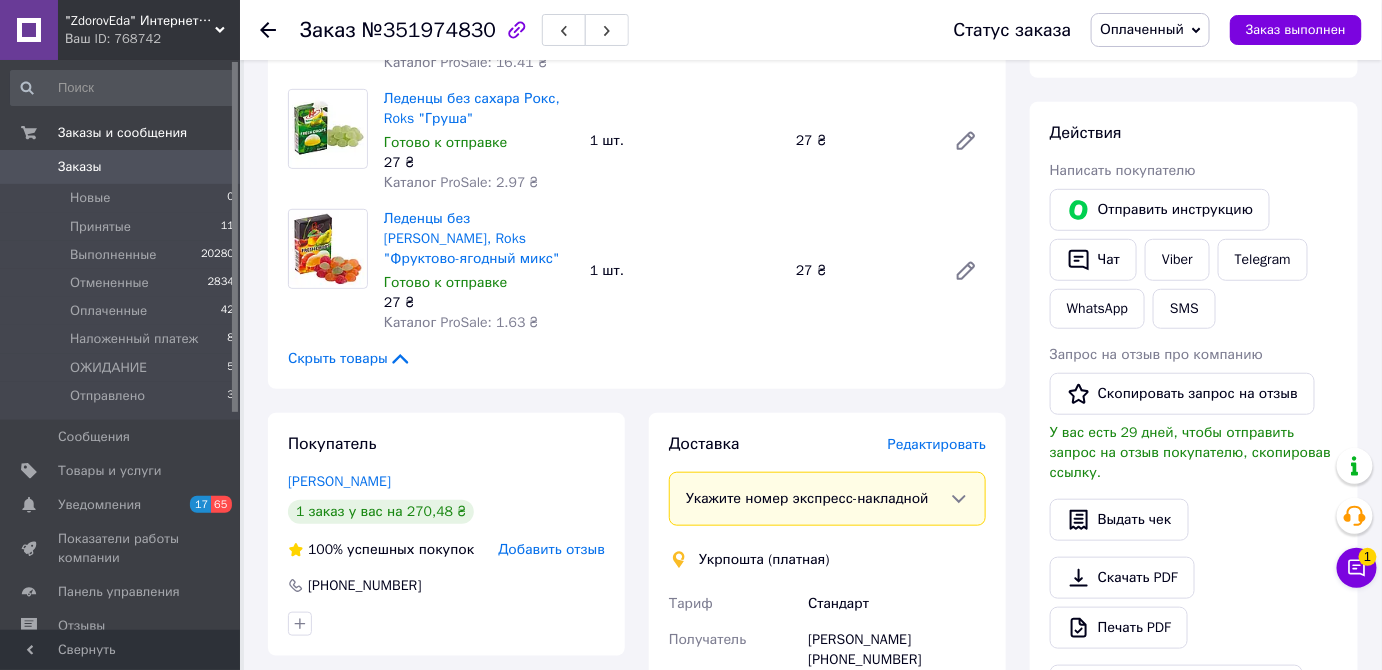 scroll, scrollTop: 233, scrollLeft: 0, axis: vertical 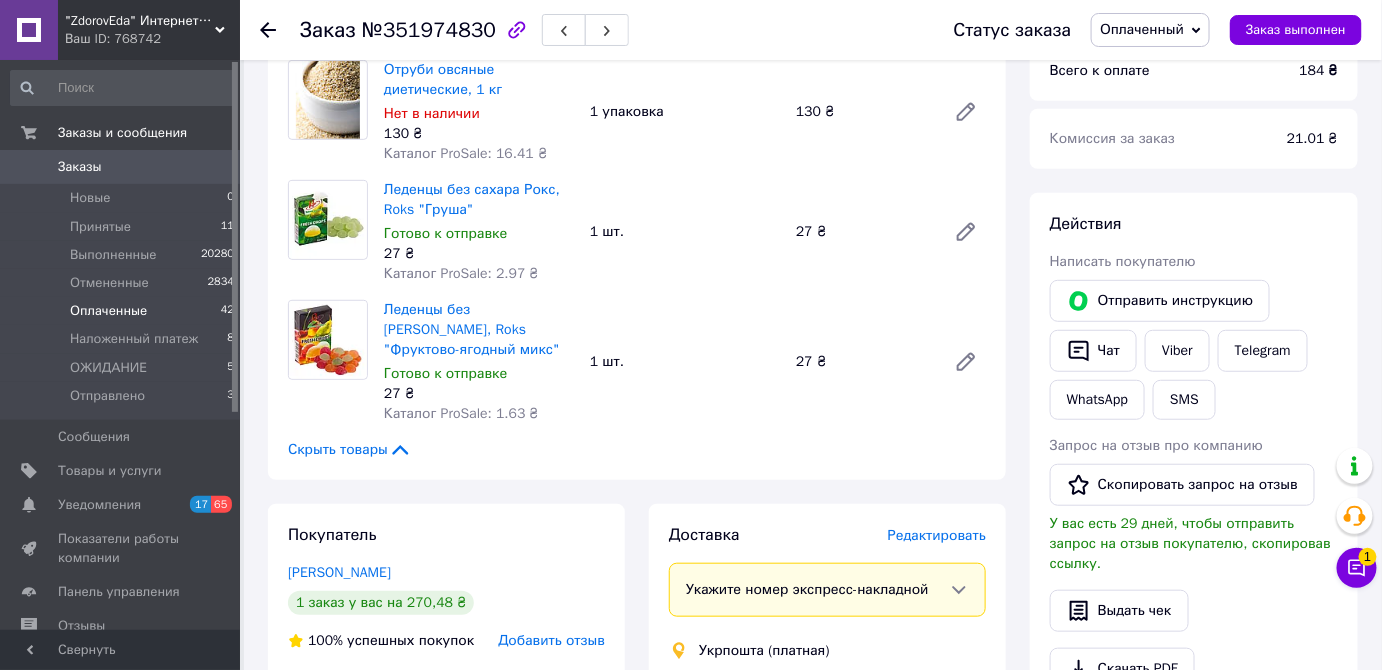 click on "Оплаченные 42" at bounding box center (123, 311) 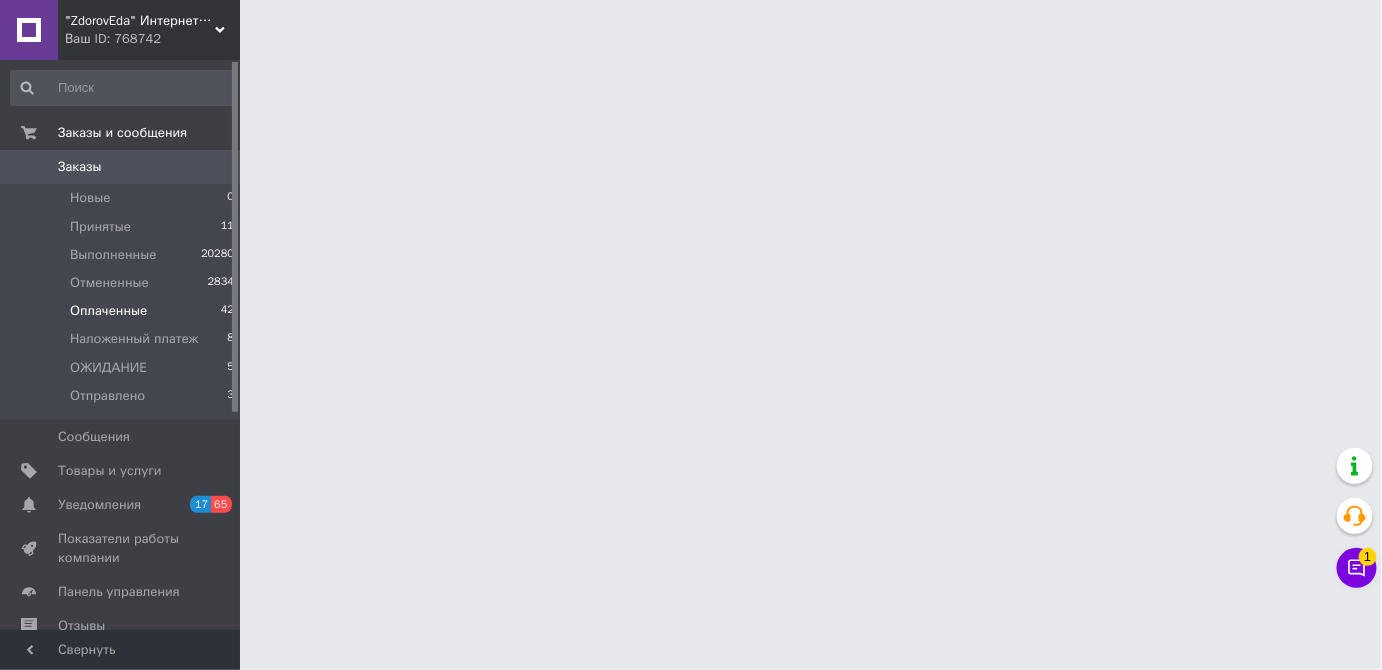 scroll, scrollTop: 0, scrollLeft: 0, axis: both 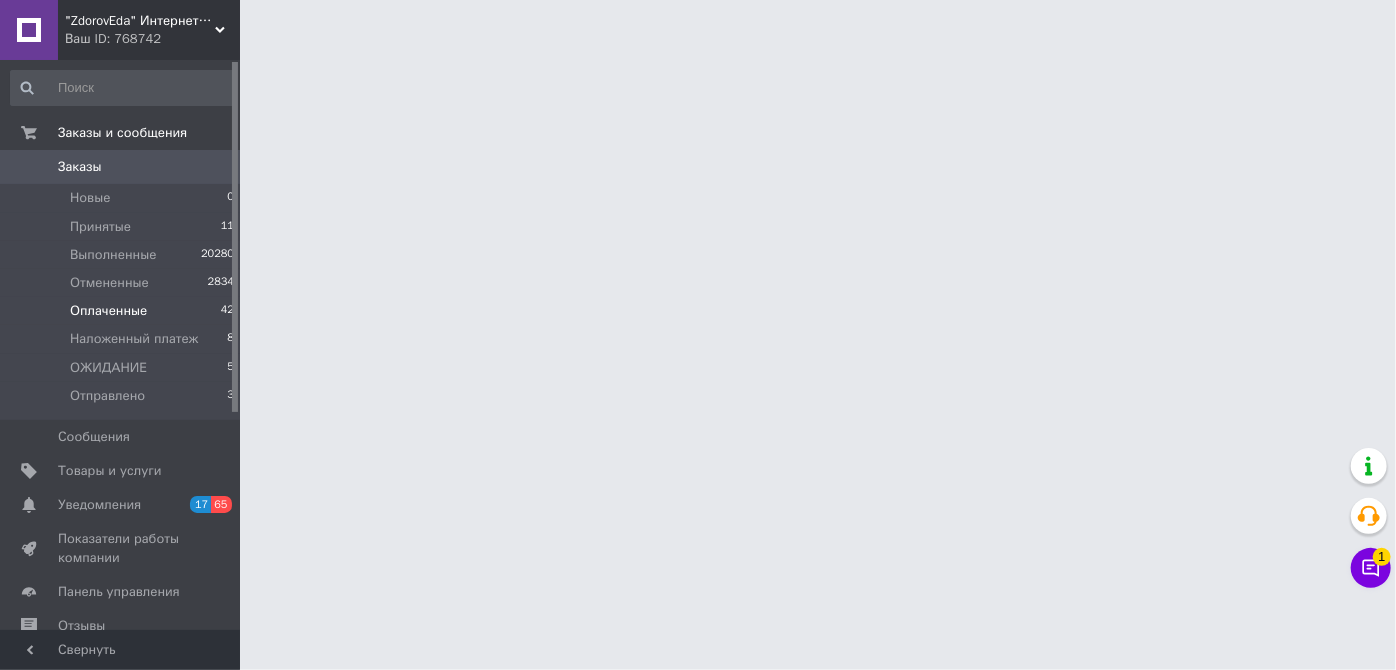 click on "Оплаченные 42" at bounding box center [123, 311] 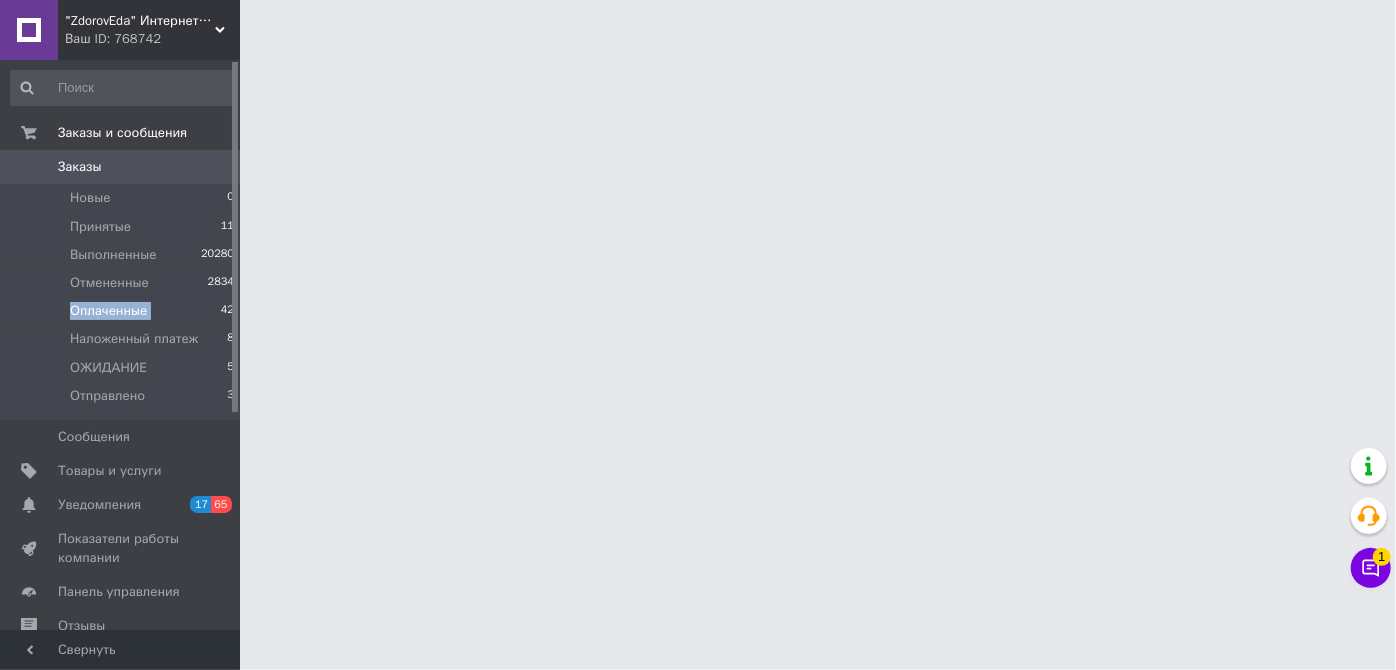 click on "Оплаченные 42" at bounding box center (123, 311) 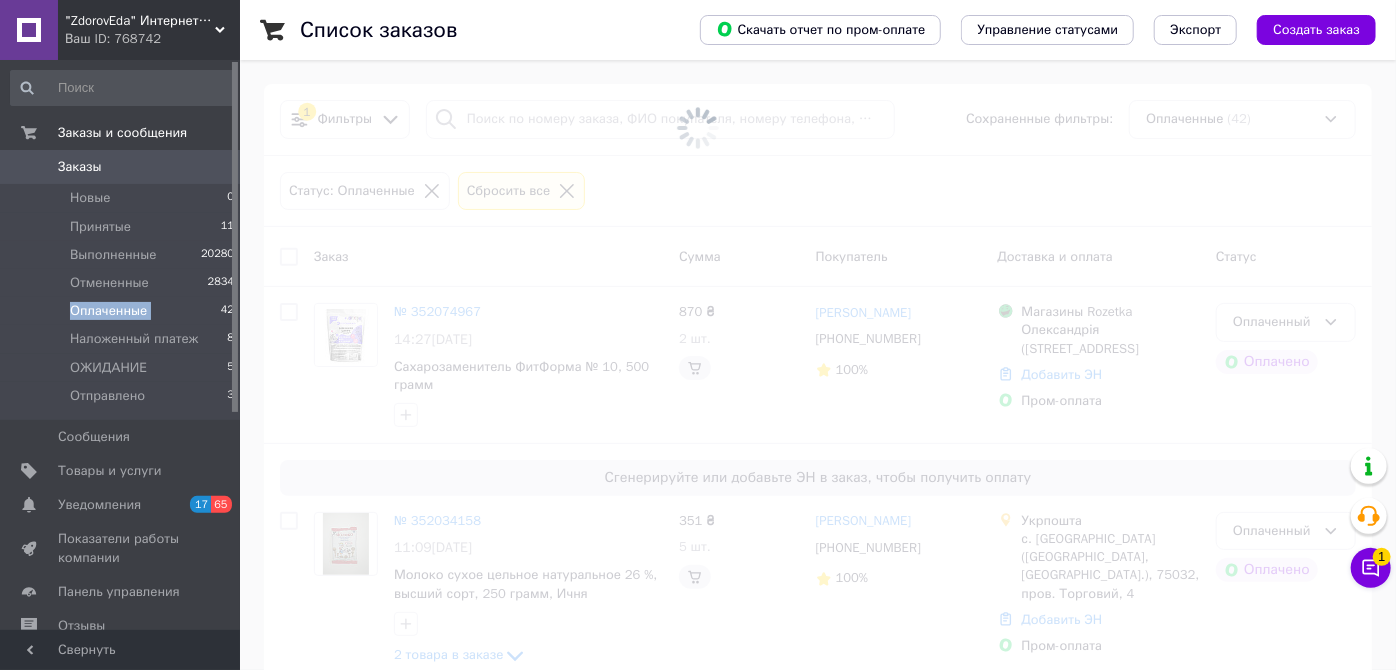 drag, startPoint x: 180, startPoint y: 312, endPoint x: 536, endPoint y: 330, distance: 356.45477 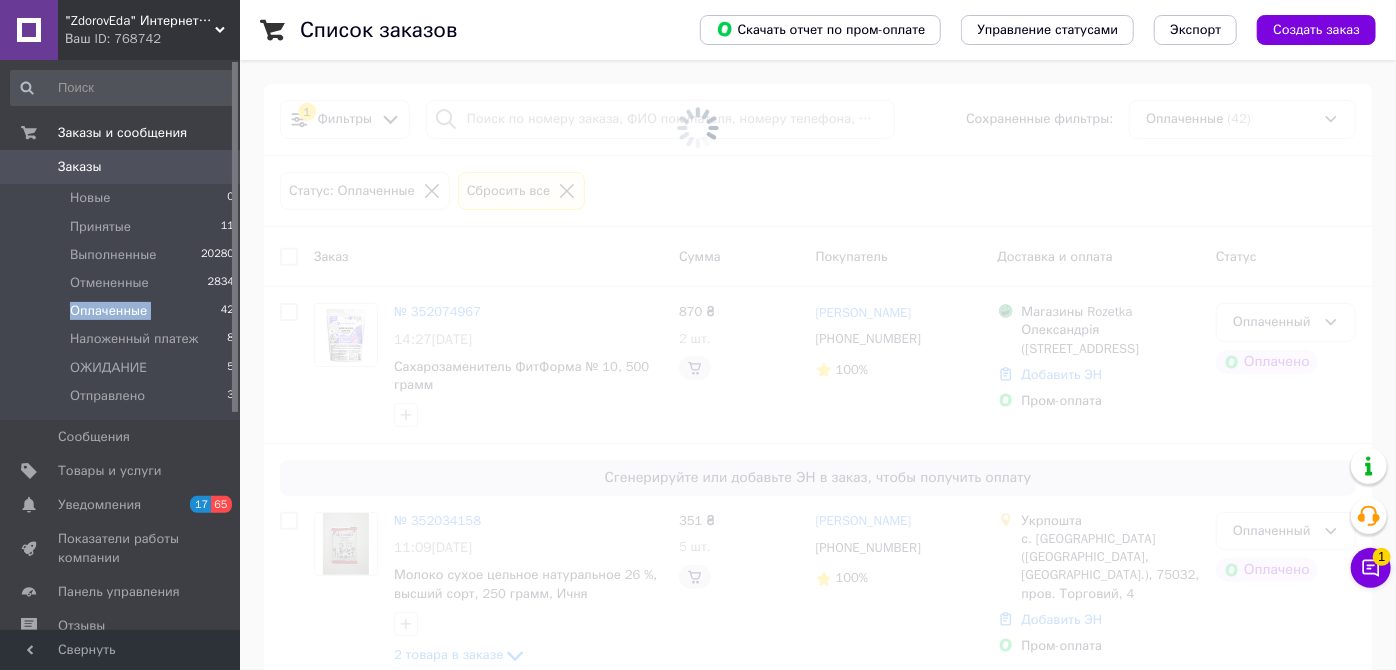 click on "Оплаченные 42" at bounding box center (123, 311) 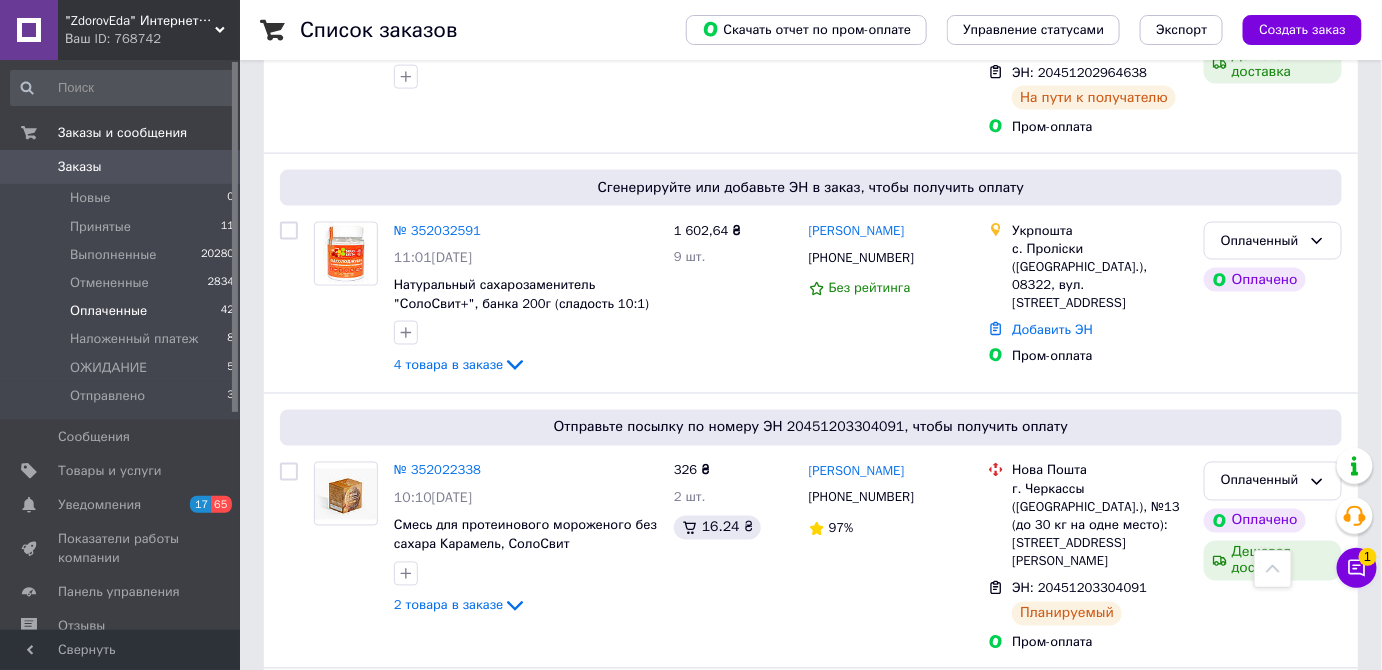 scroll, scrollTop: 781, scrollLeft: 0, axis: vertical 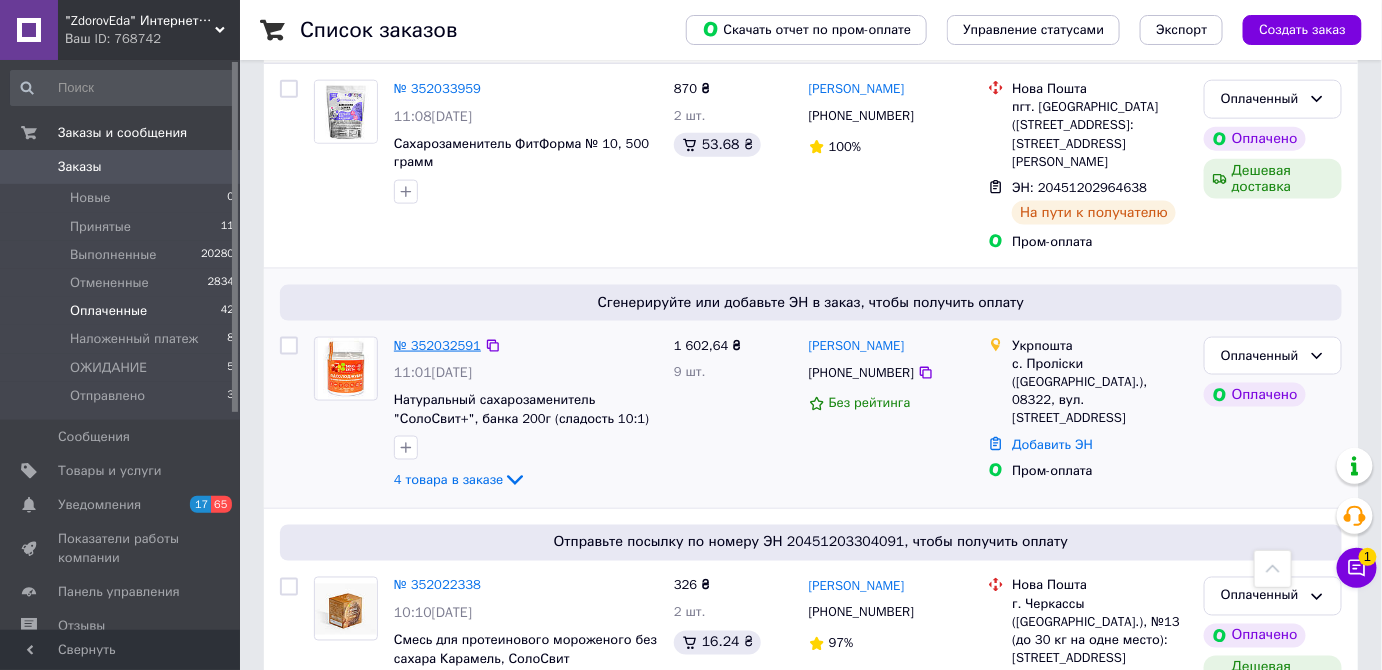 click on "№ 352032591" at bounding box center (437, 345) 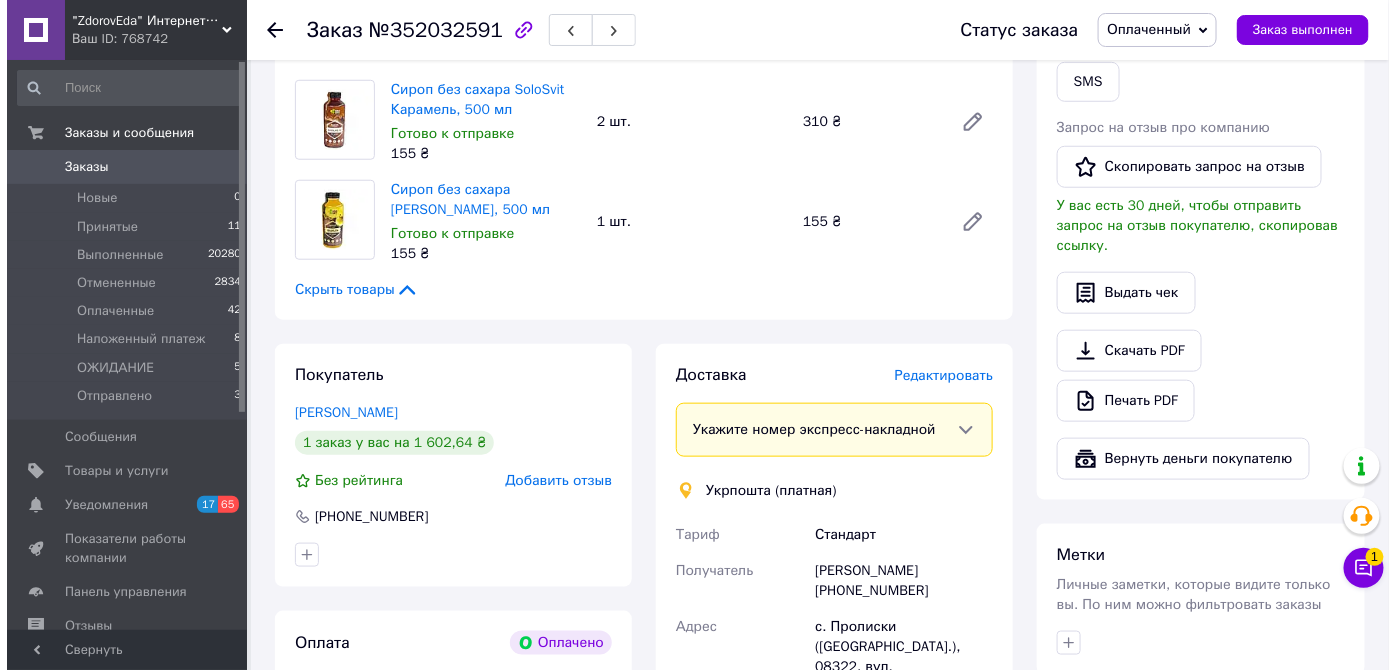 scroll, scrollTop: 636, scrollLeft: 0, axis: vertical 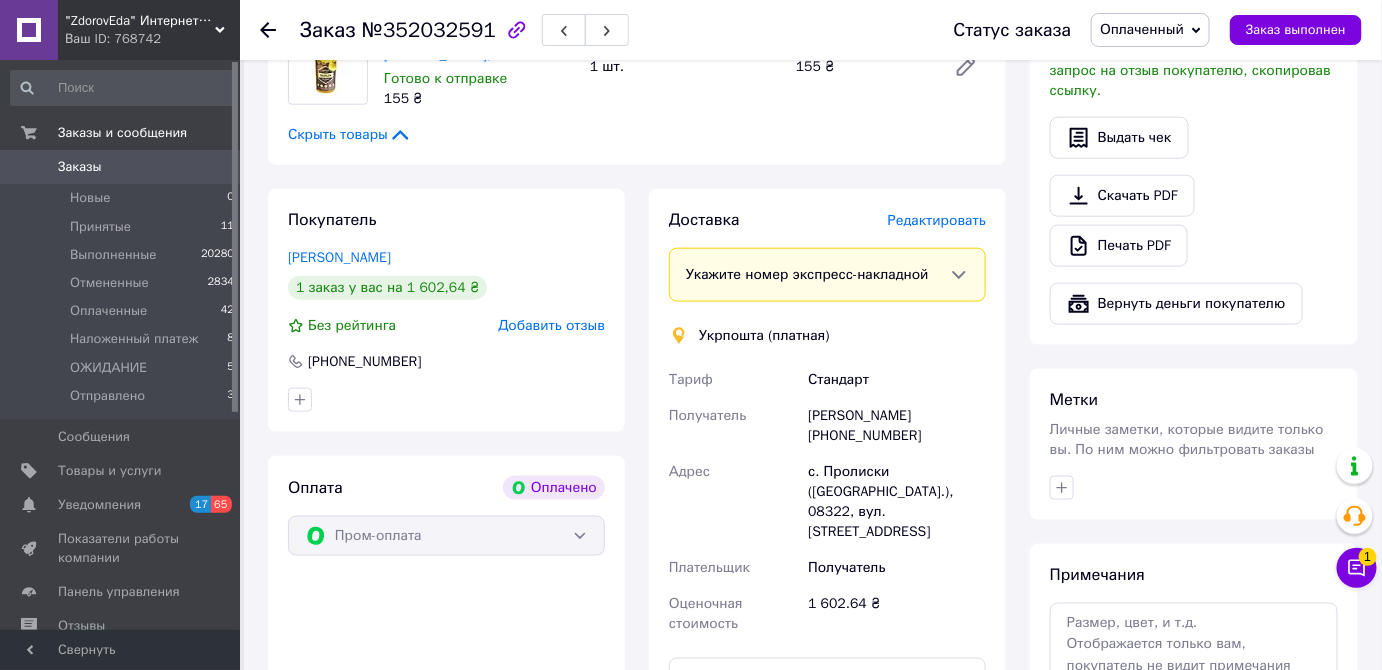 click on "Редактировать" at bounding box center [937, 220] 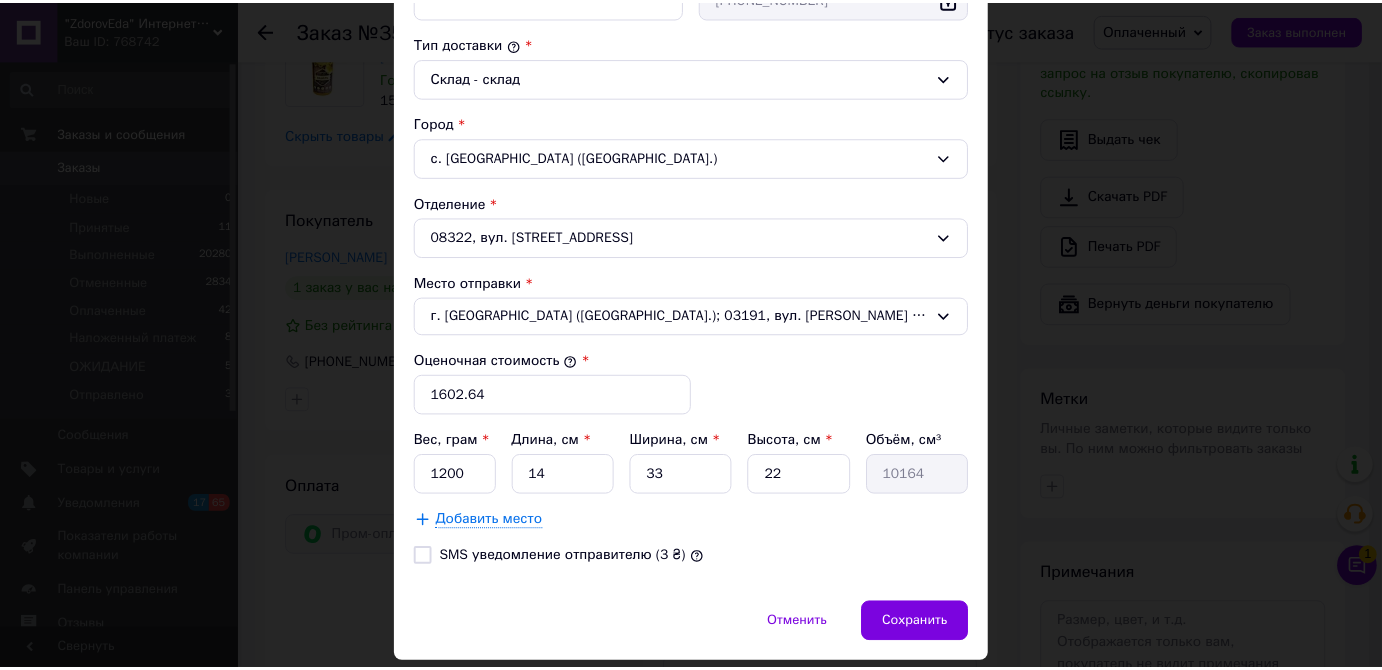 scroll, scrollTop: 573, scrollLeft: 0, axis: vertical 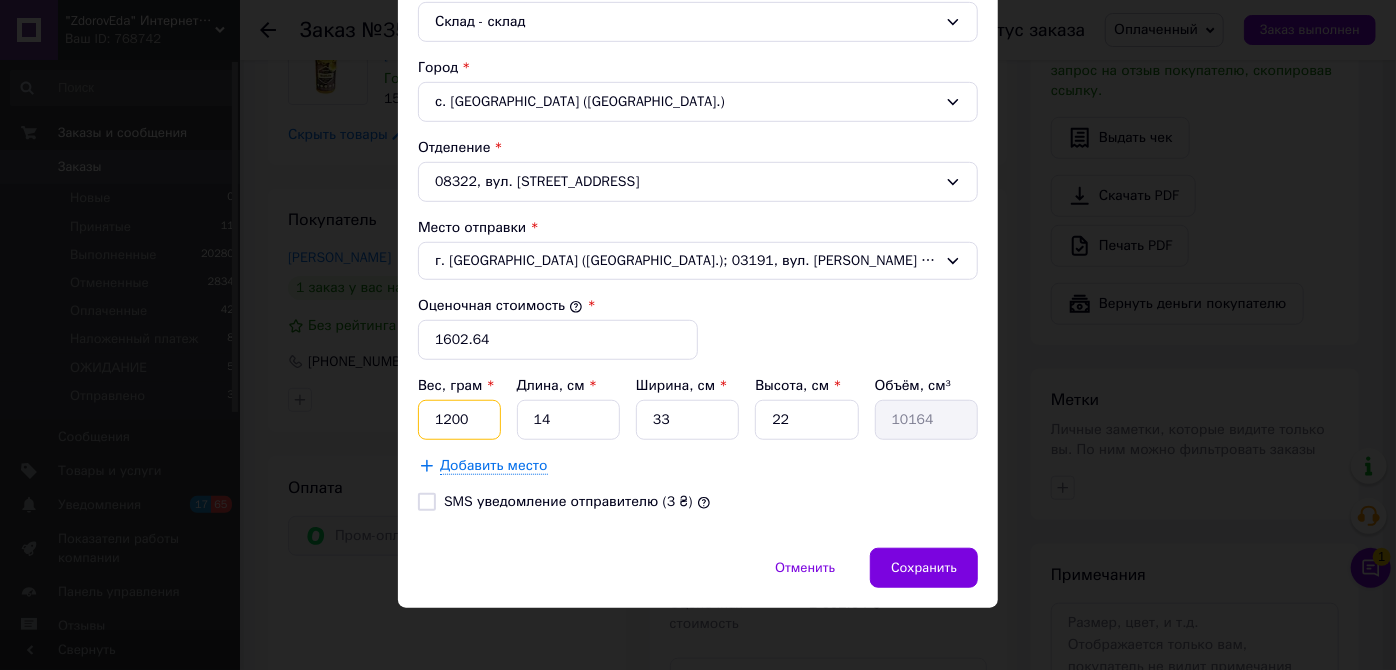 click on "1200" at bounding box center (459, 420) 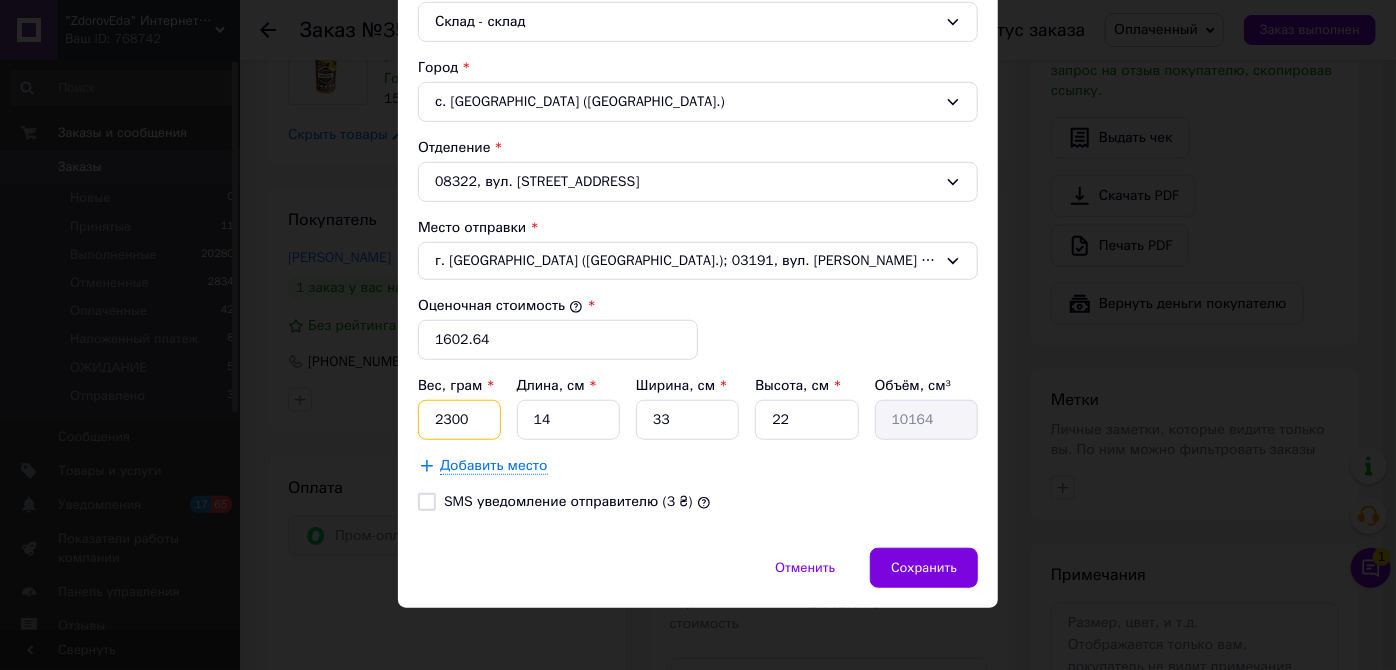 type on "2300" 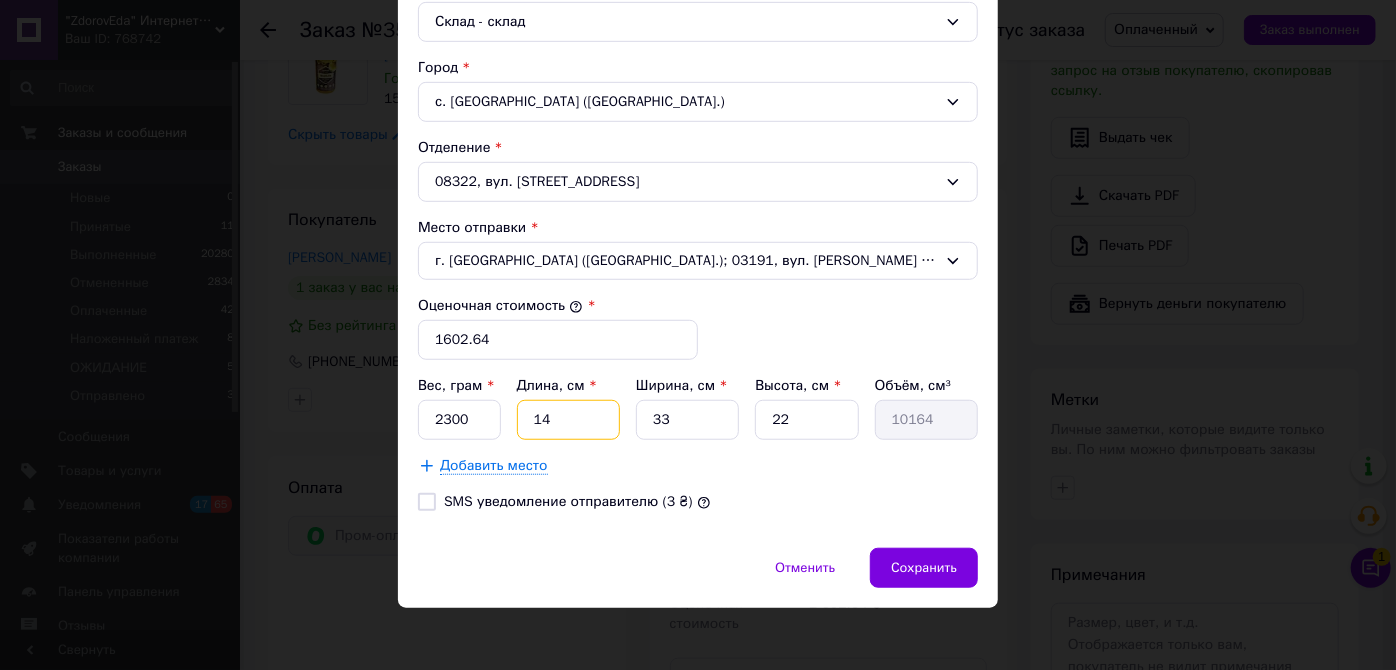 type on "3" 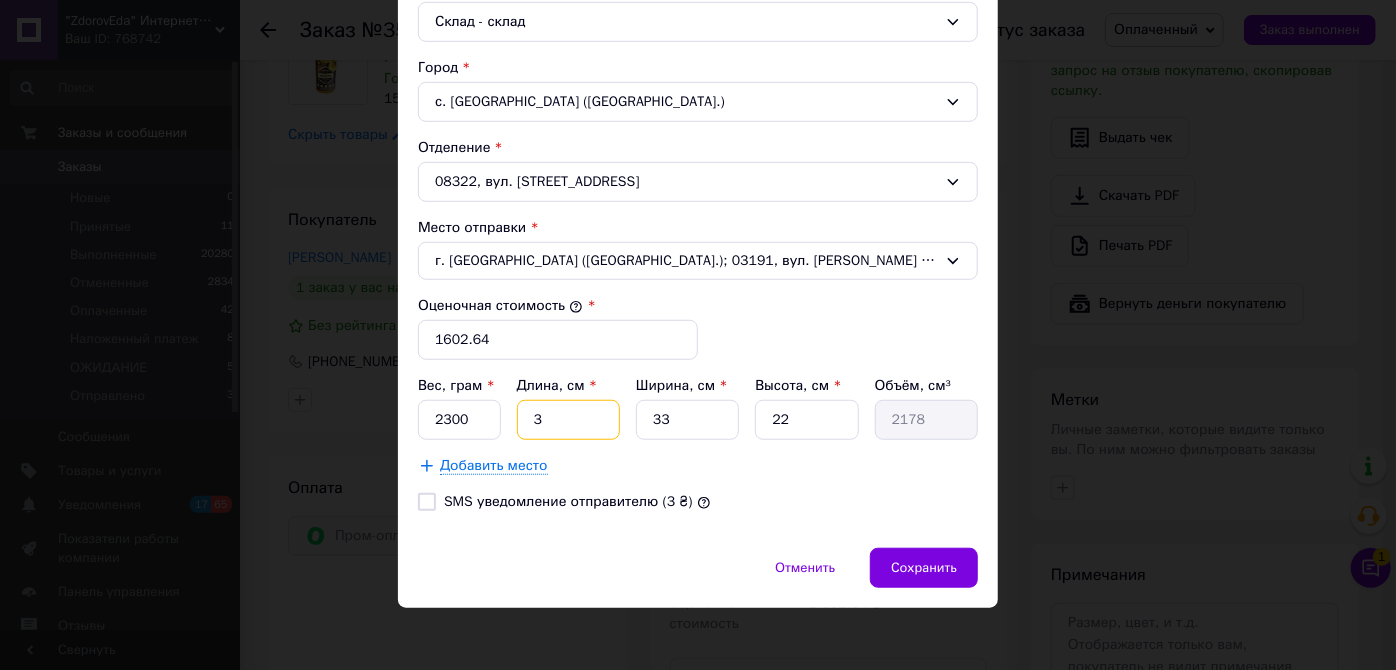 type on "30" 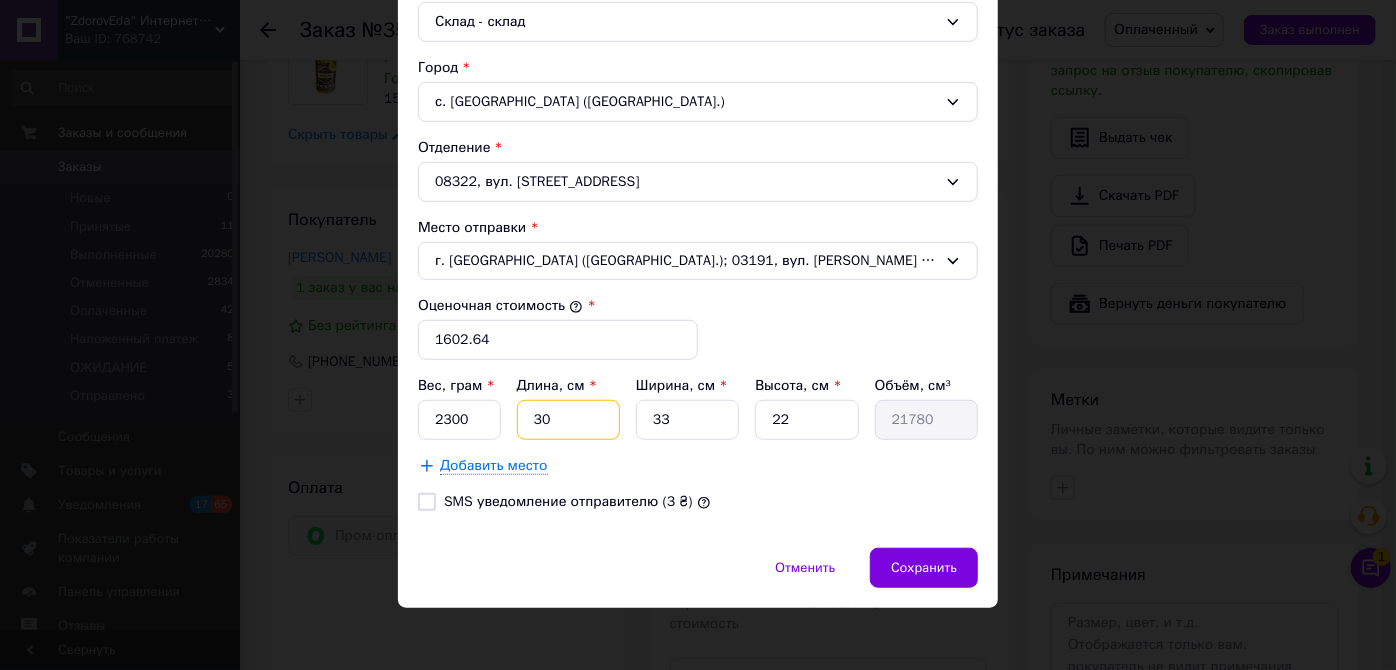 type on "30" 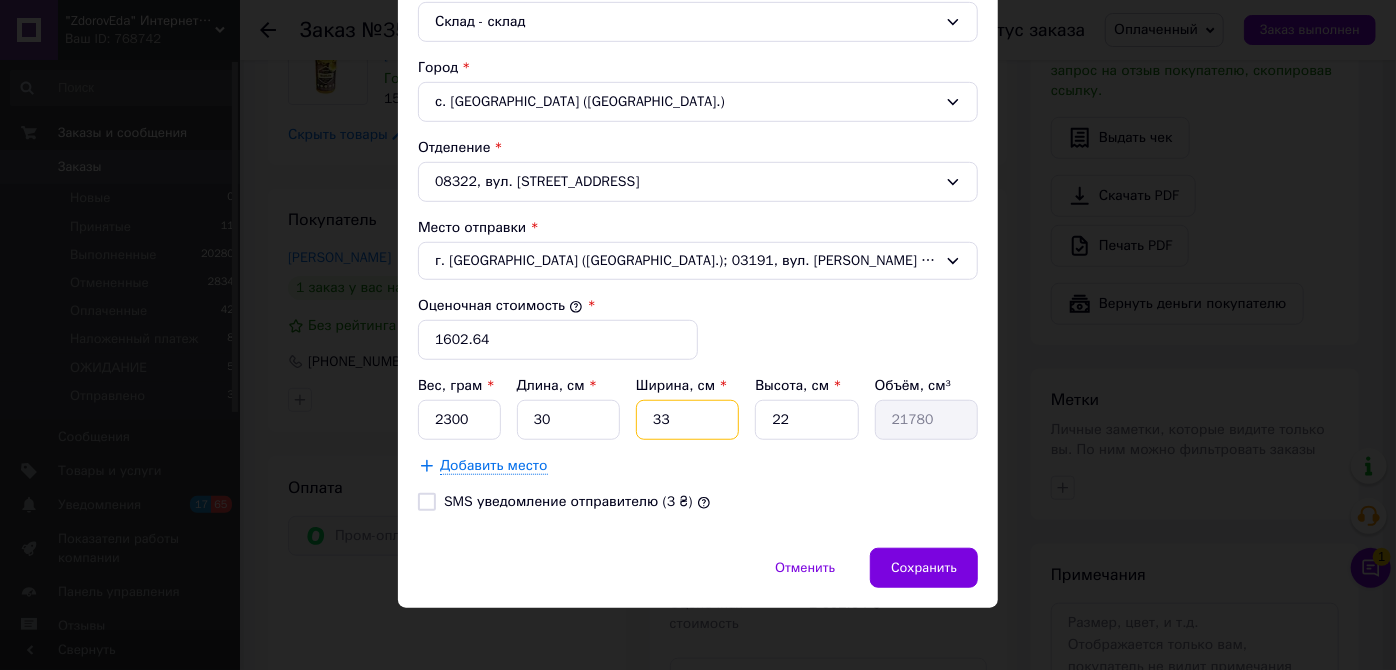 type on "2" 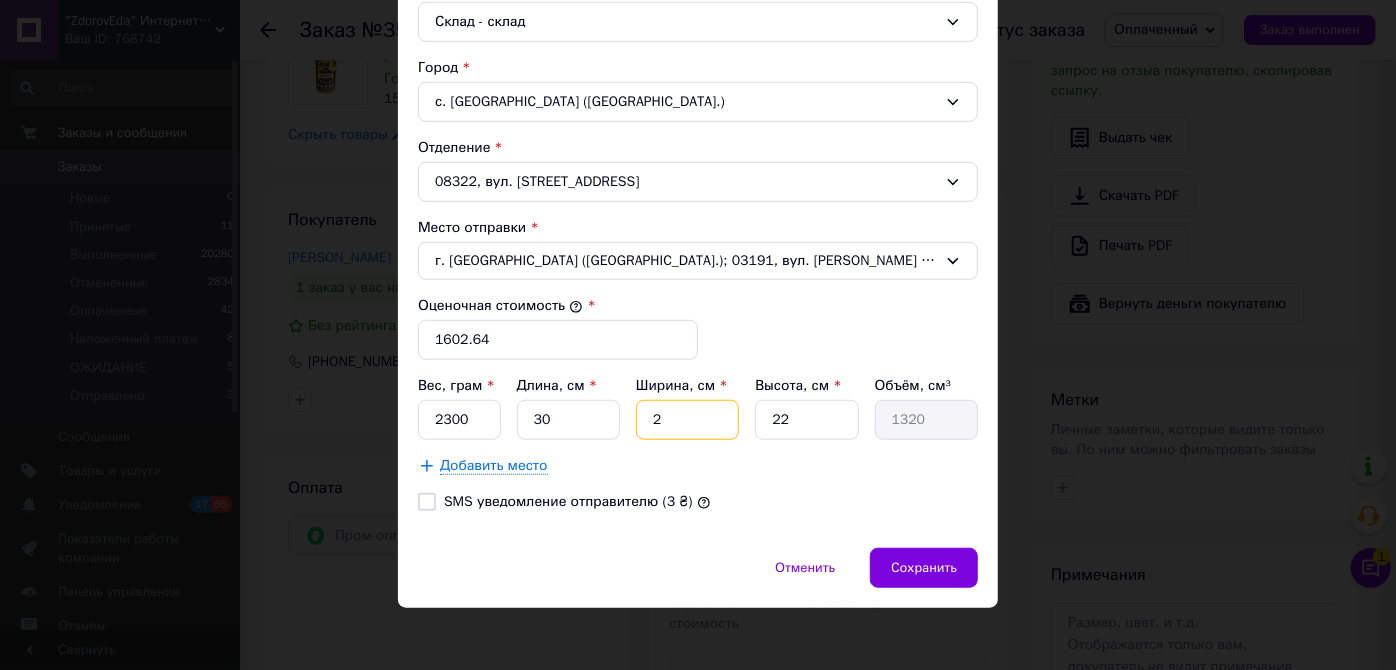 type on "27" 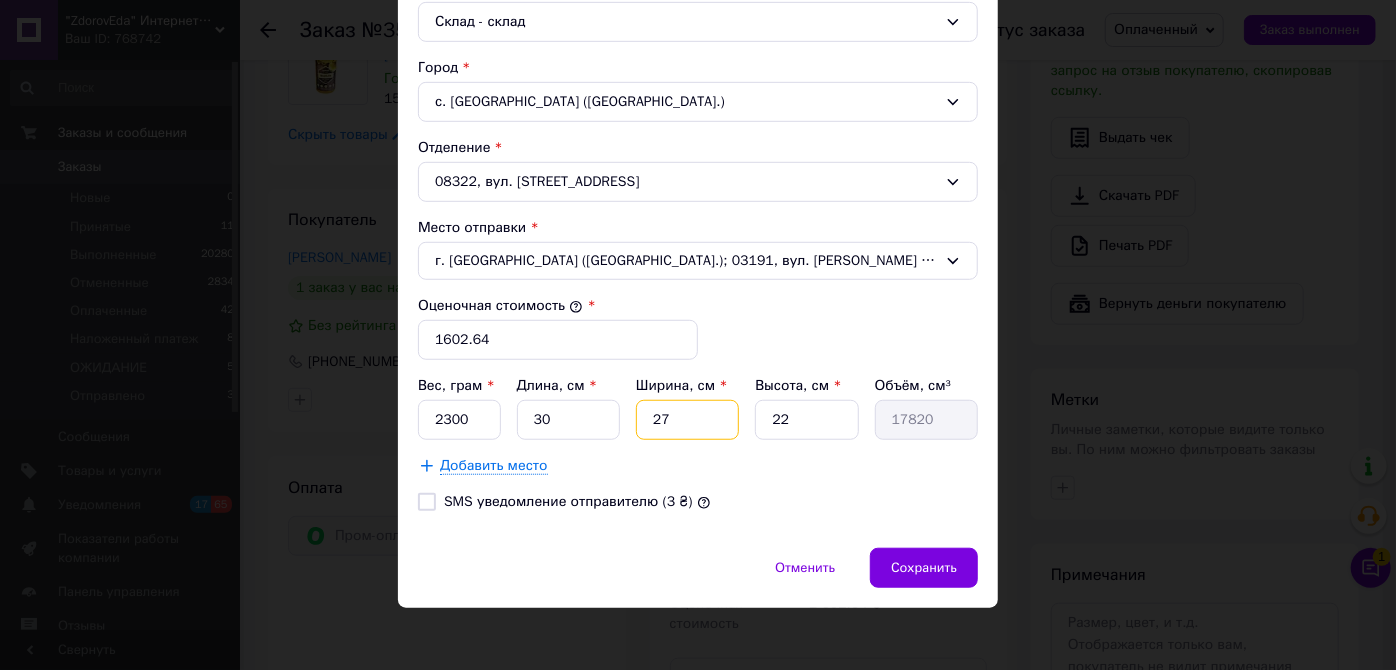 type on "27" 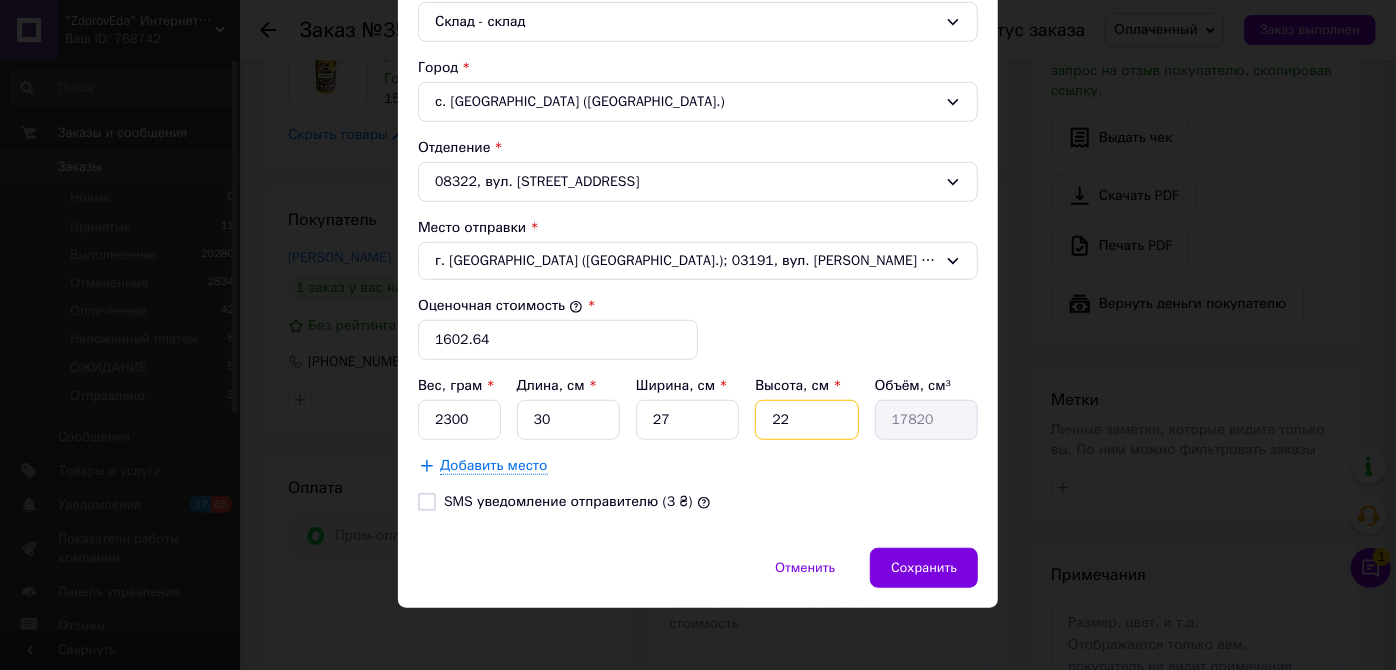 type on "1" 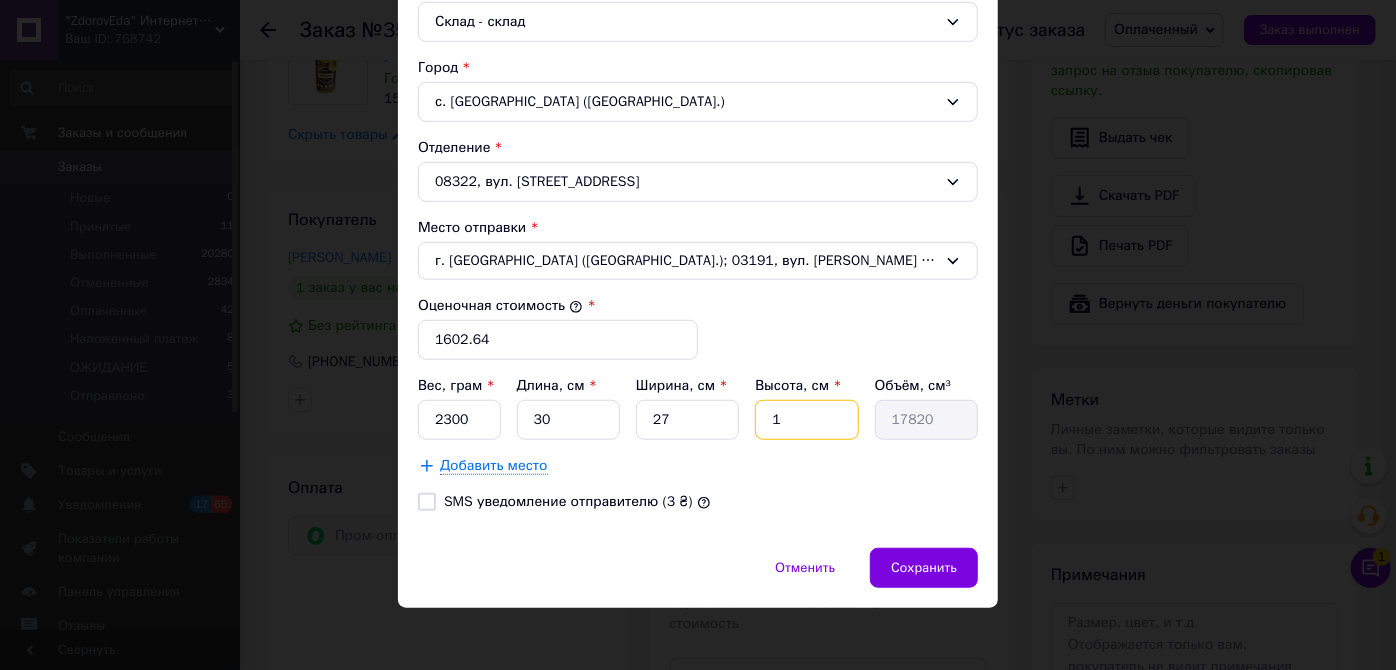 type on "810" 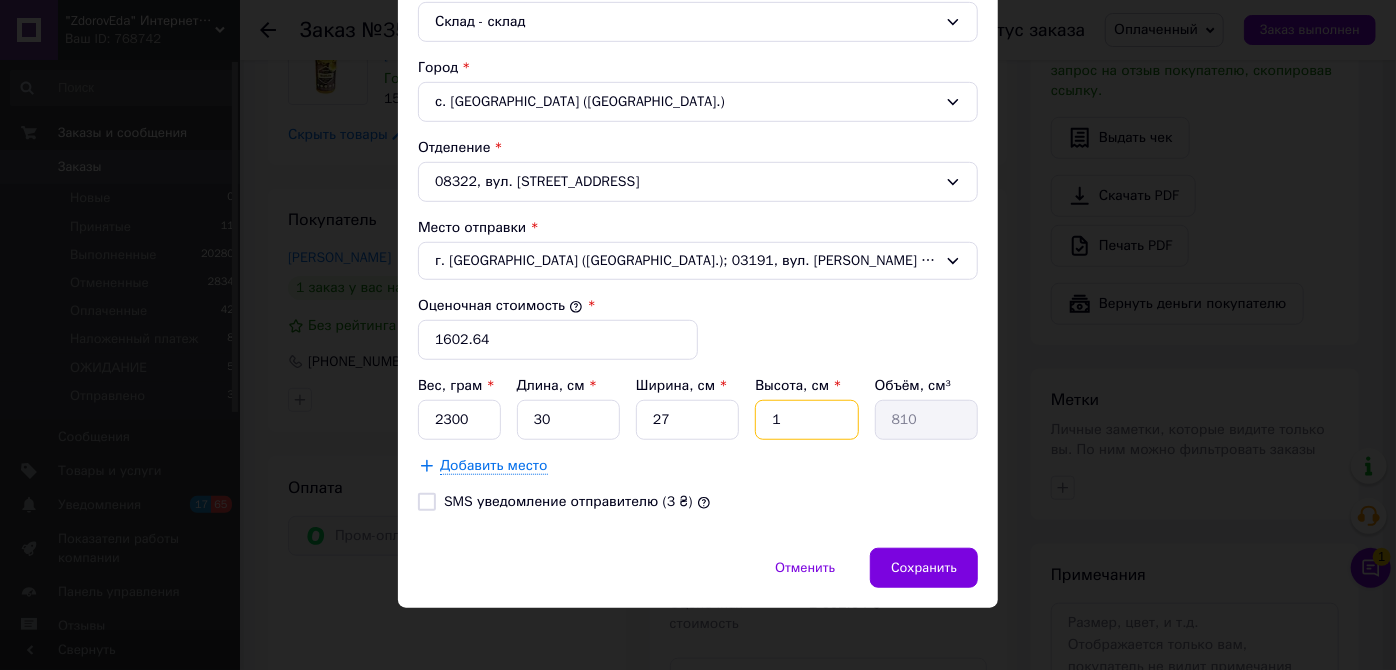 type on "12" 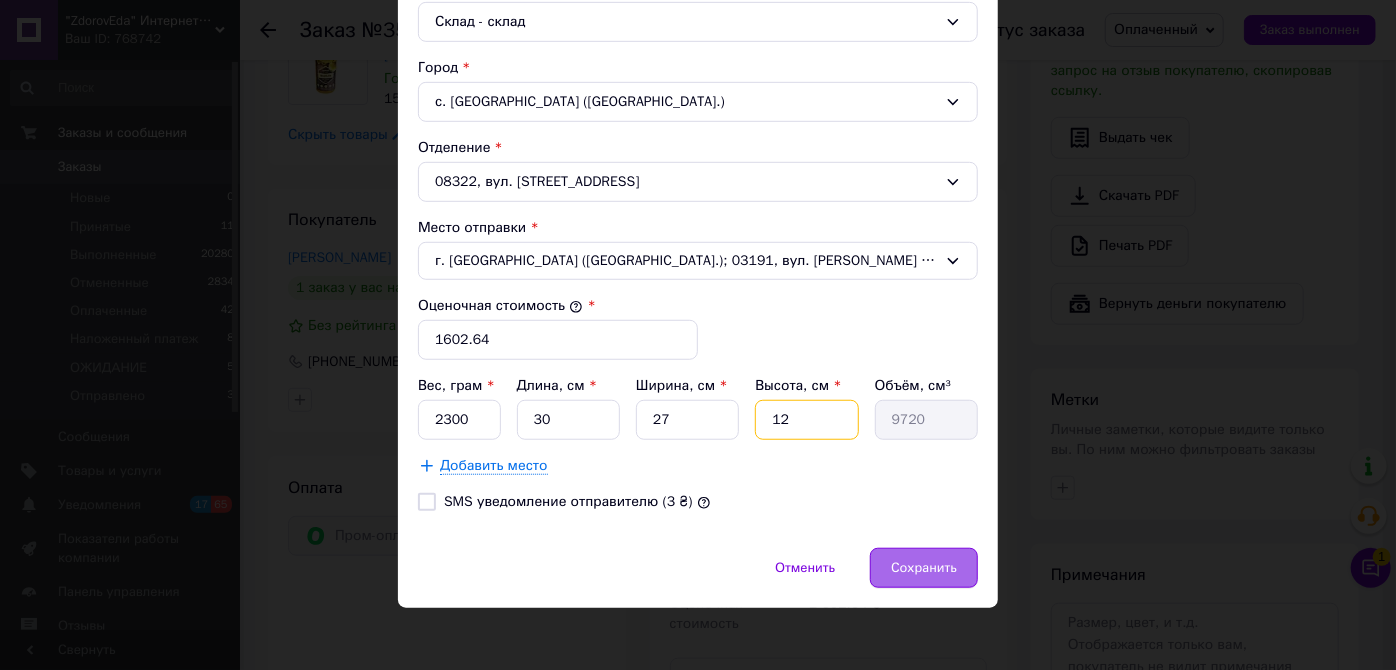 type on "12" 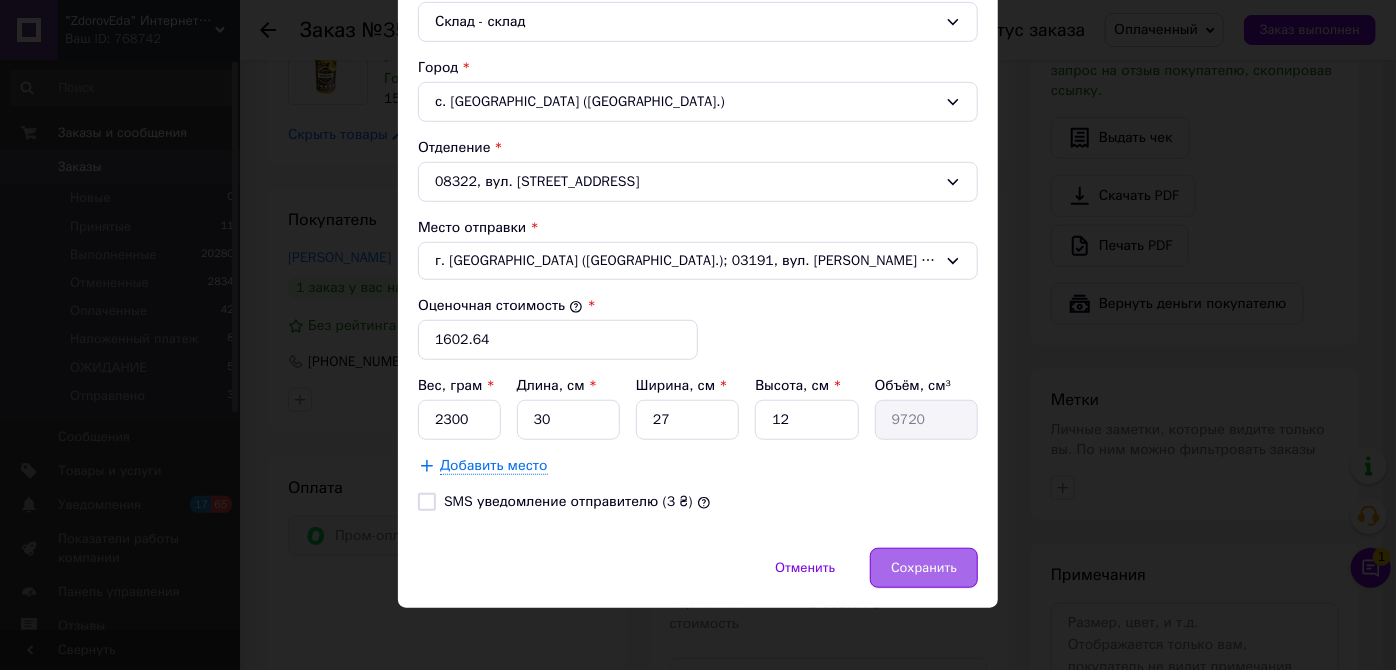 click on "Сохранить" at bounding box center (924, 568) 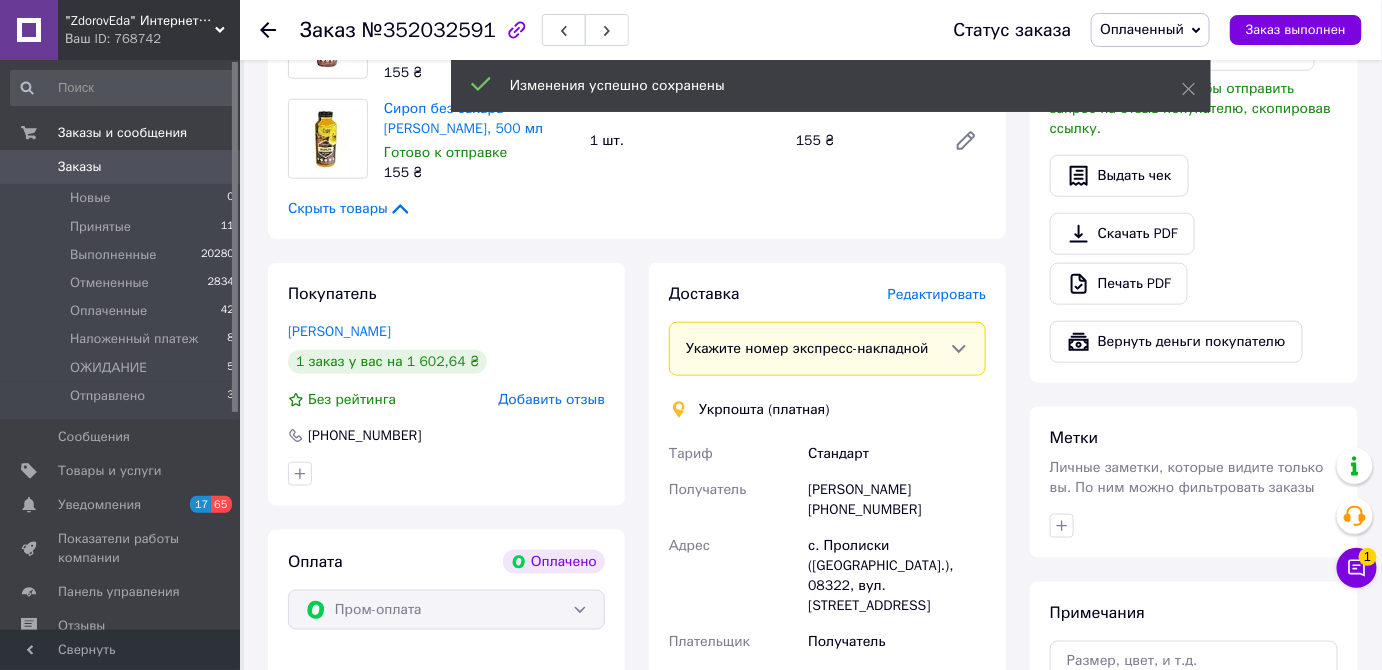 scroll, scrollTop: 818, scrollLeft: 0, axis: vertical 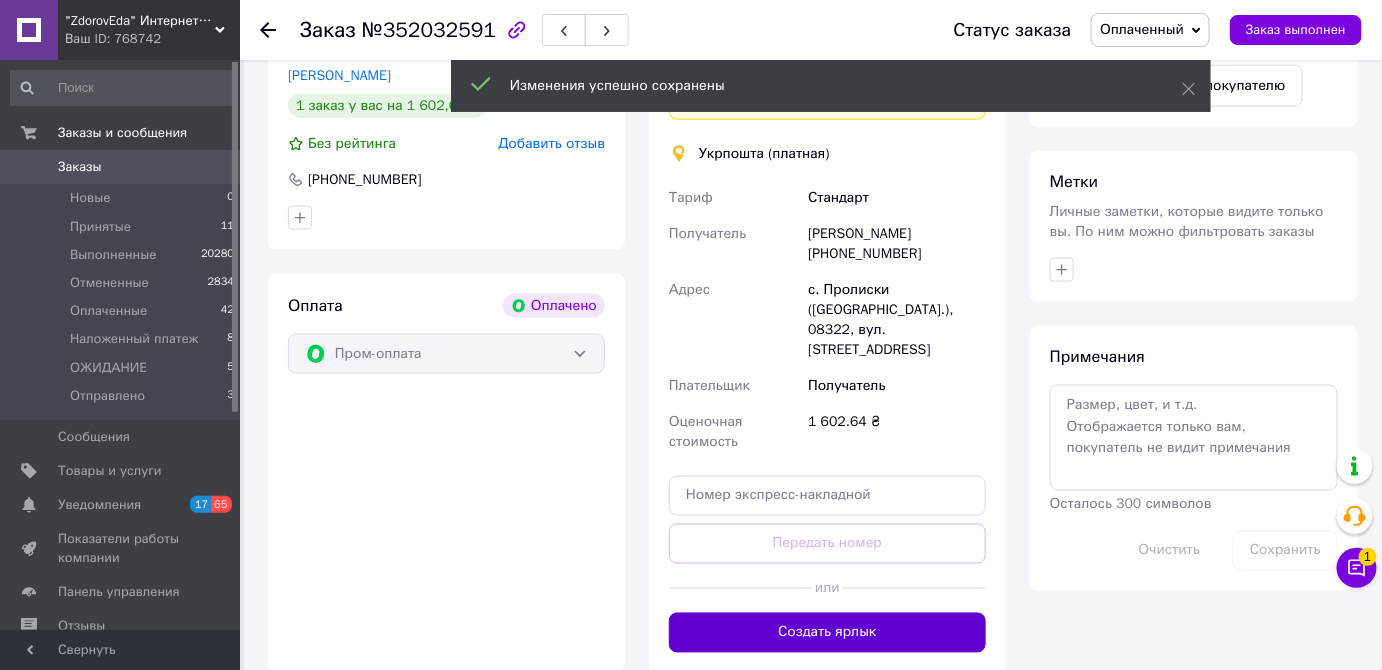 click on "Создать ярлык" at bounding box center [827, 633] 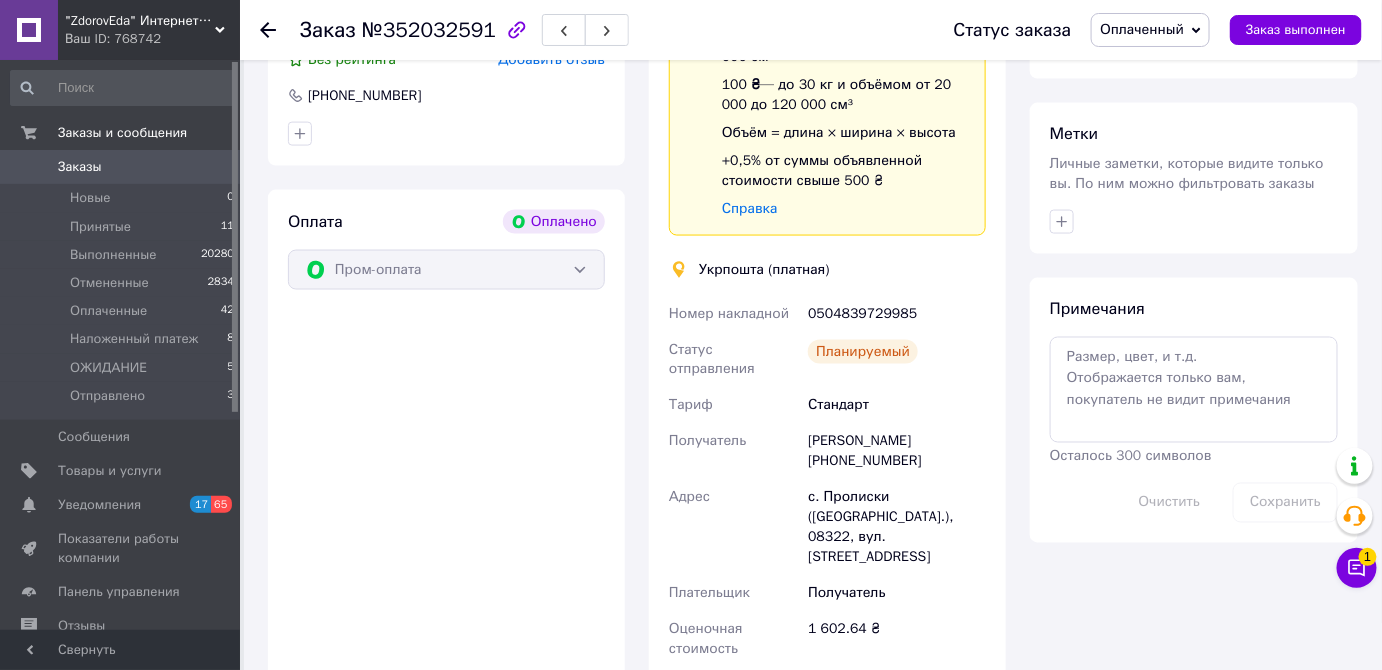 scroll, scrollTop: 1000, scrollLeft: 0, axis: vertical 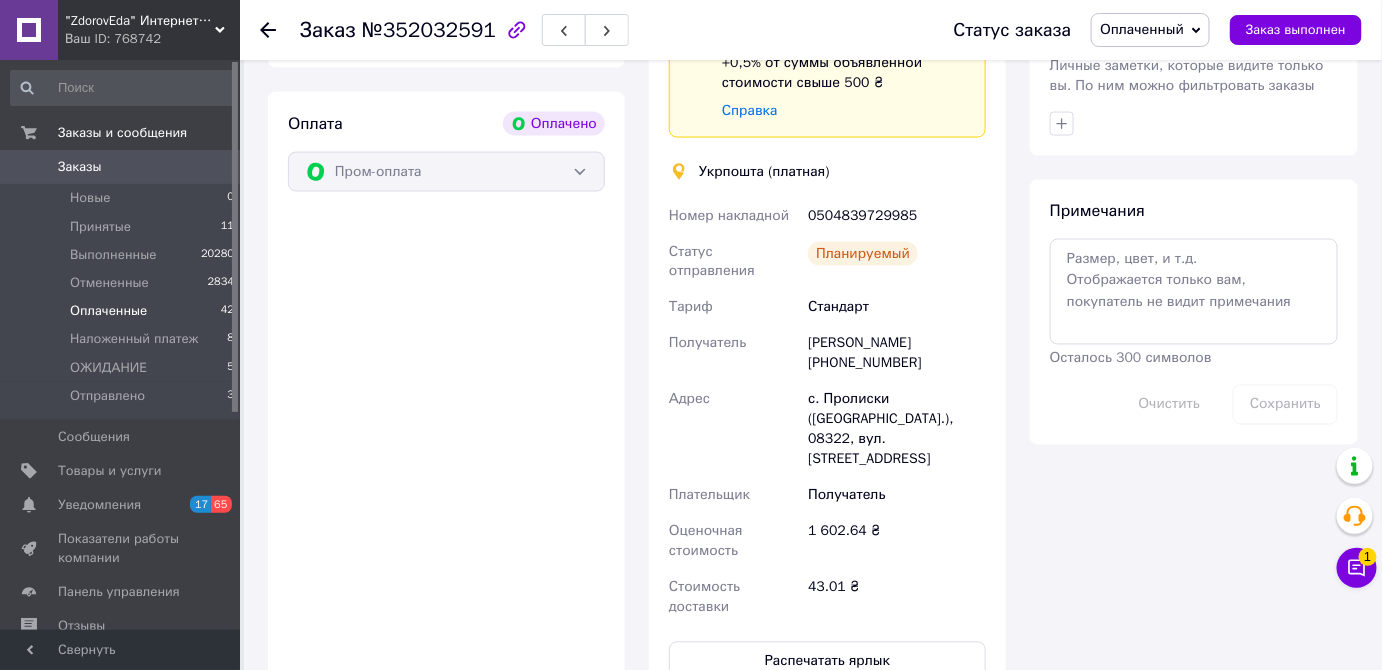 click on "Оплаченные 42" at bounding box center [123, 311] 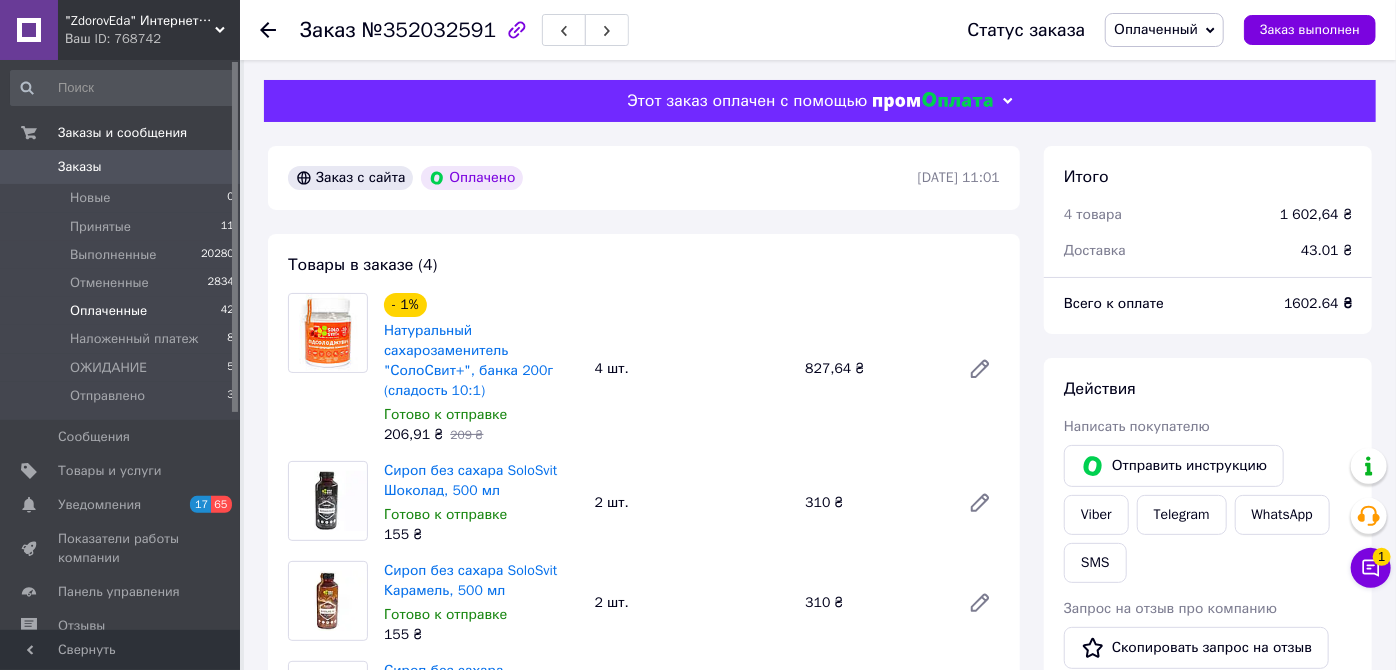 click on "Оплаченные 42" at bounding box center [123, 311] 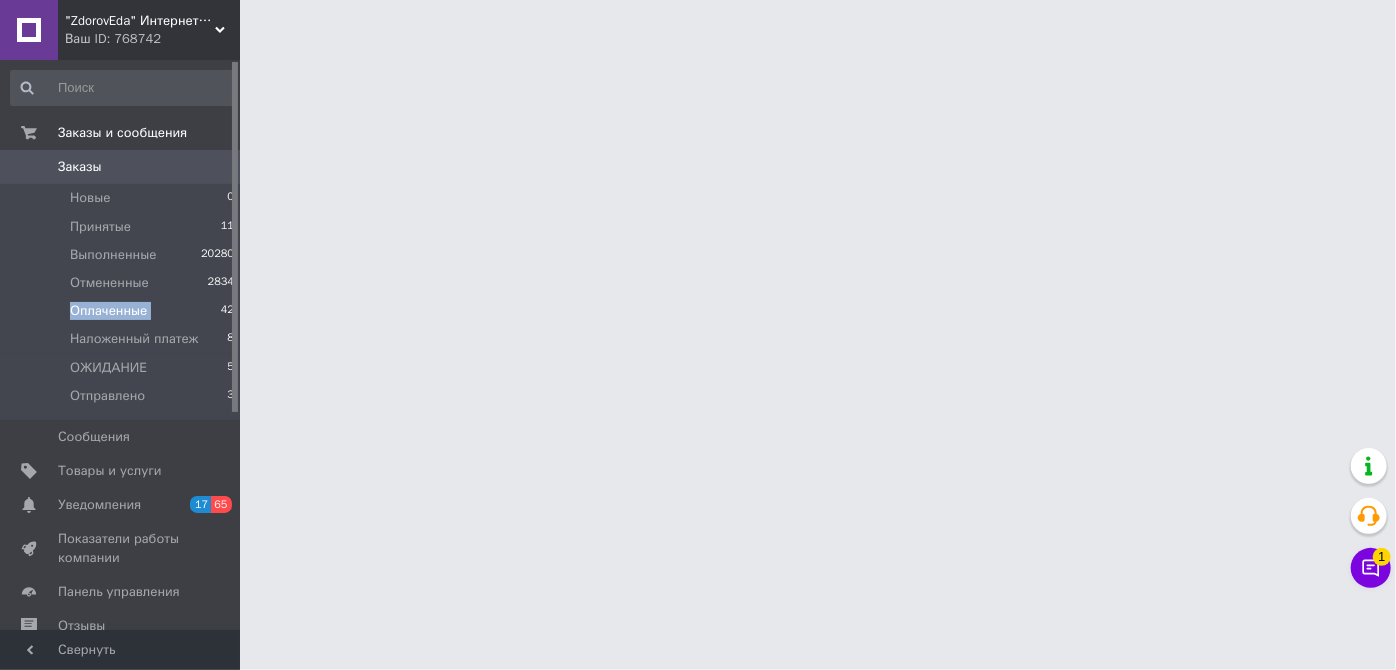 click on "Оплаченные 42" at bounding box center (123, 311) 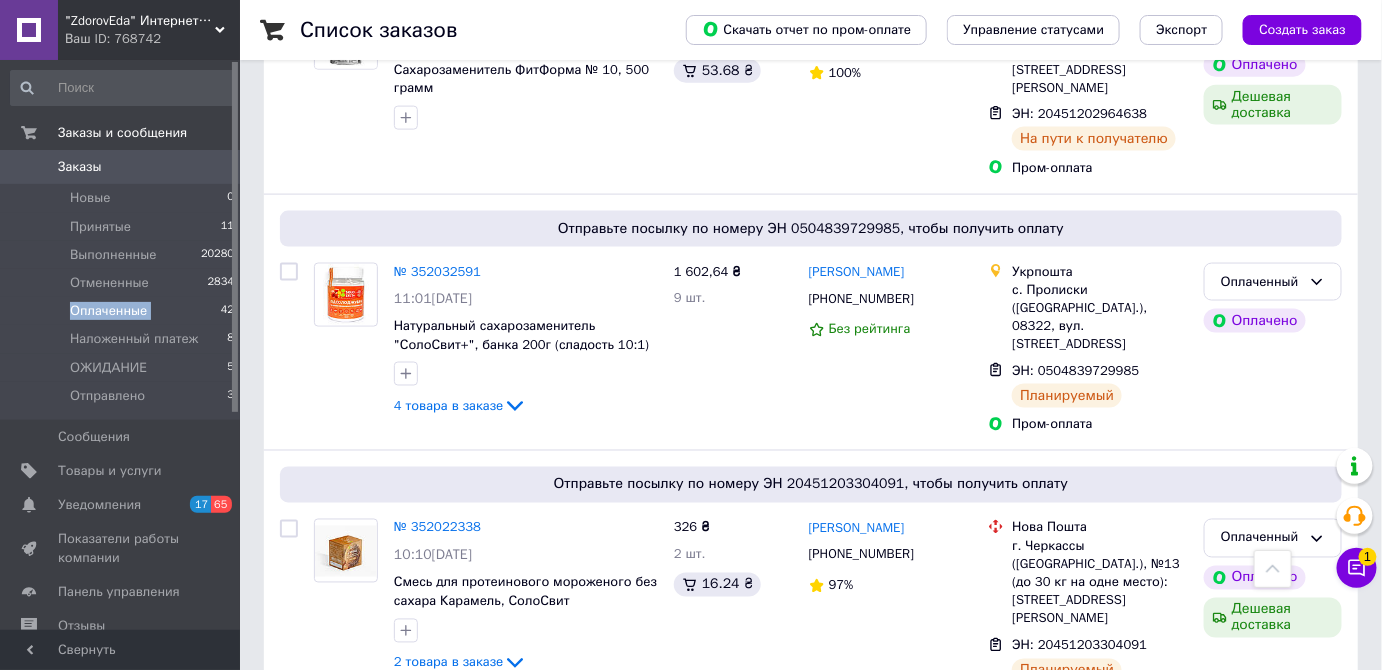 scroll, scrollTop: 1000, scrollLeft: 0, axis: vertical 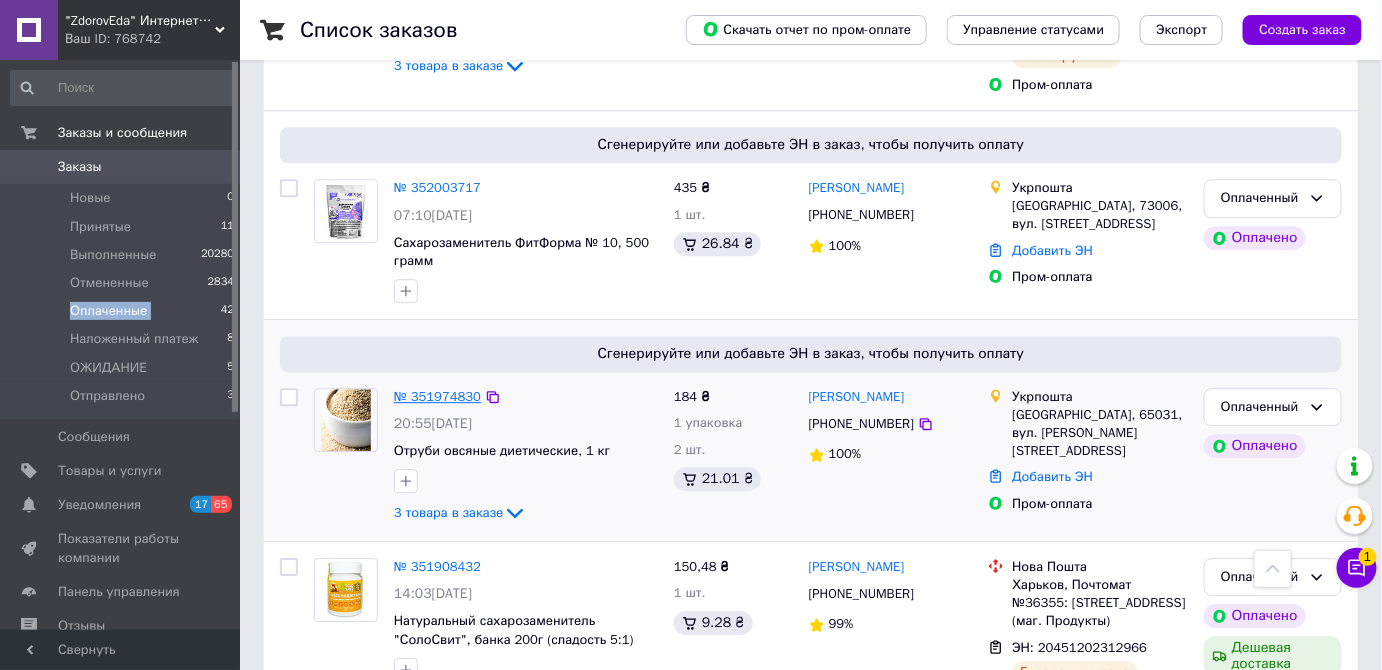 click on "№ 351974830" at bounding box center [437, 396] 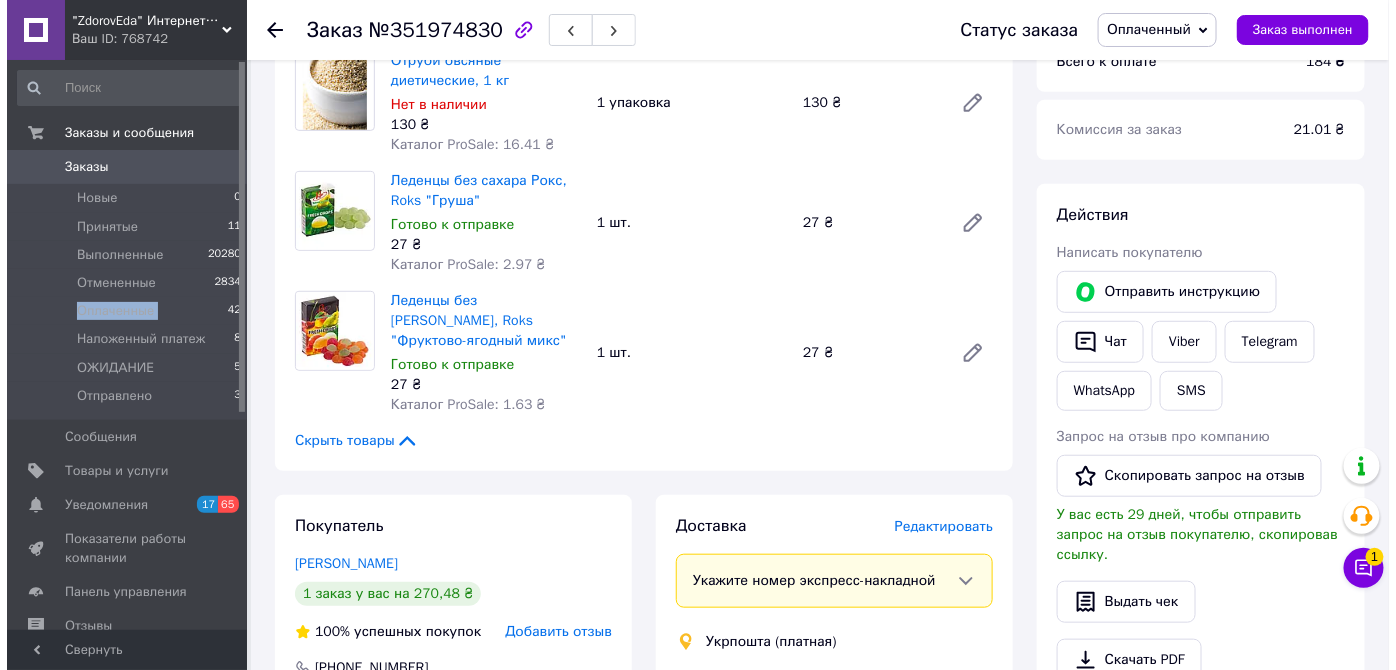 scroll, scrollTop: 136, scrollLeft: 0, axis: vertical 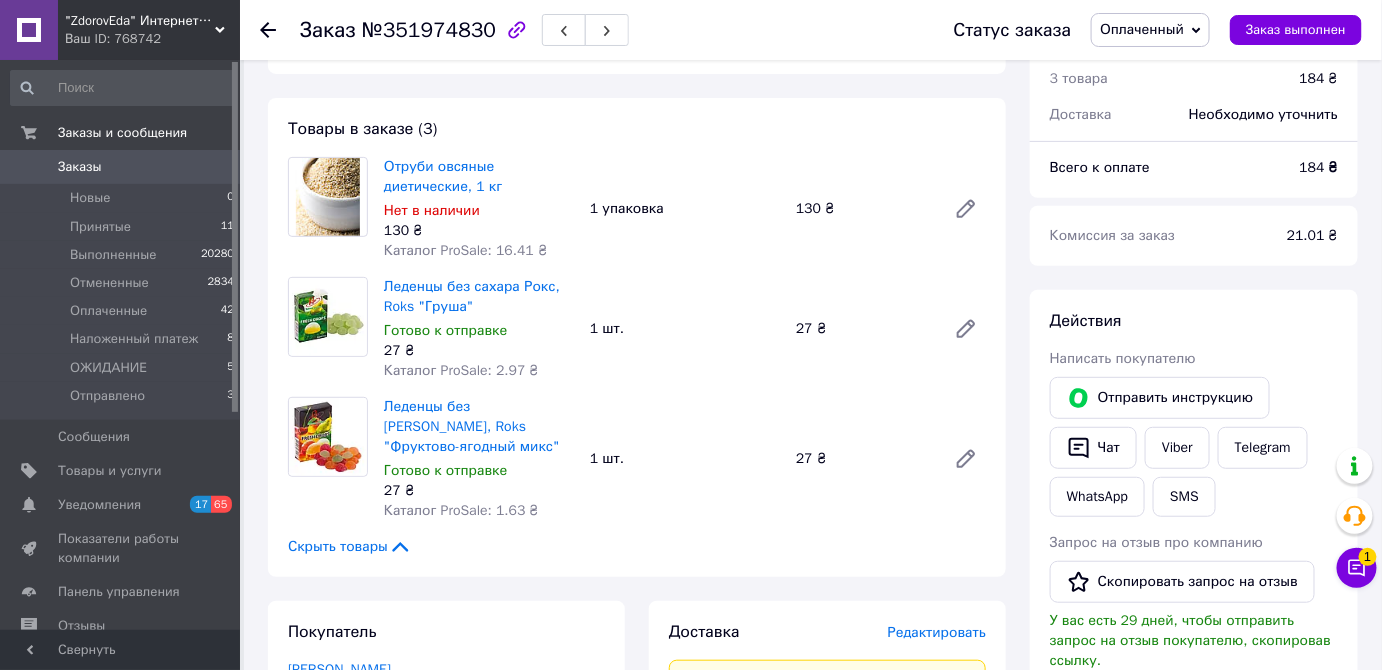 click on "Редактировать" at bounding box center (937, 632) 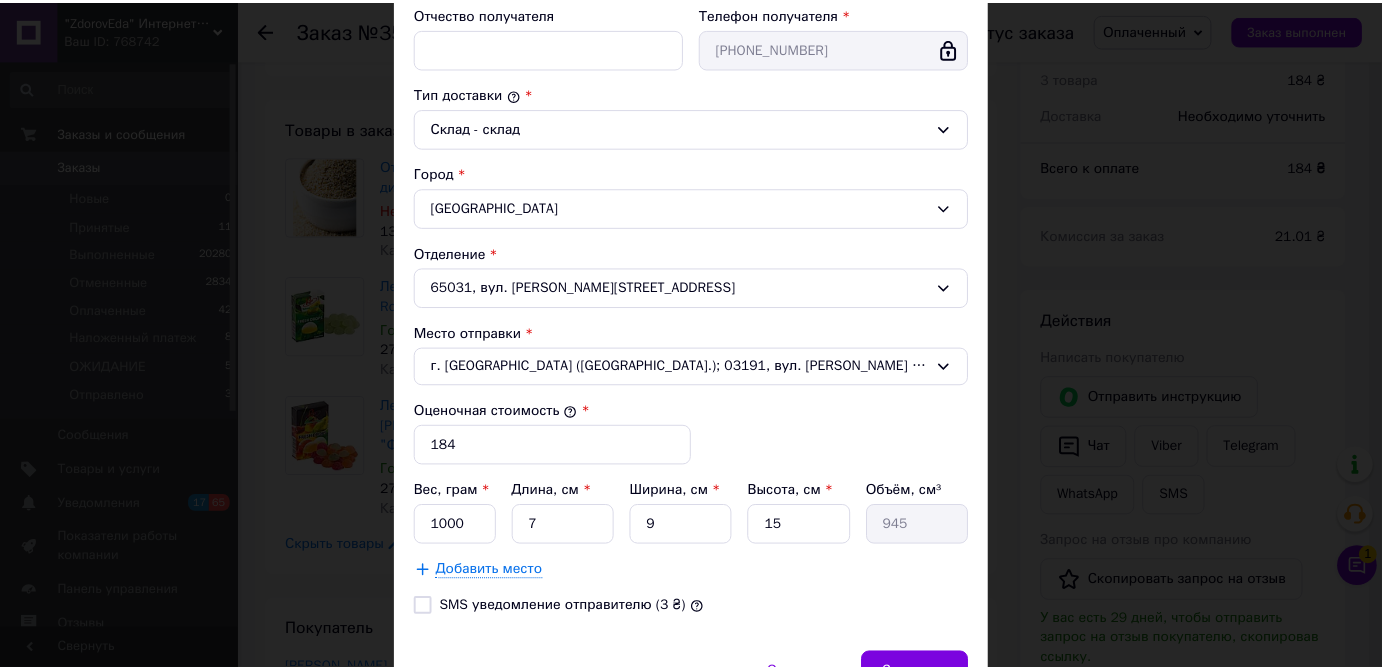 scroll, scrollTop: 545, scrollLeft: 0, axis: vertical 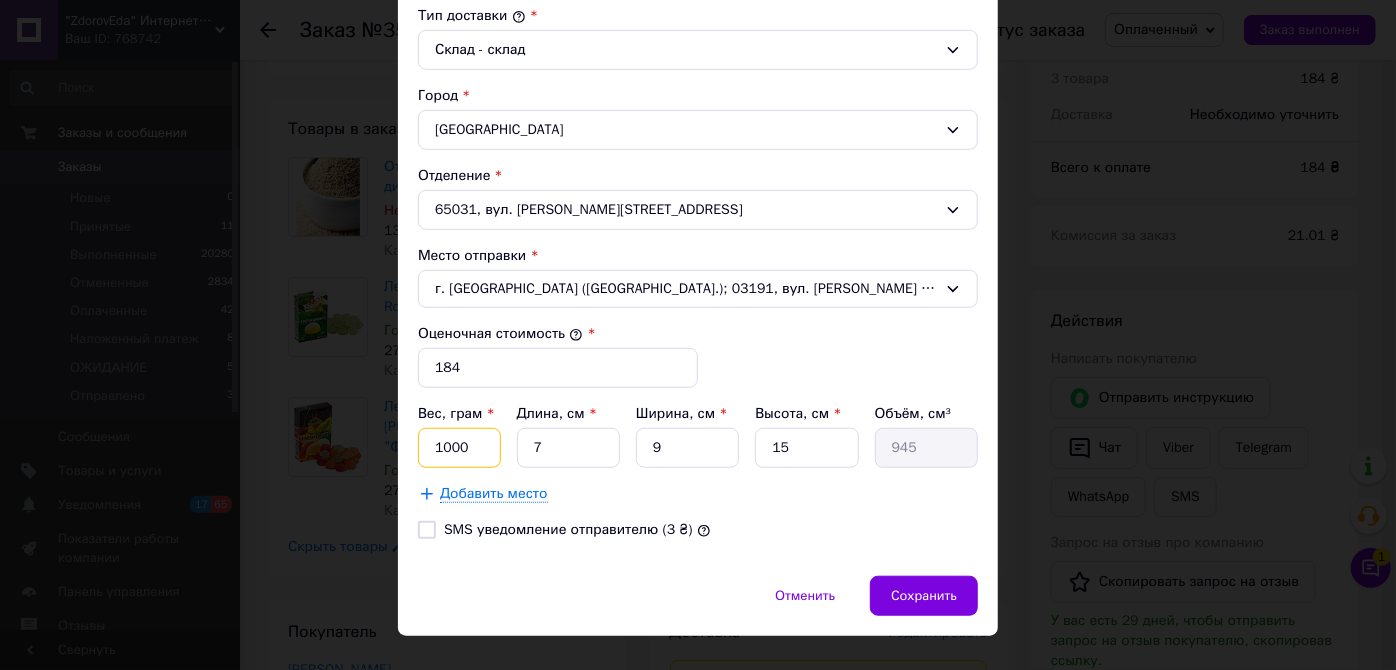 click on "1000" at bounding box center [459, 448] 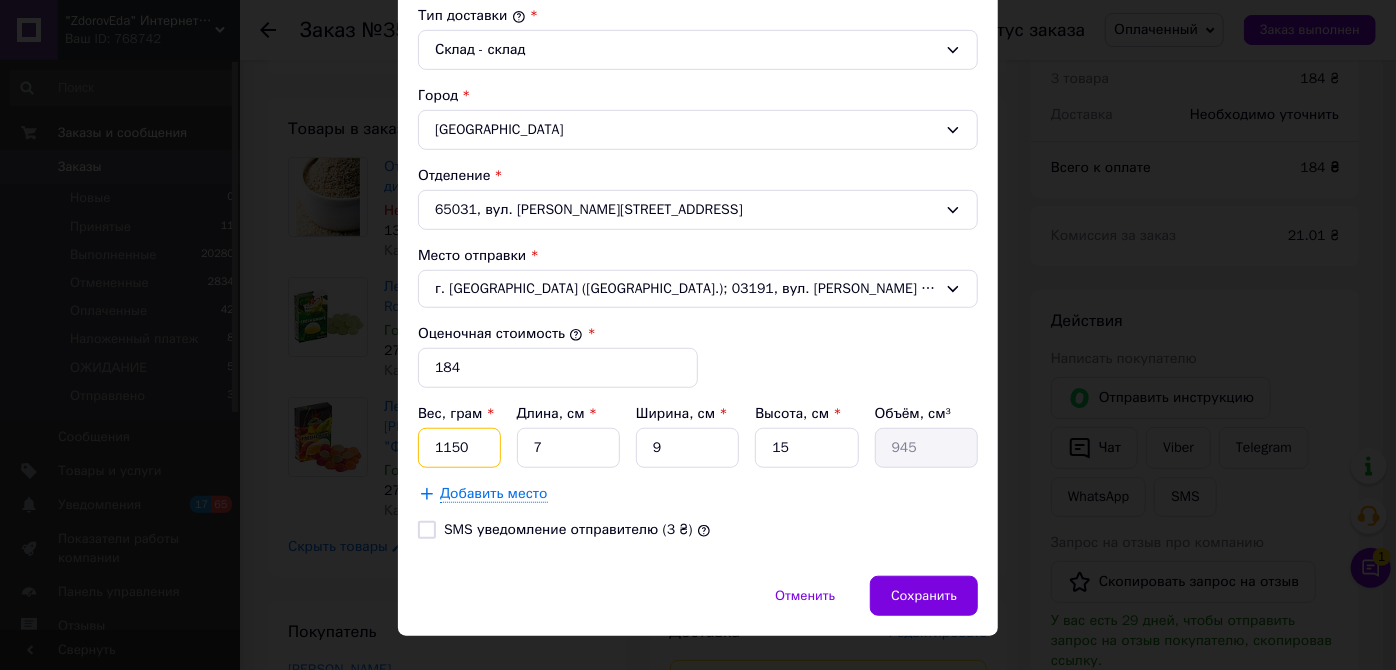 type on "1150" 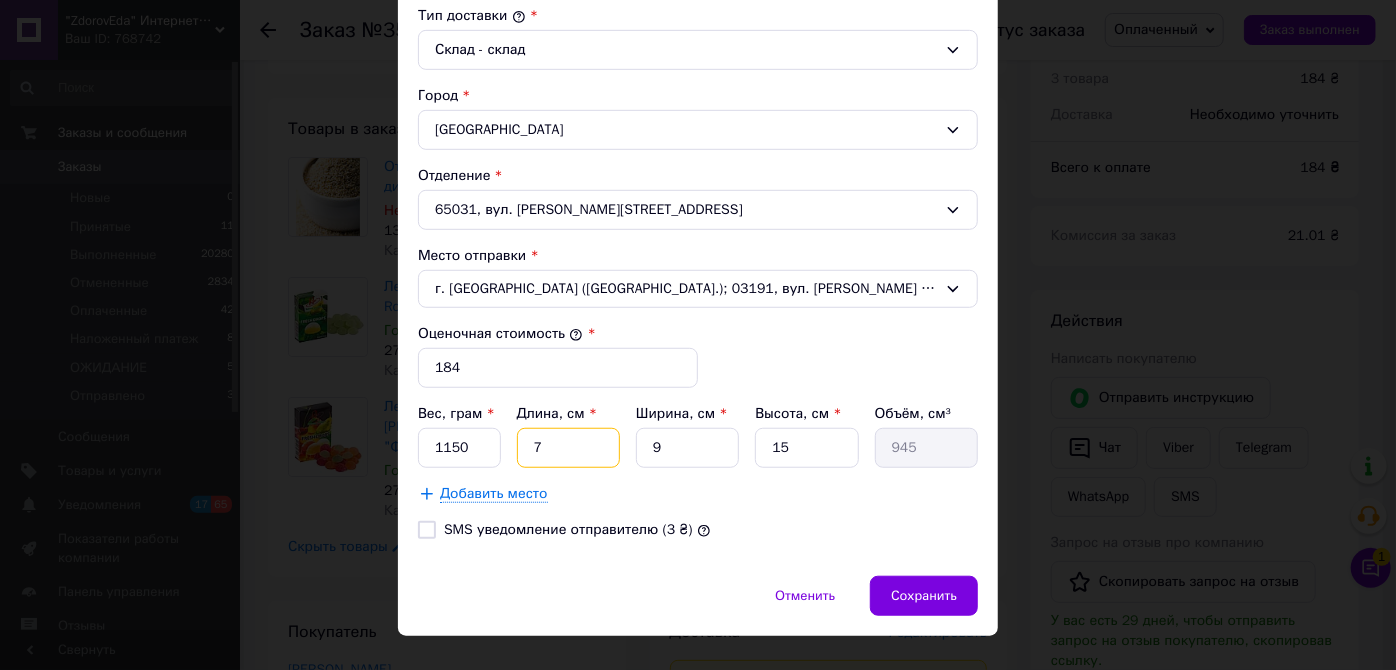 type on "2" 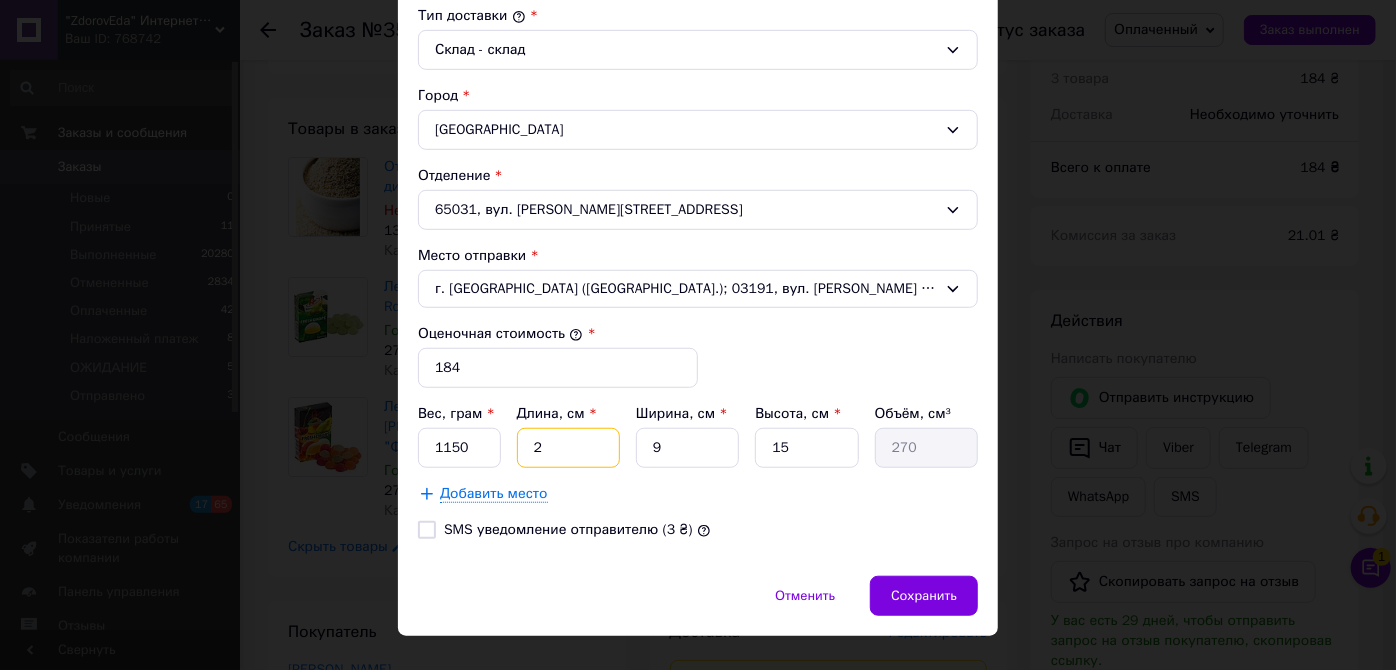 type on "23" 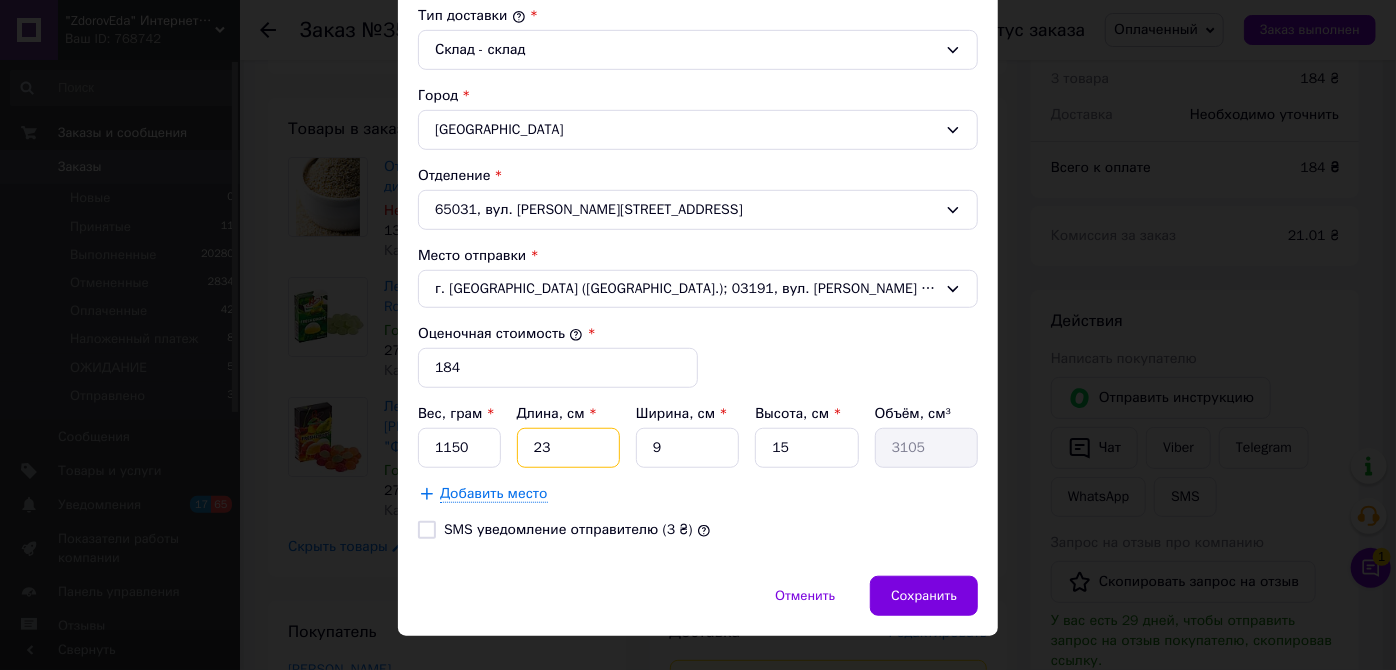 type on "23" 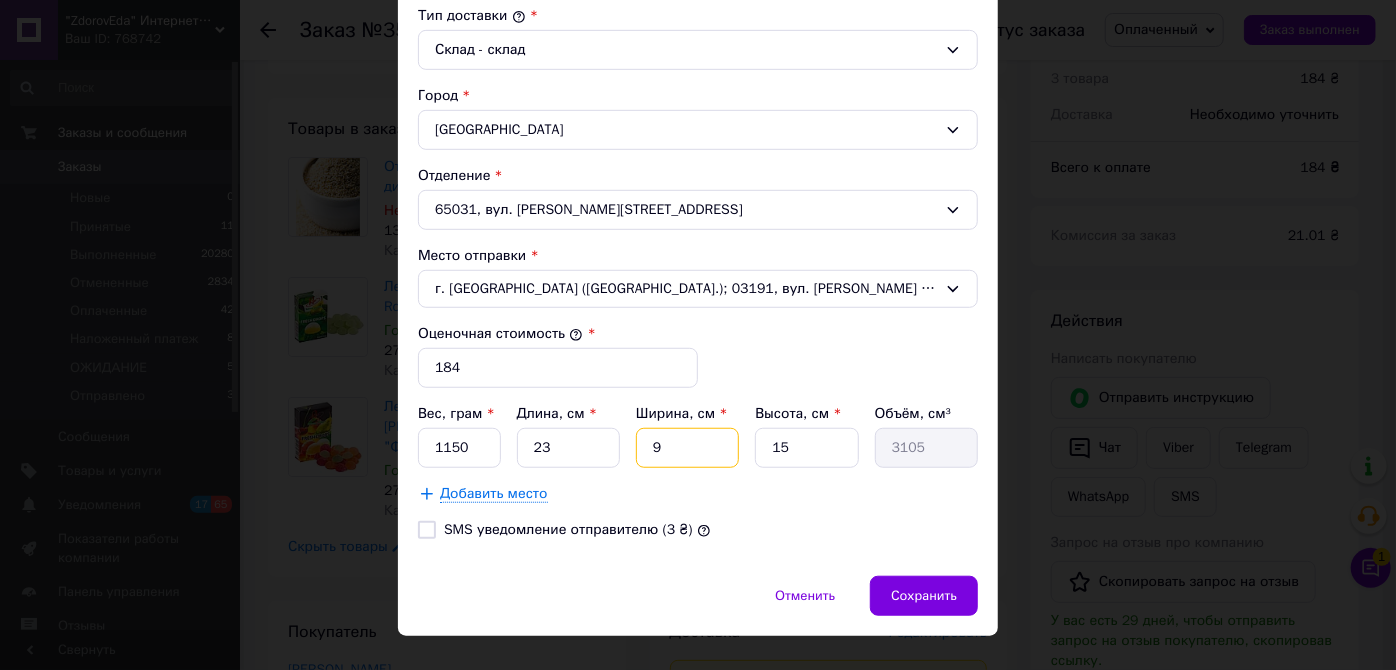 type on "1" 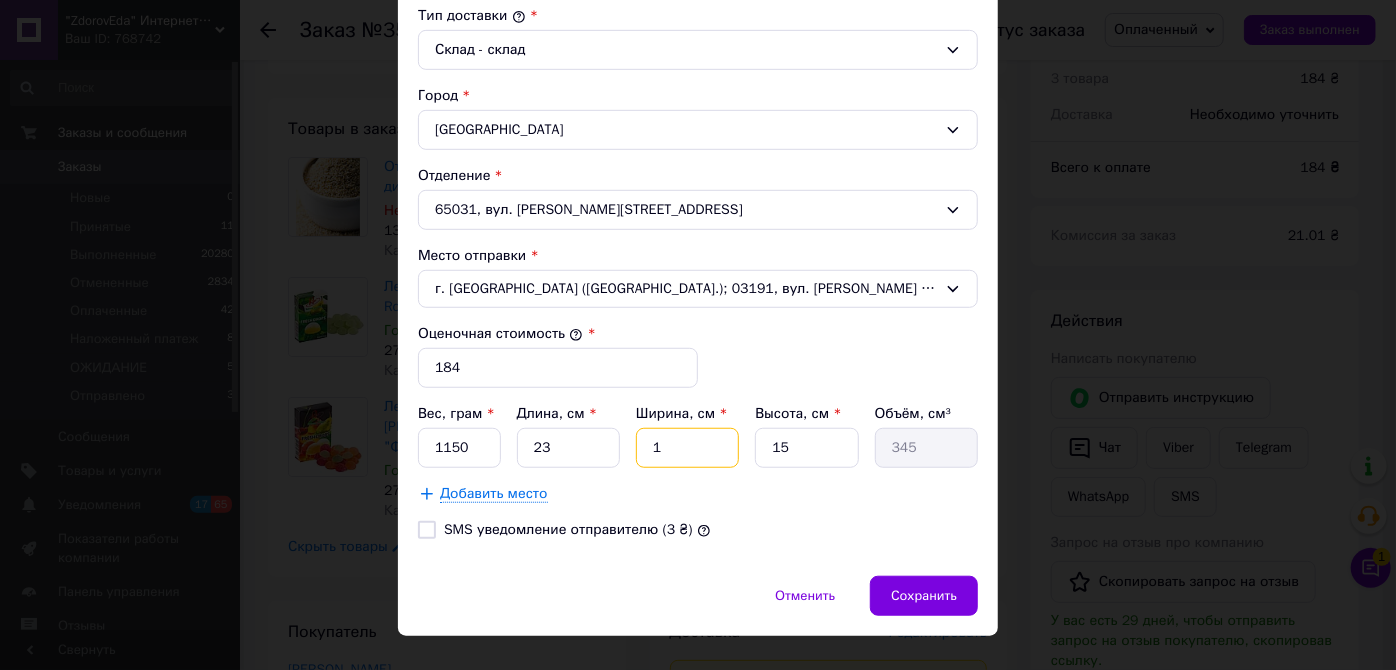 type on "14" 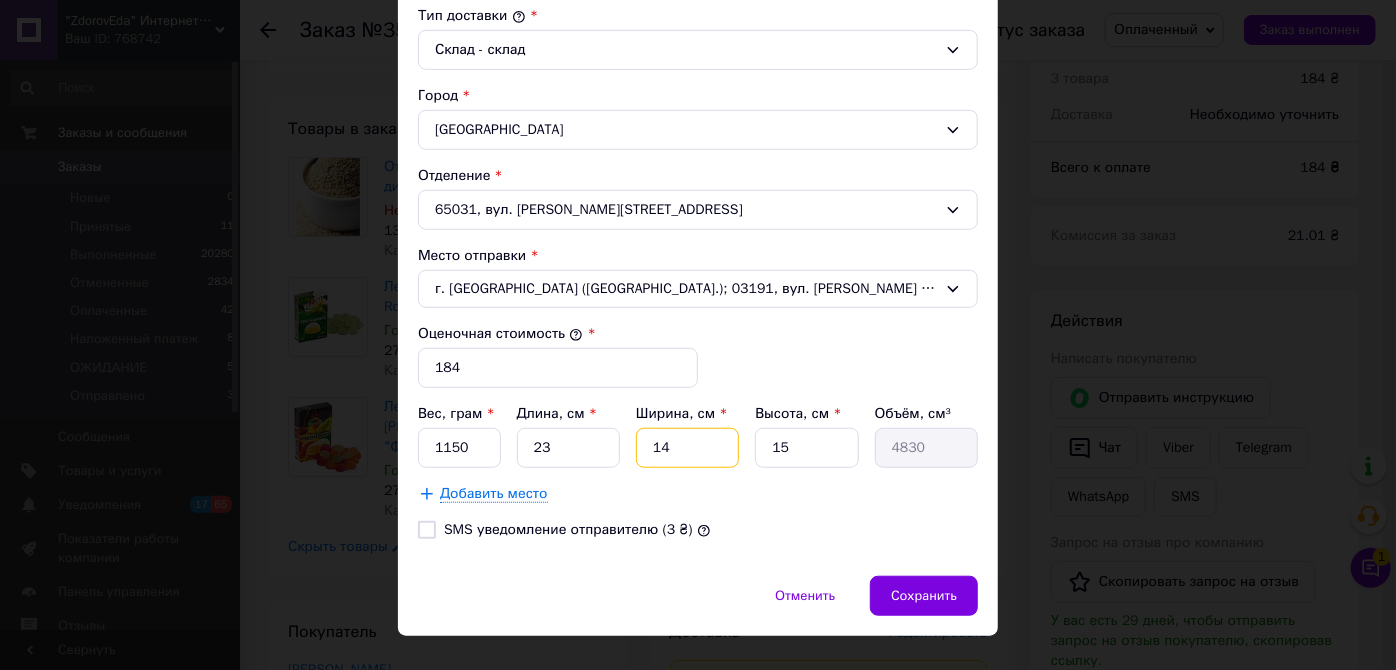 type on "14" 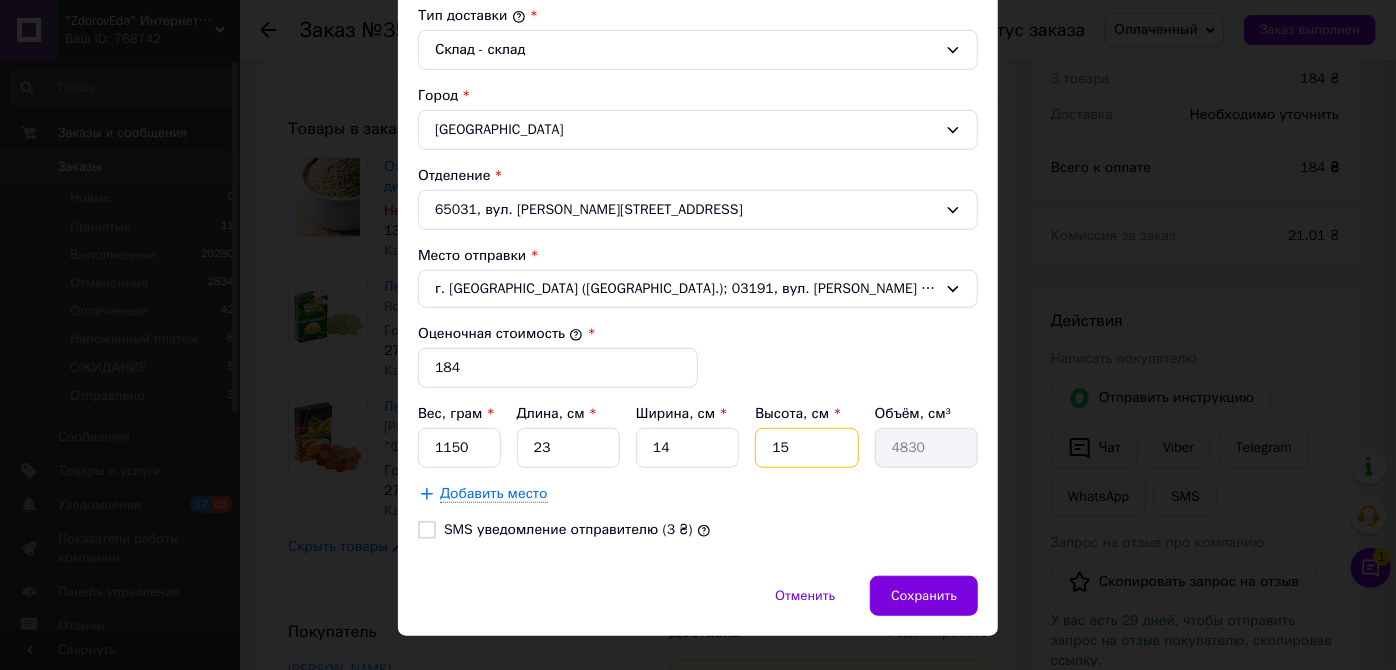 type on "1" 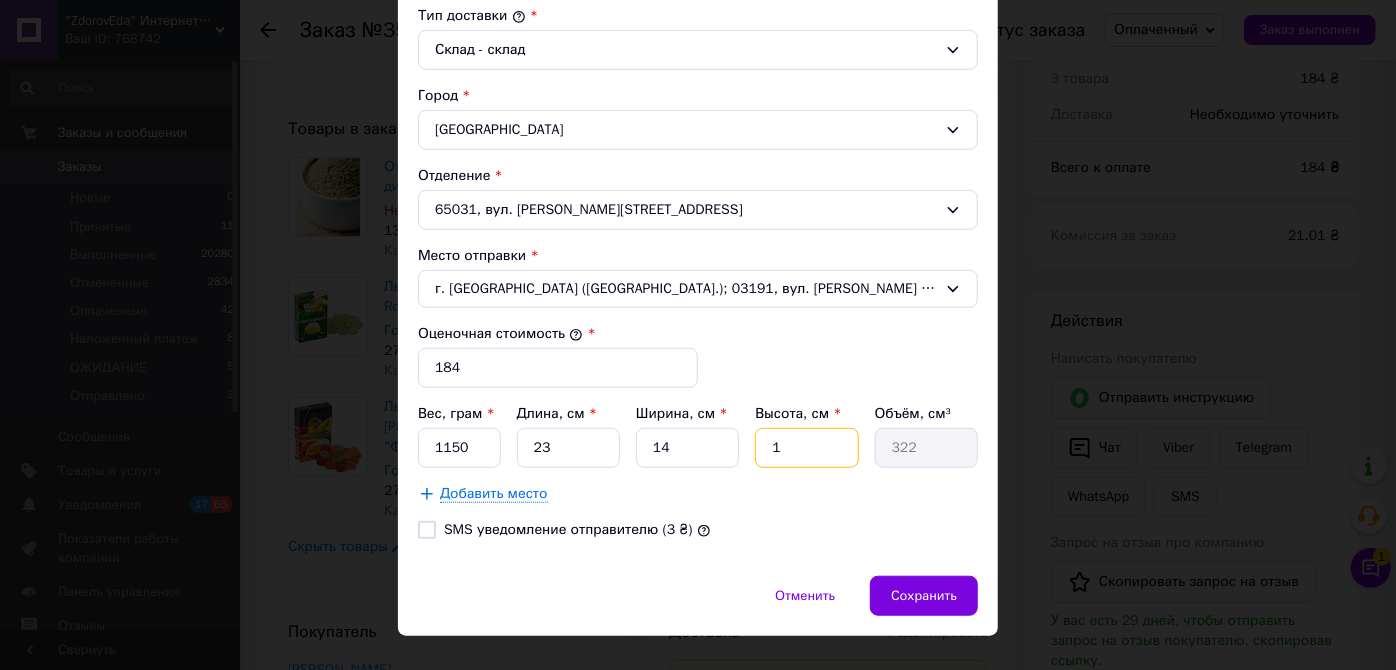 type on "12" 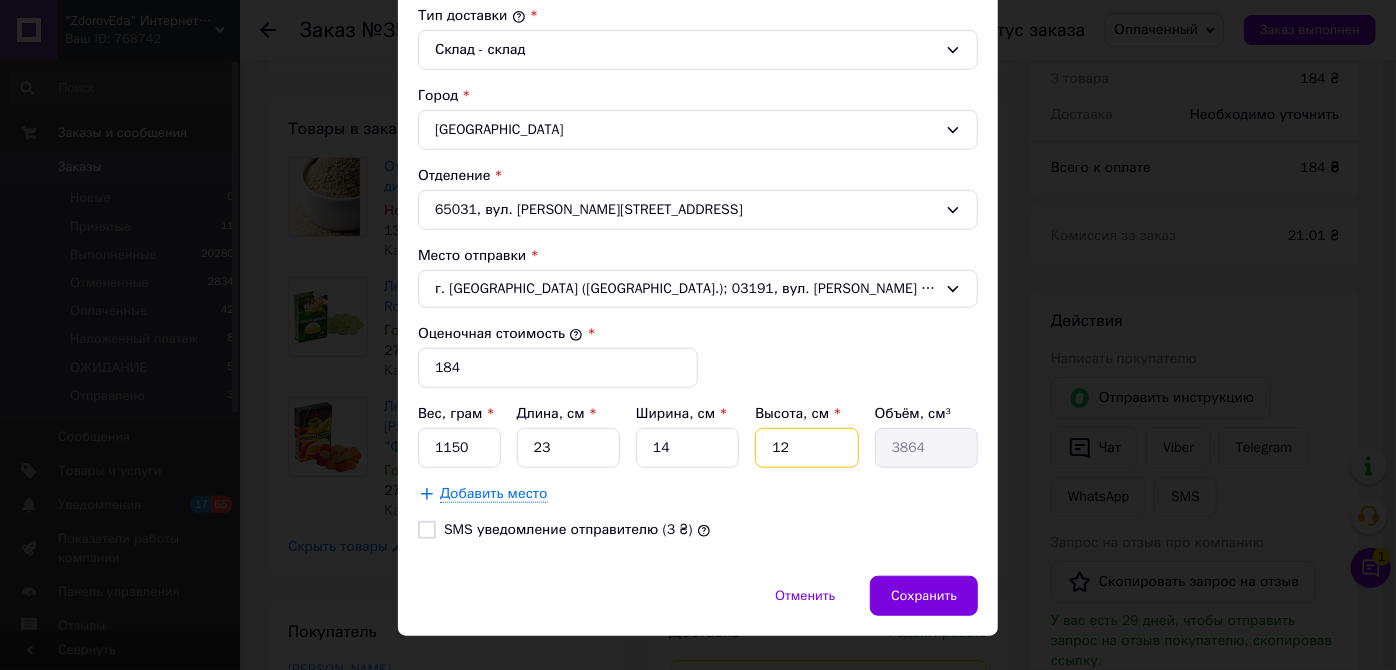 type on "1" 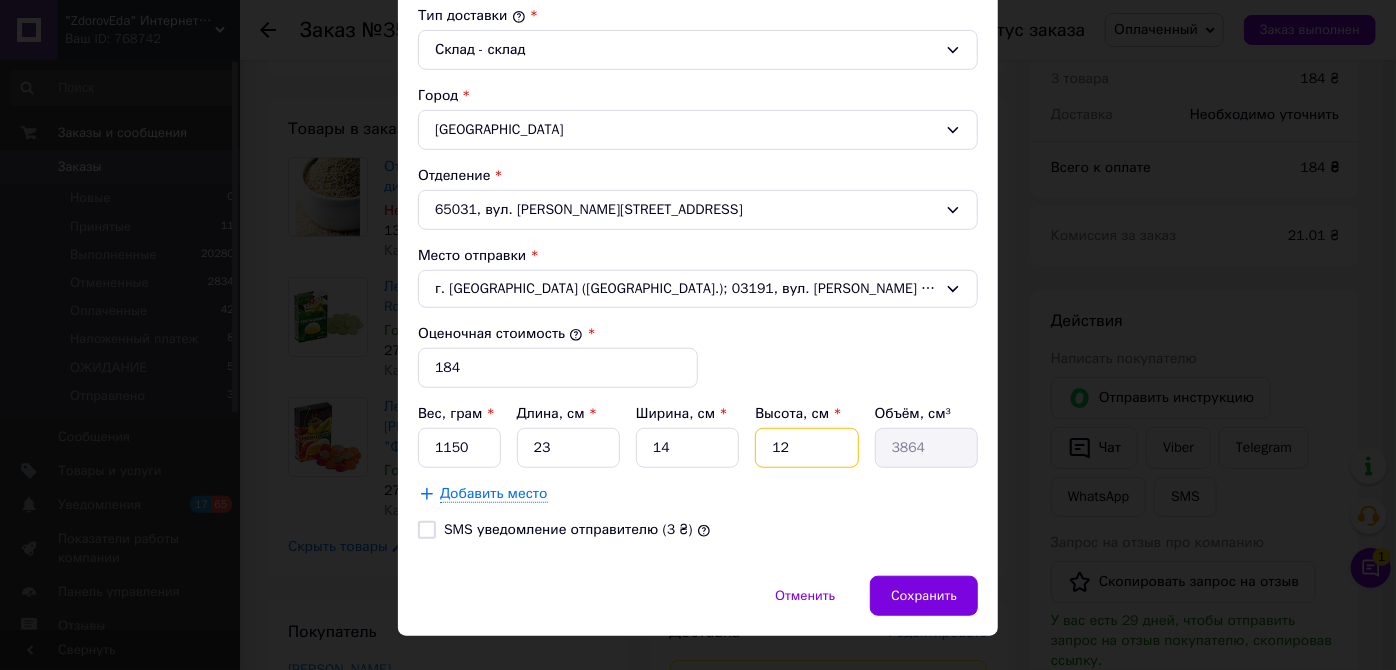 type on "322" 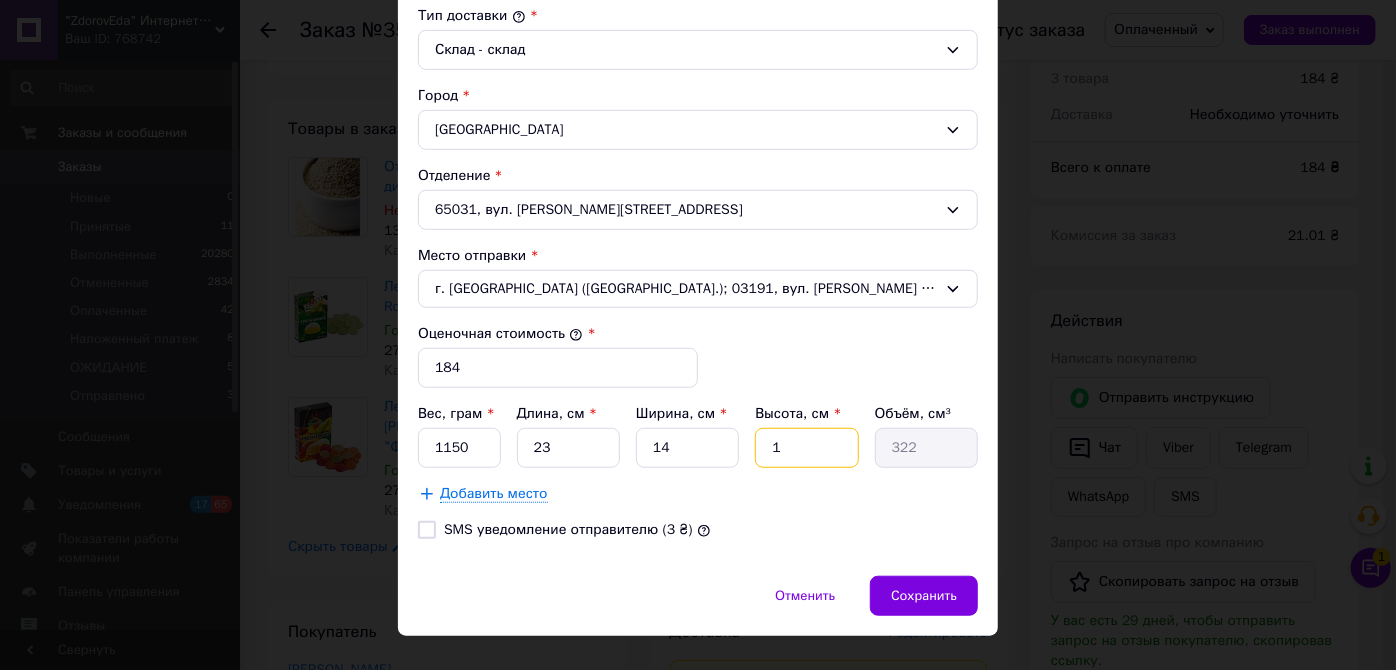 type on "10" 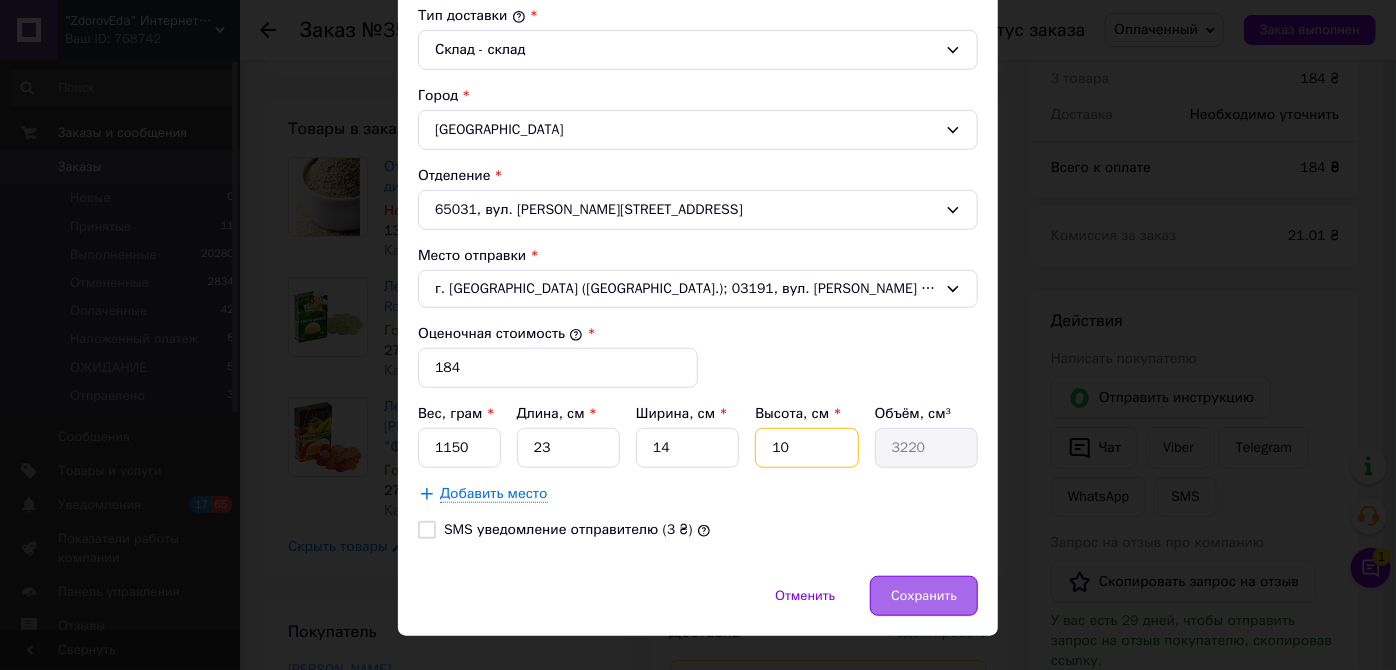 type on "10" 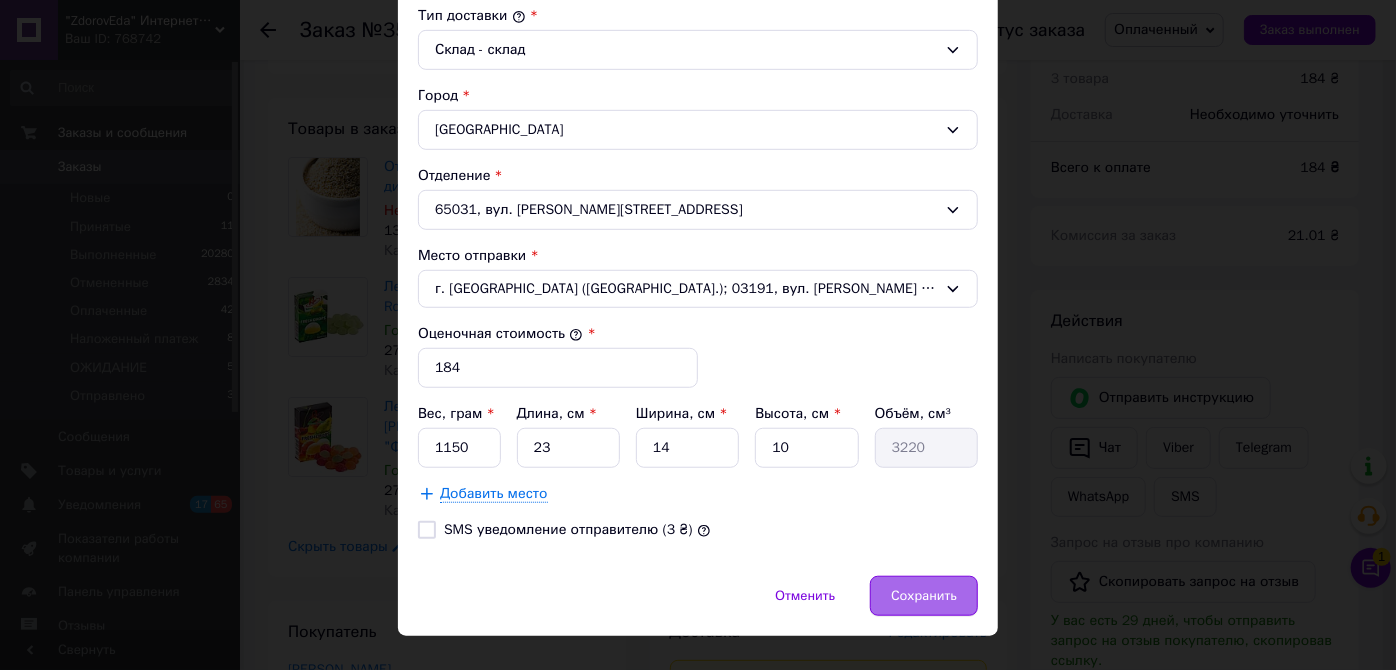 click on "Сохранить" at bounding box center [924, 596] 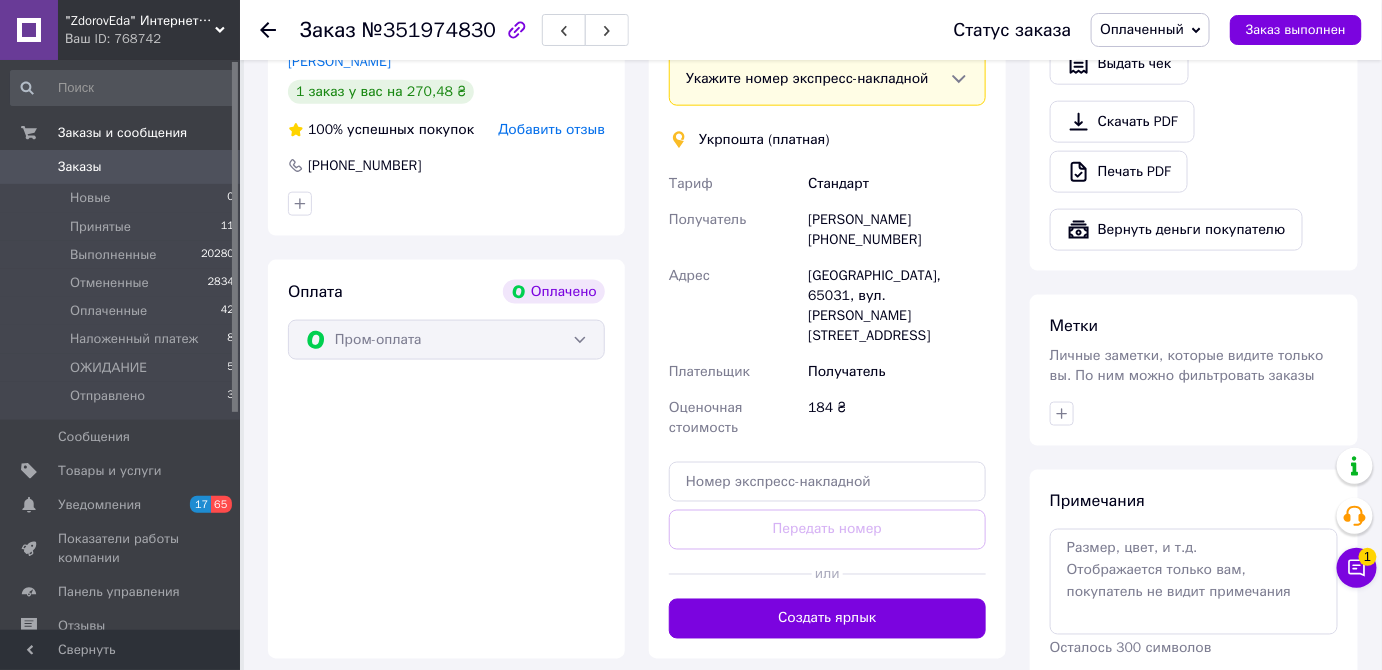 scroll, scrollTop: 772, scrollLeft: 0, axis: vertical 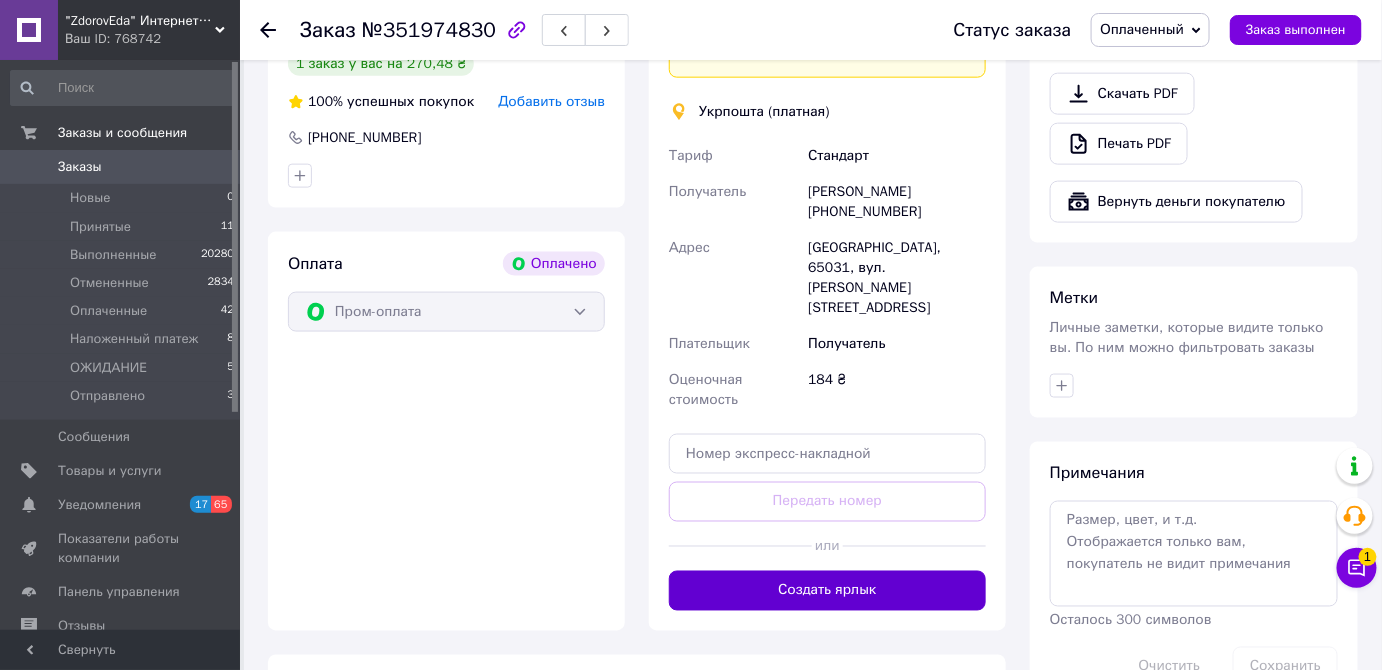 click on "Создать ярлык" at bounding box center (827, 591) 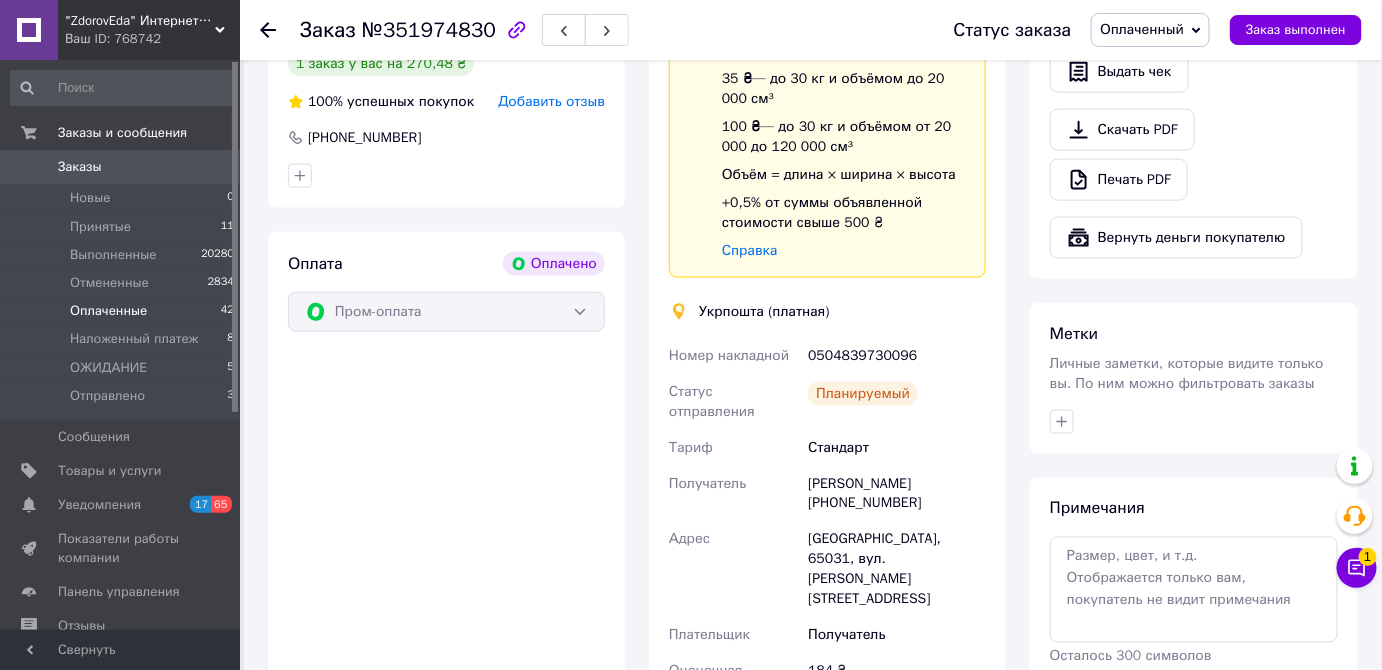 click on "Оплаченные 42" at bounding box center (123, 311) 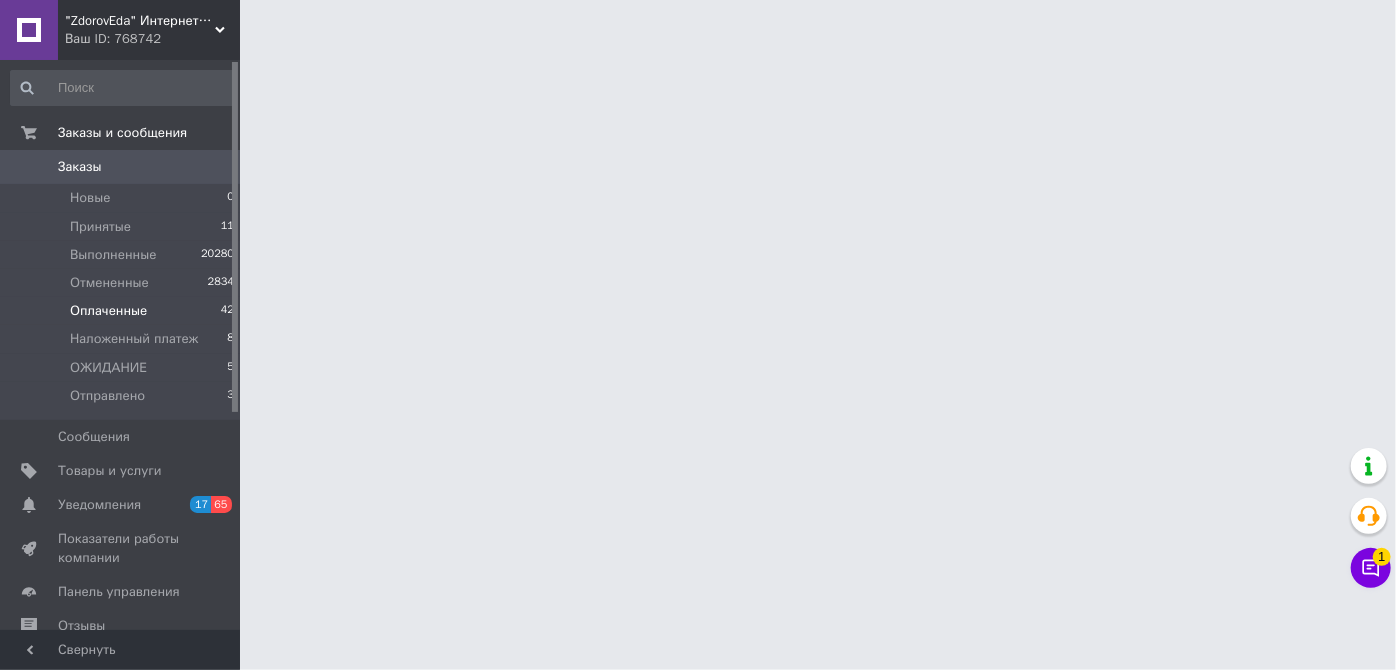 click on "Оплаченные 42" at bounding box center (123, 311) 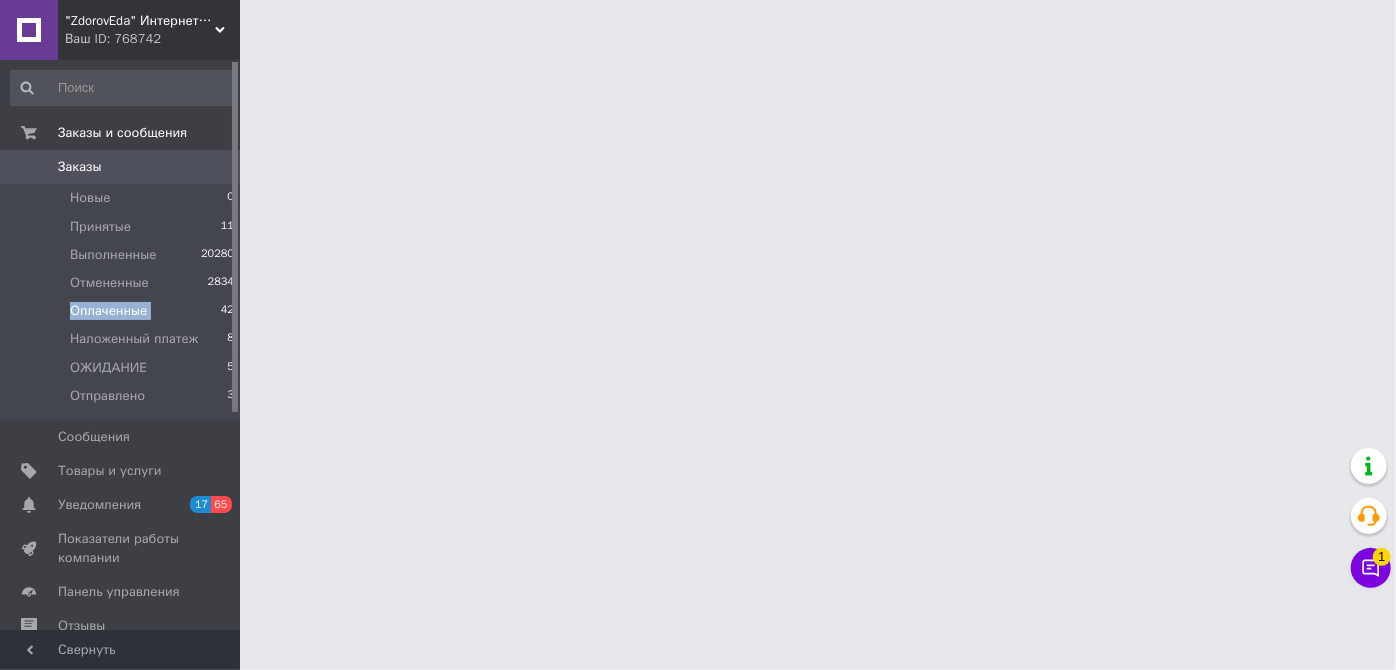 click on "Оплаченные 42" at bounding box center (123, 311) 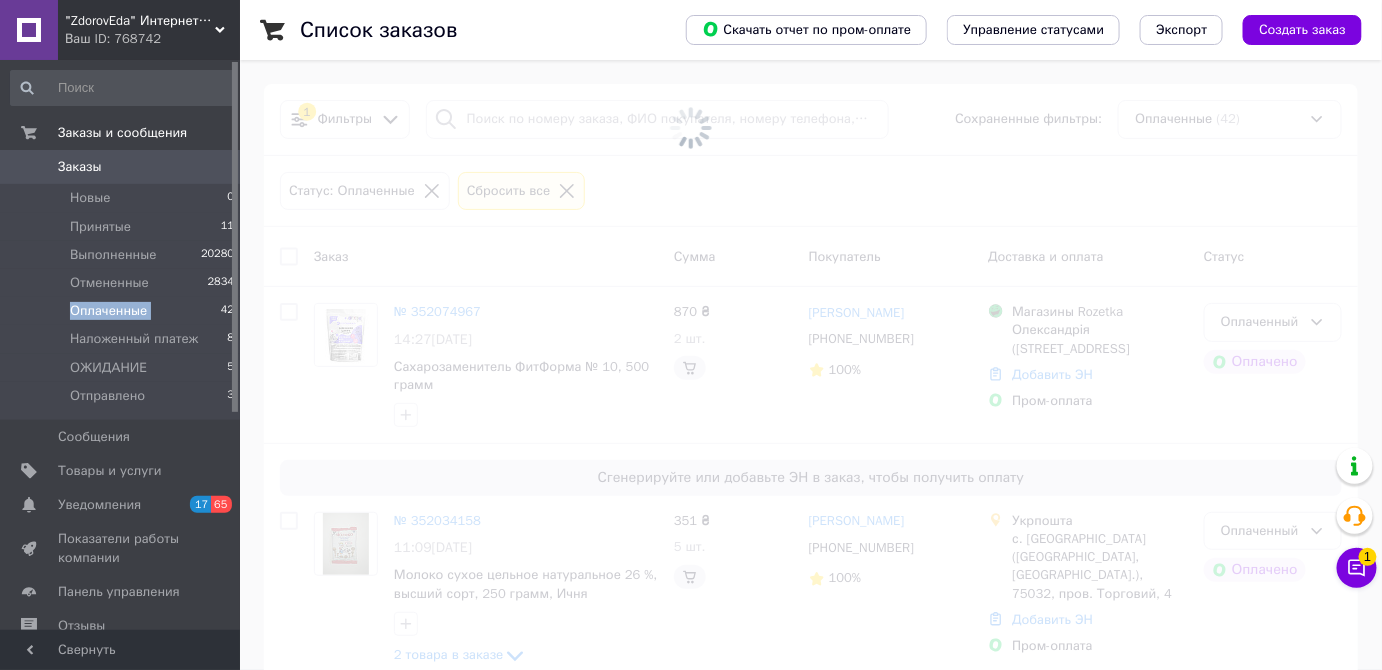 click on "Оплаченные 42" at bounding box center (123, 311) 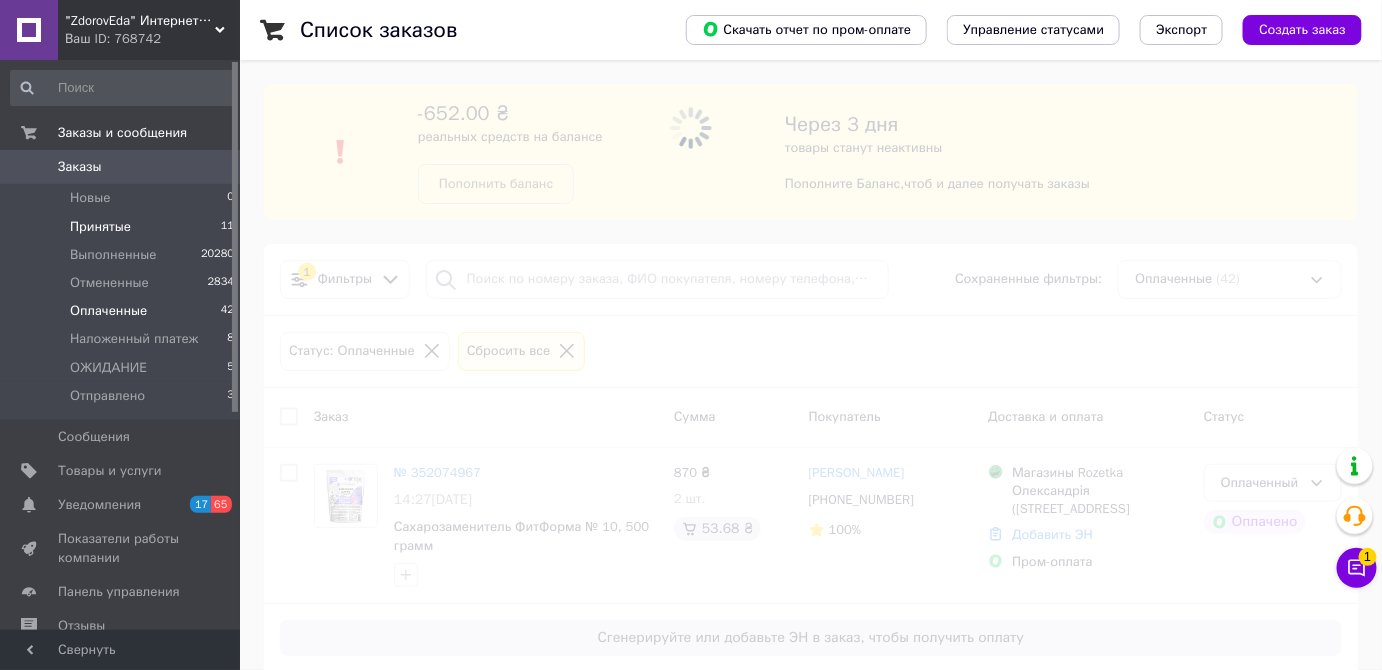 click on "Принятые 11" at bounding box center (123, 227) 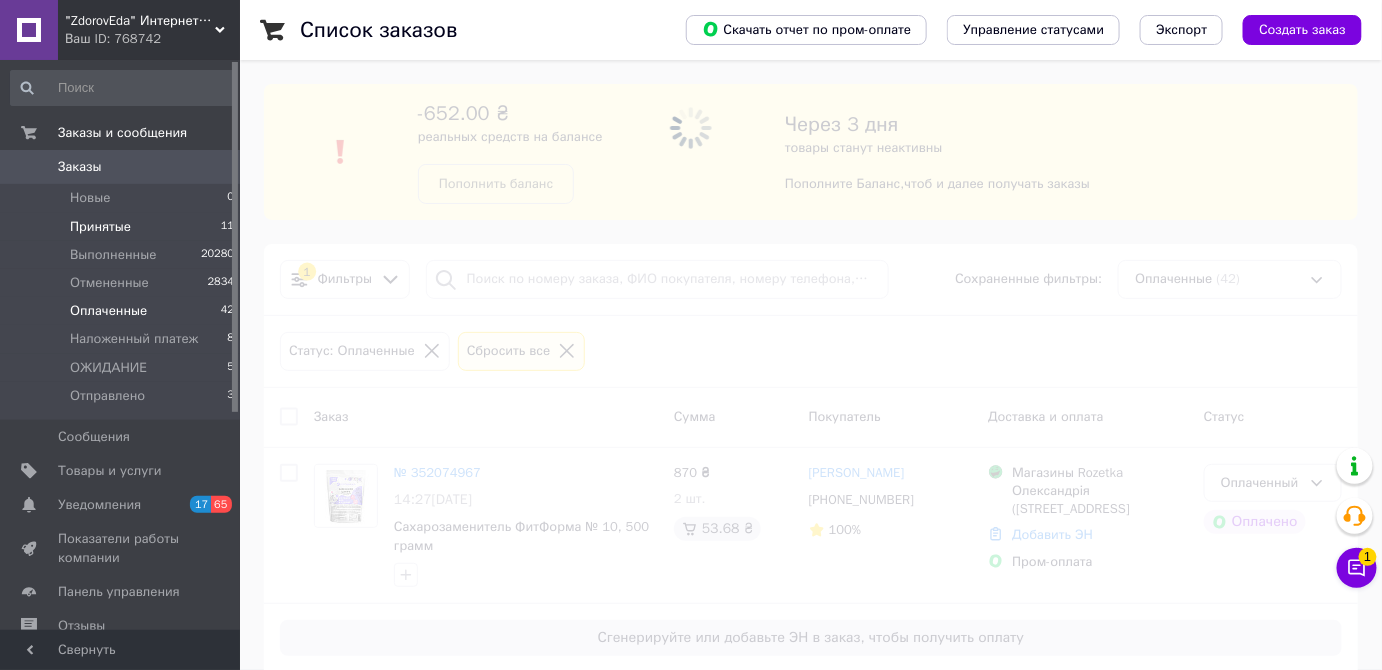 click on "Принятые 11" at bounding box center (123, 227) 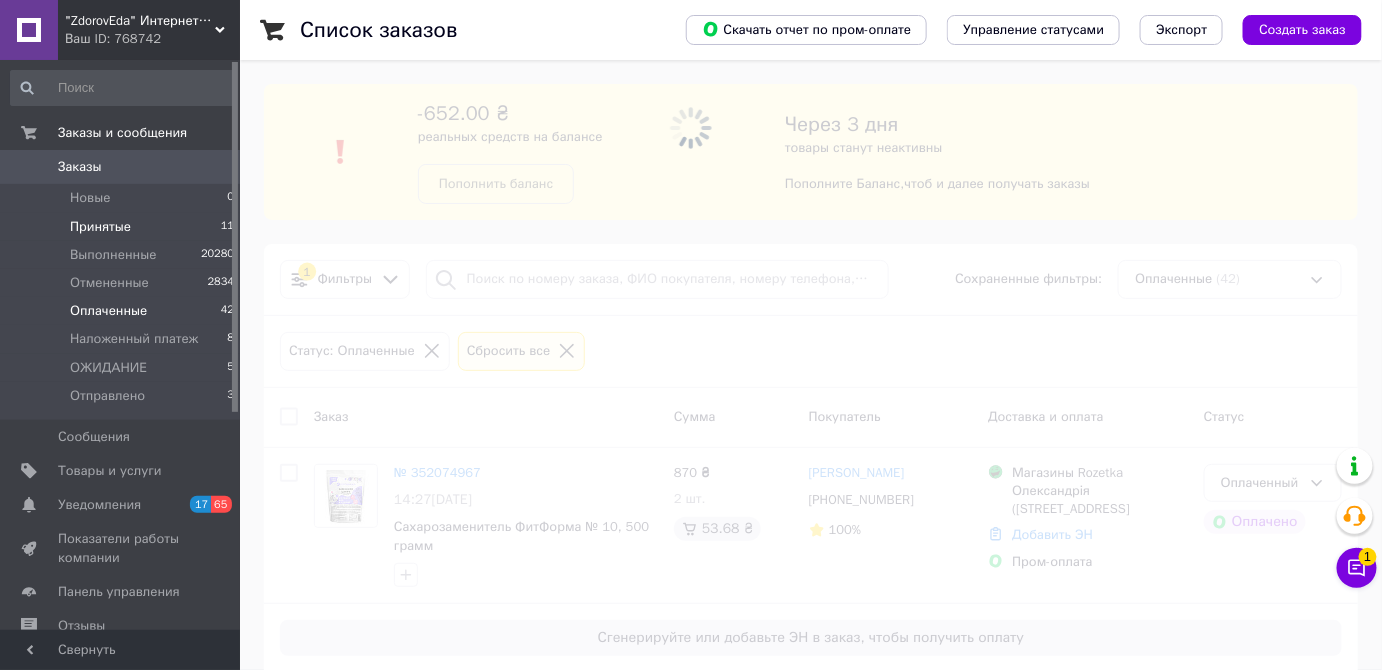 click on "Принятые 11" at bounding box center [123, 227] 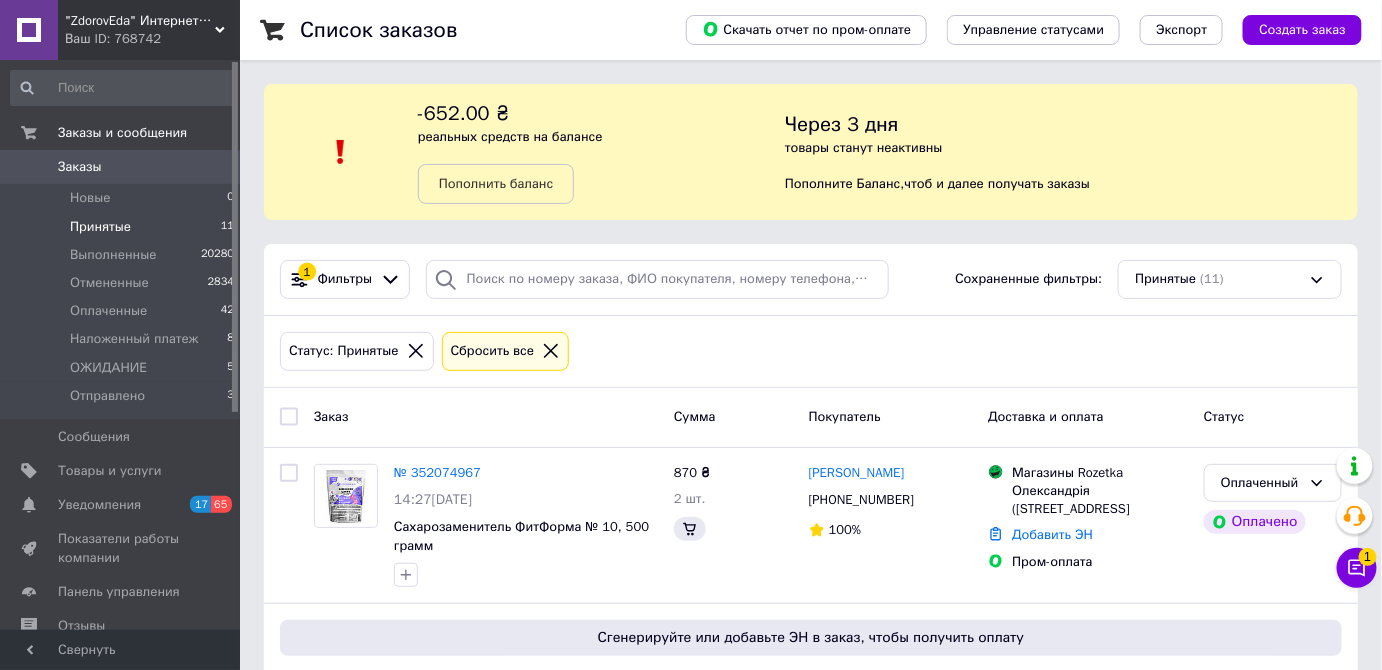 click on "Принятые 11" at bounding box center (123, 227) 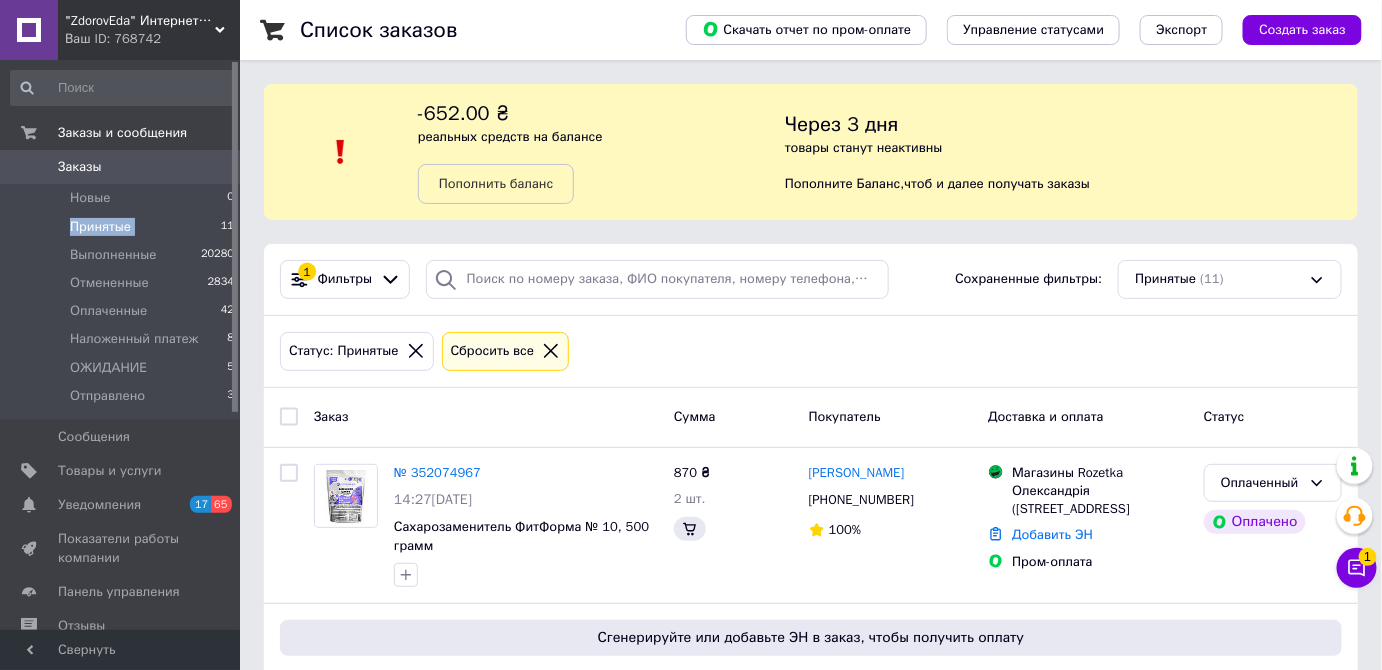 click on "Принятые 11" at bounding box center [123, 227] 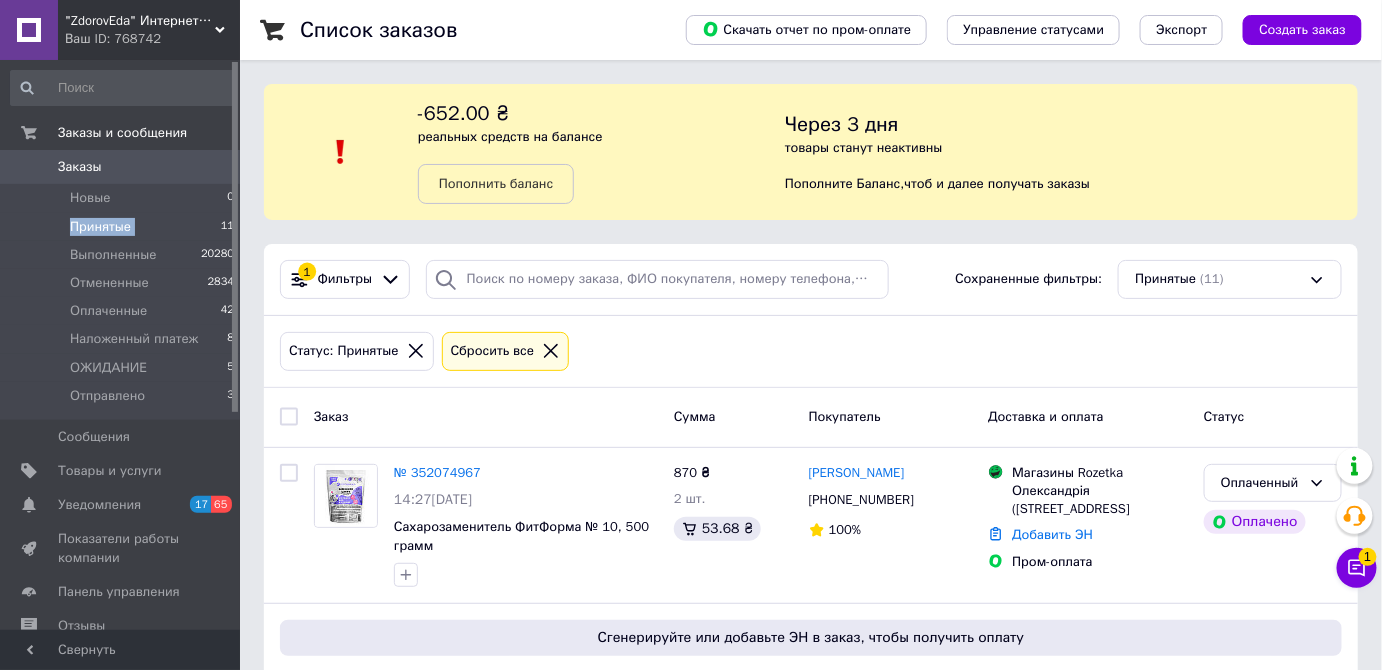 click on "Принятые 11" at bounding box center (123, 227) 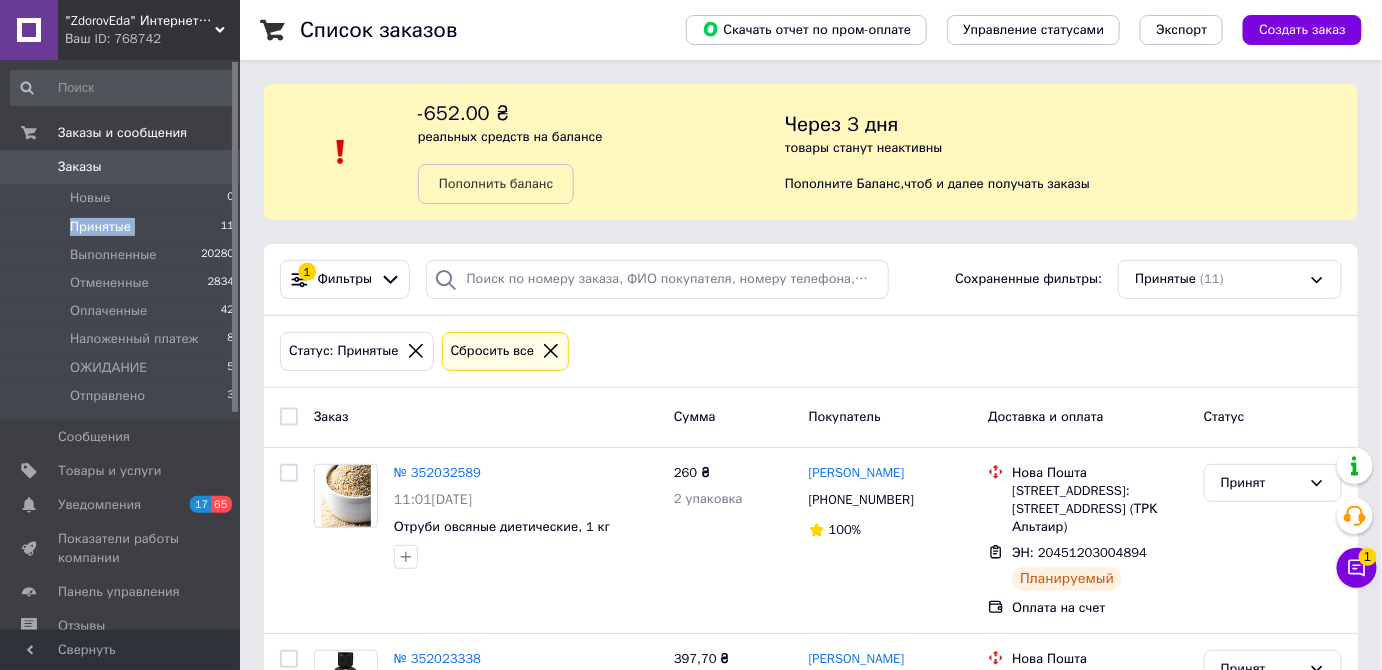 click on "Принятые 11" at bounding box center (123, 227) 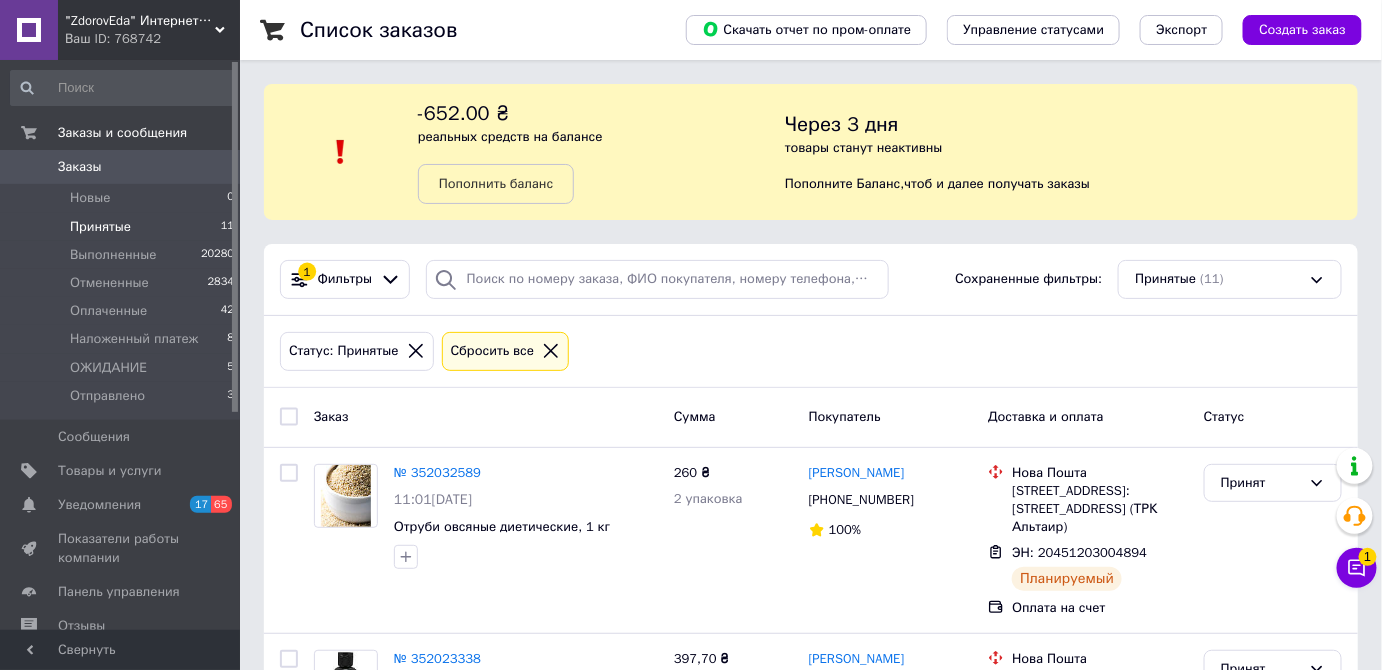 click on "Принятые 11" at bounding box center [123, 227] 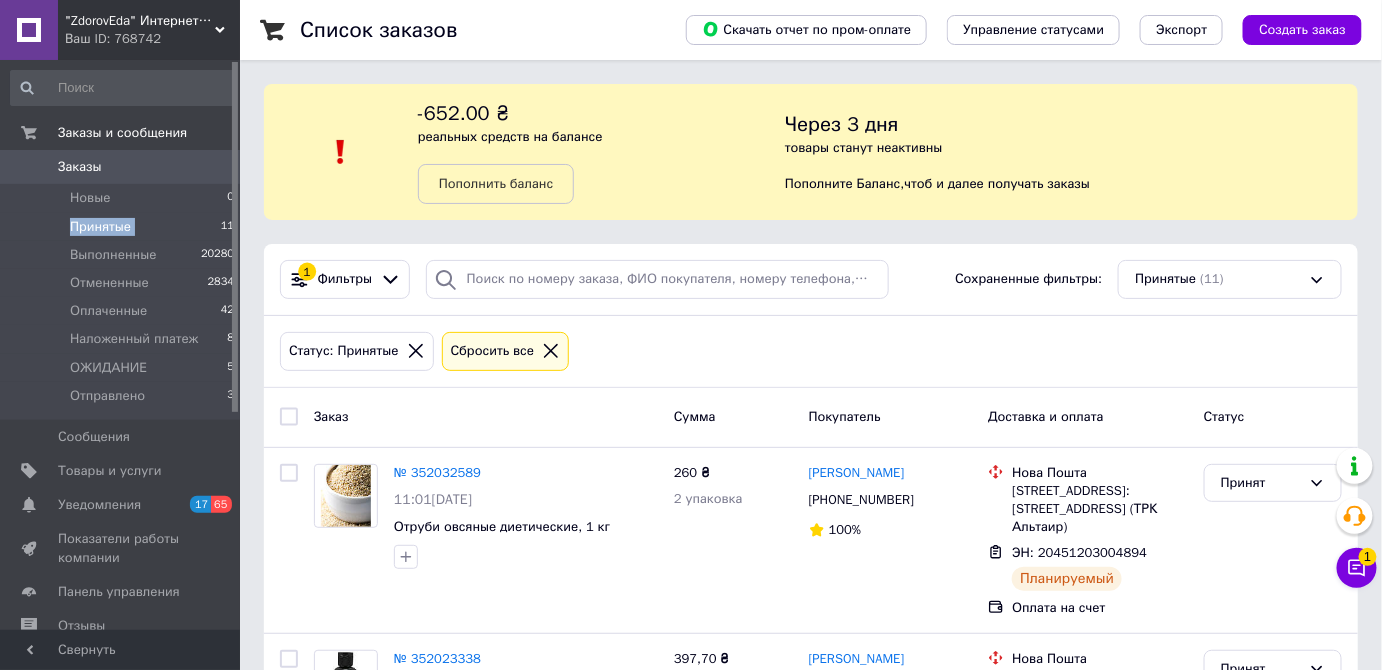 click on "Принятые 11" at bounding box center [123, 227] 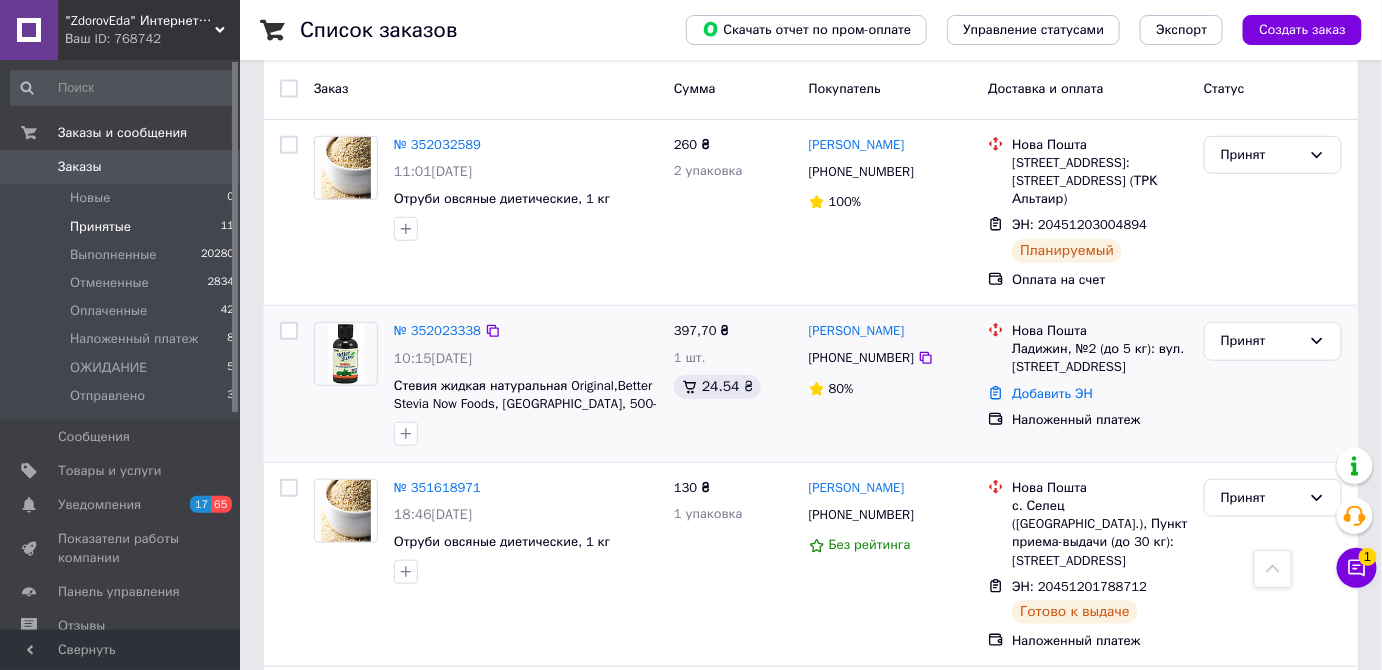 scroll, scrollTop: 242, scrollLeft: 0, axis: vertical 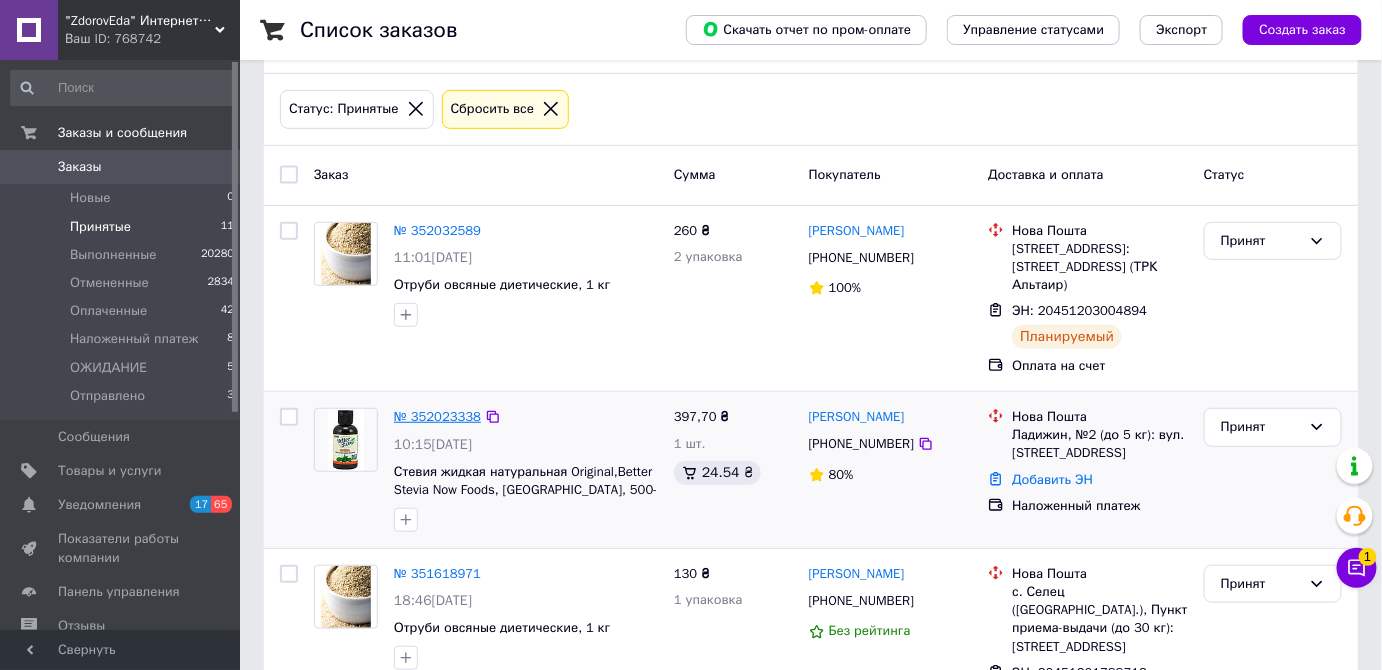 click on "№ 352023338" at bounding box center [437, 416] 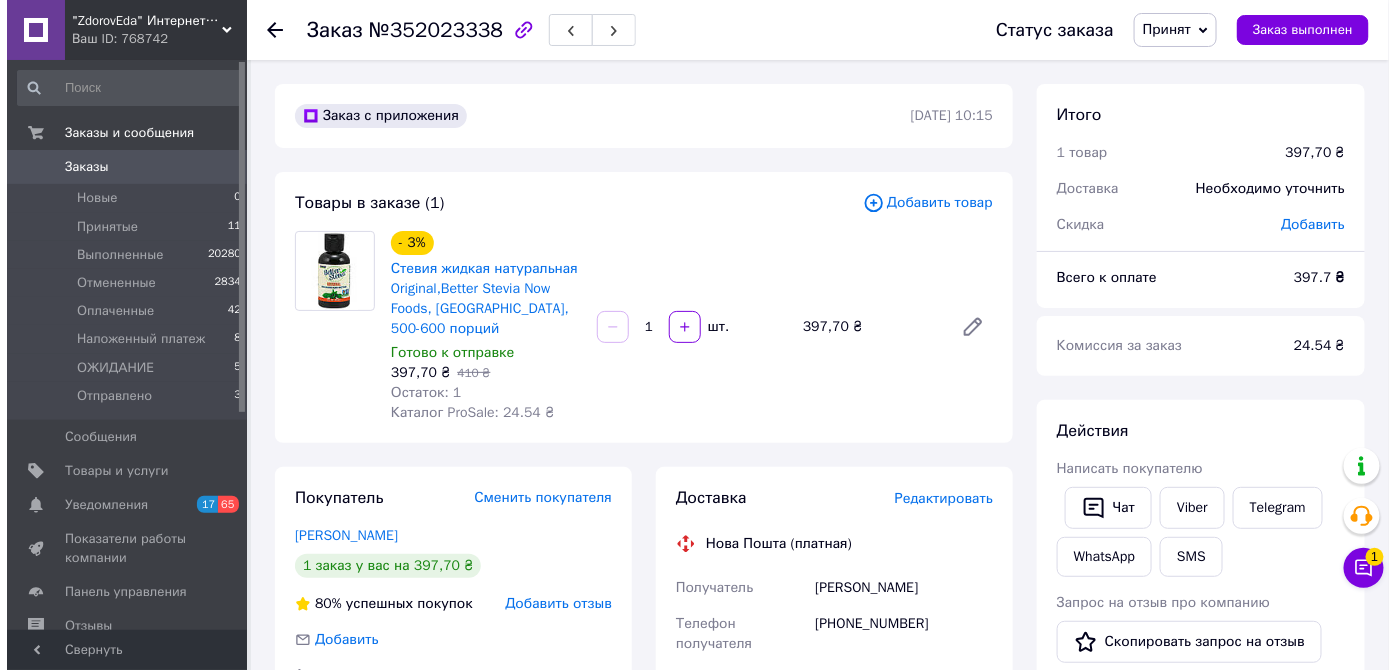 scroll, scrollTop: 181, scrollLeft: 0, axis: vertical 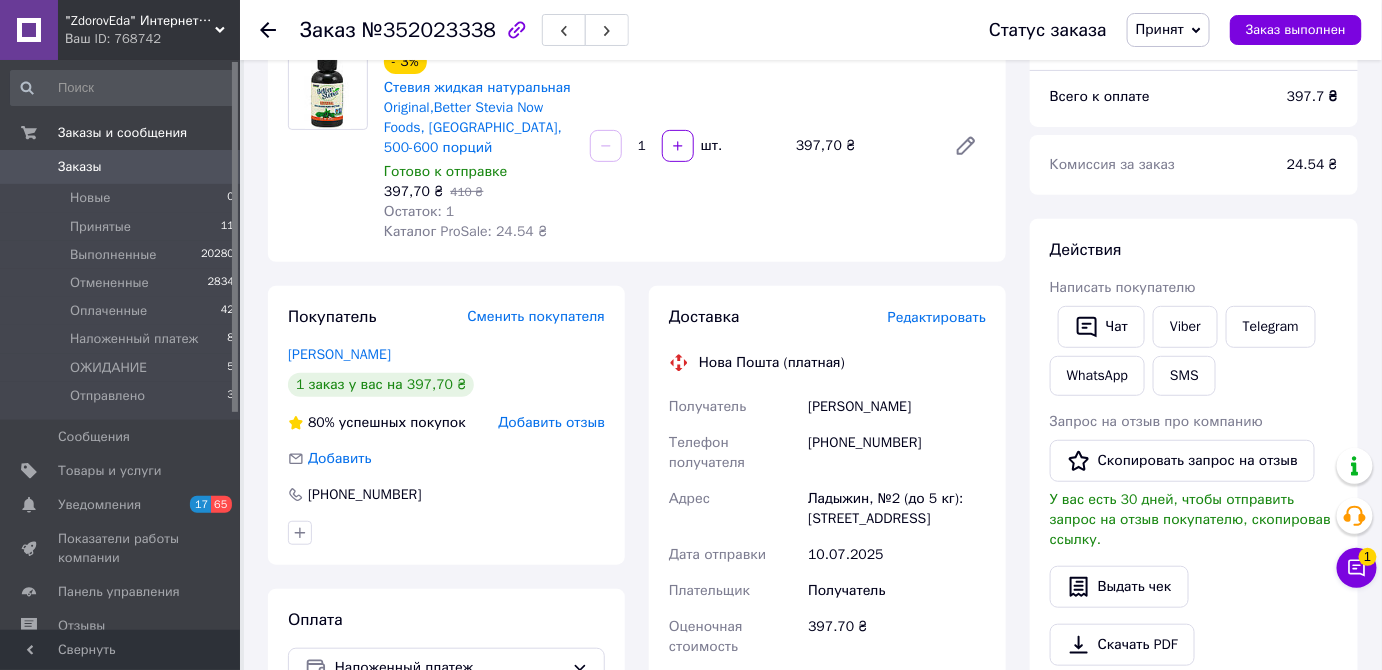 click on "Редактировать" at bounding box center (937, 317) 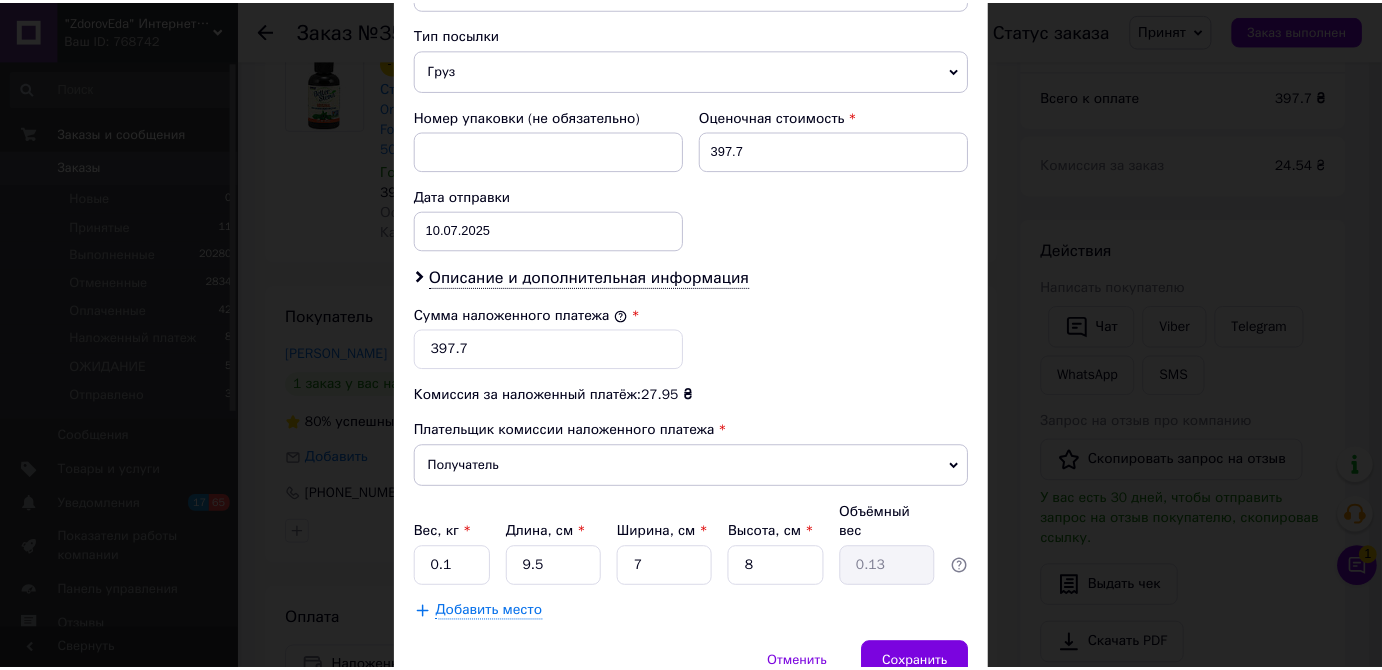 scroll, scrollTop: 847, scrollLeft: 0, axis: vertical 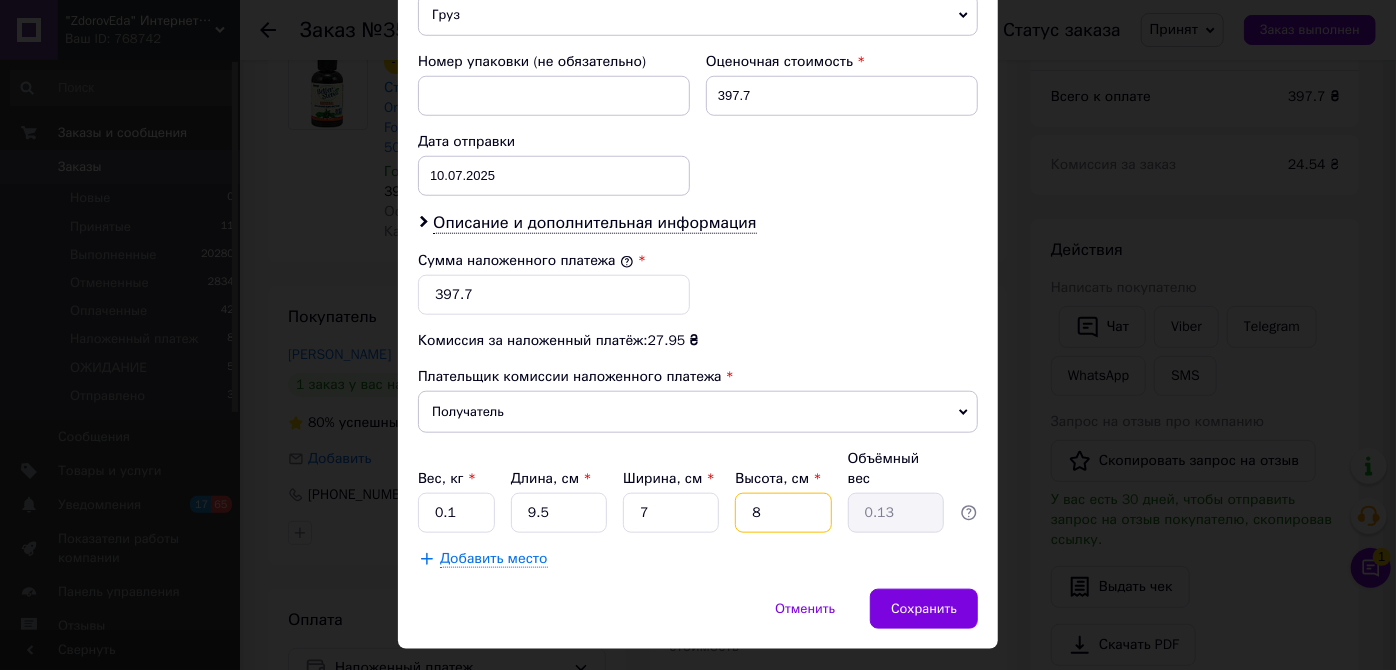 click on "8" at bounding box center (783, 513) 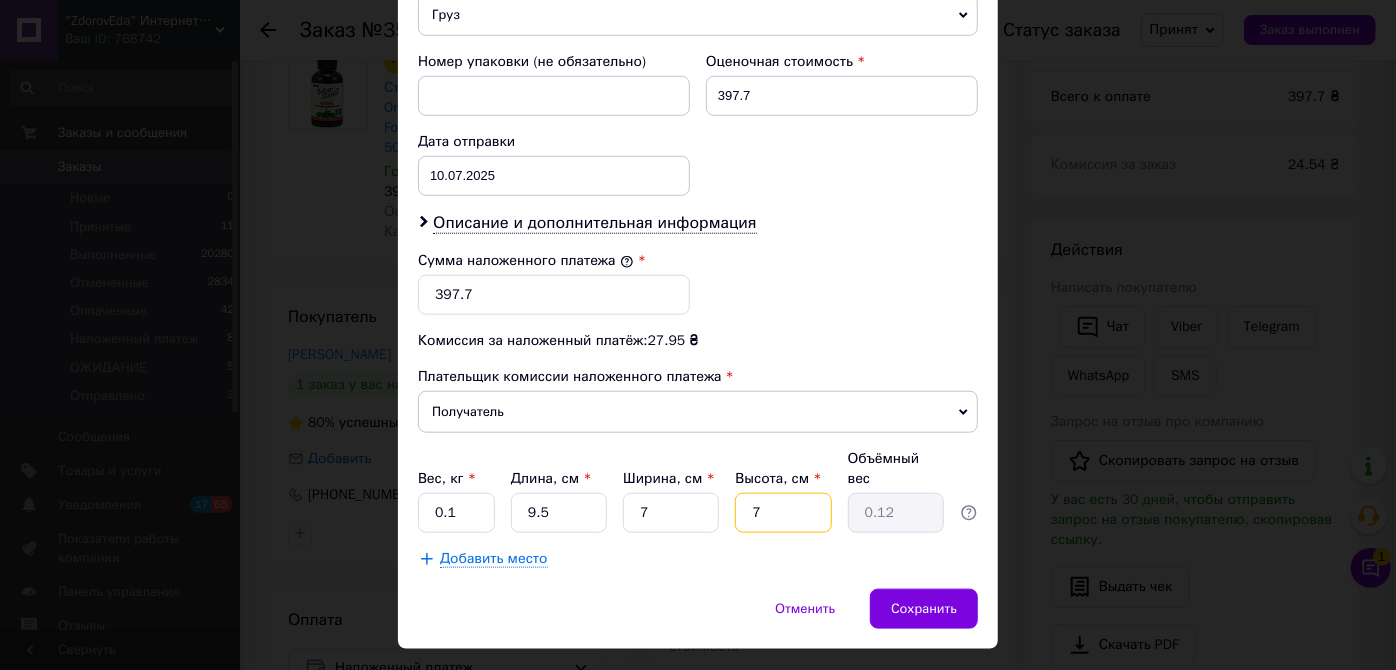 type 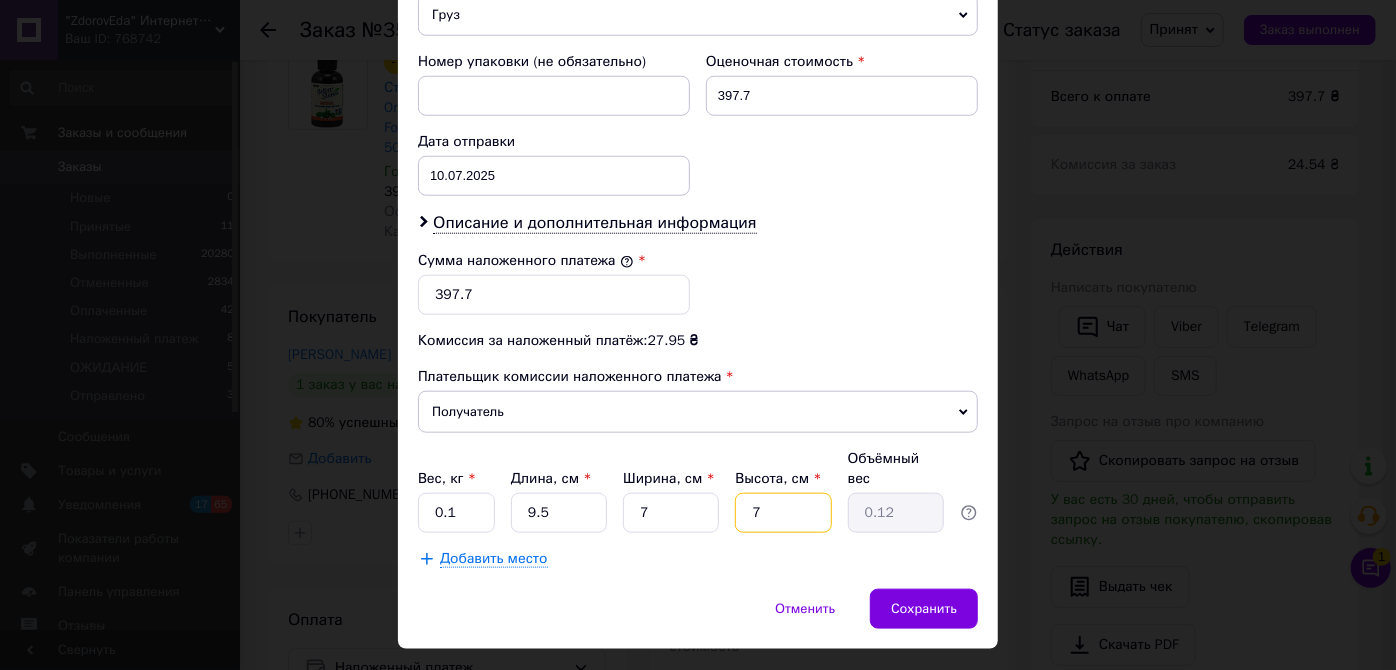 type 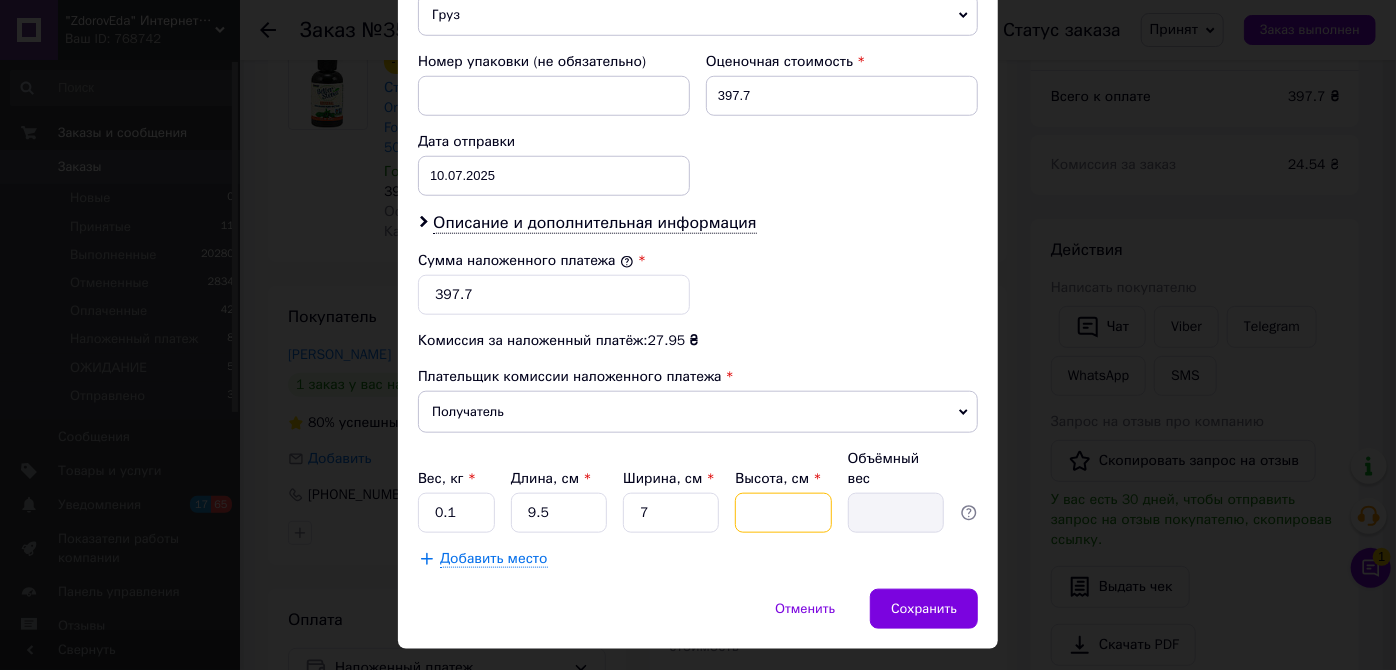 type on "6" 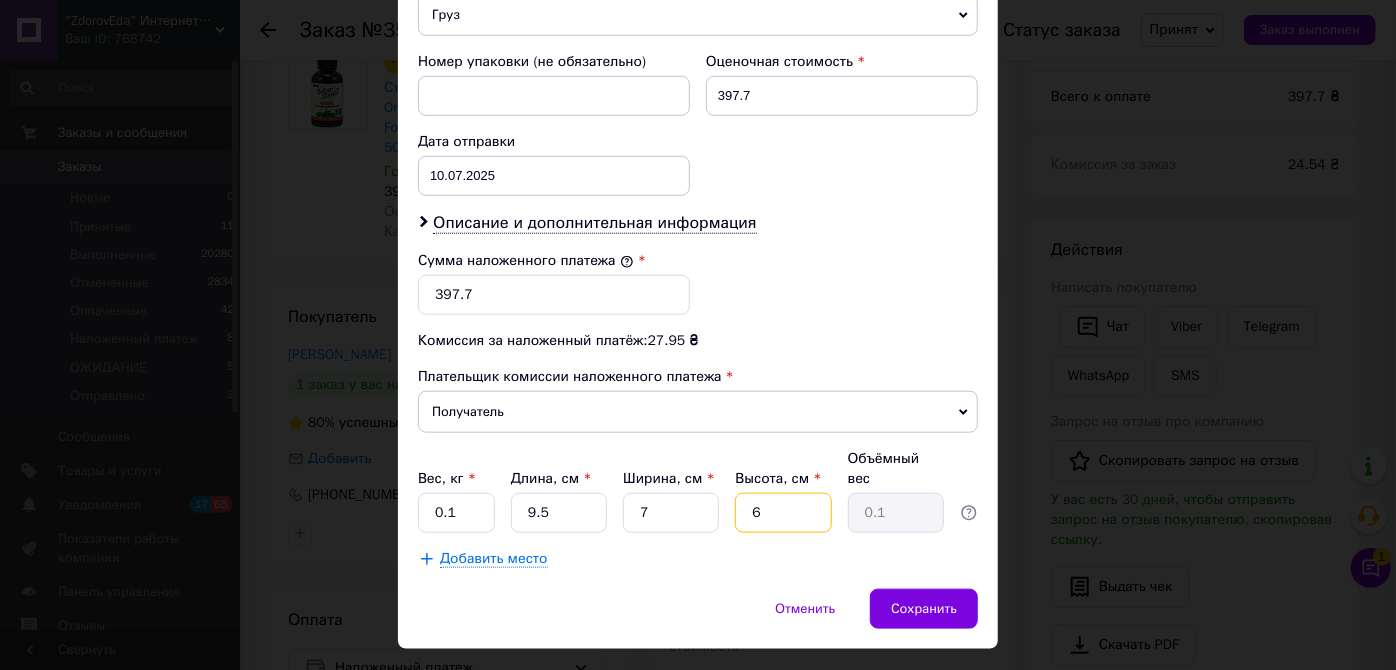 type on "6" 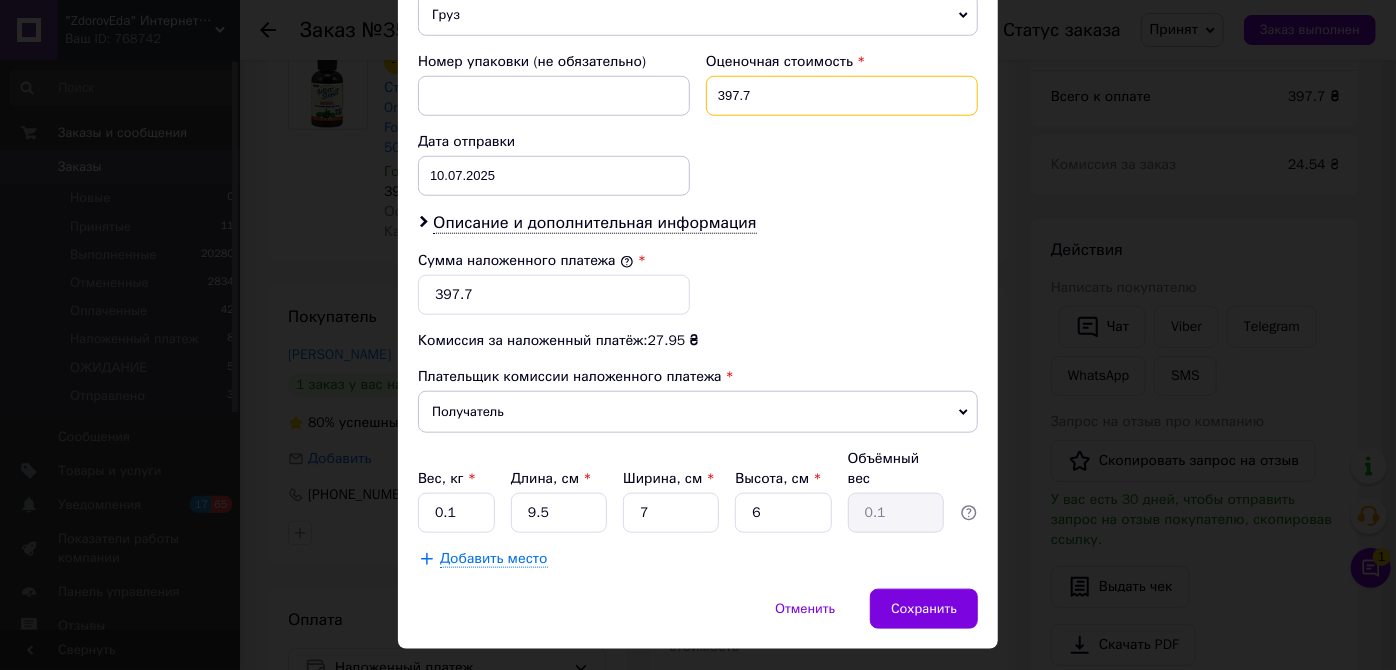 click on "397.7" at bounding box center (842, 96) 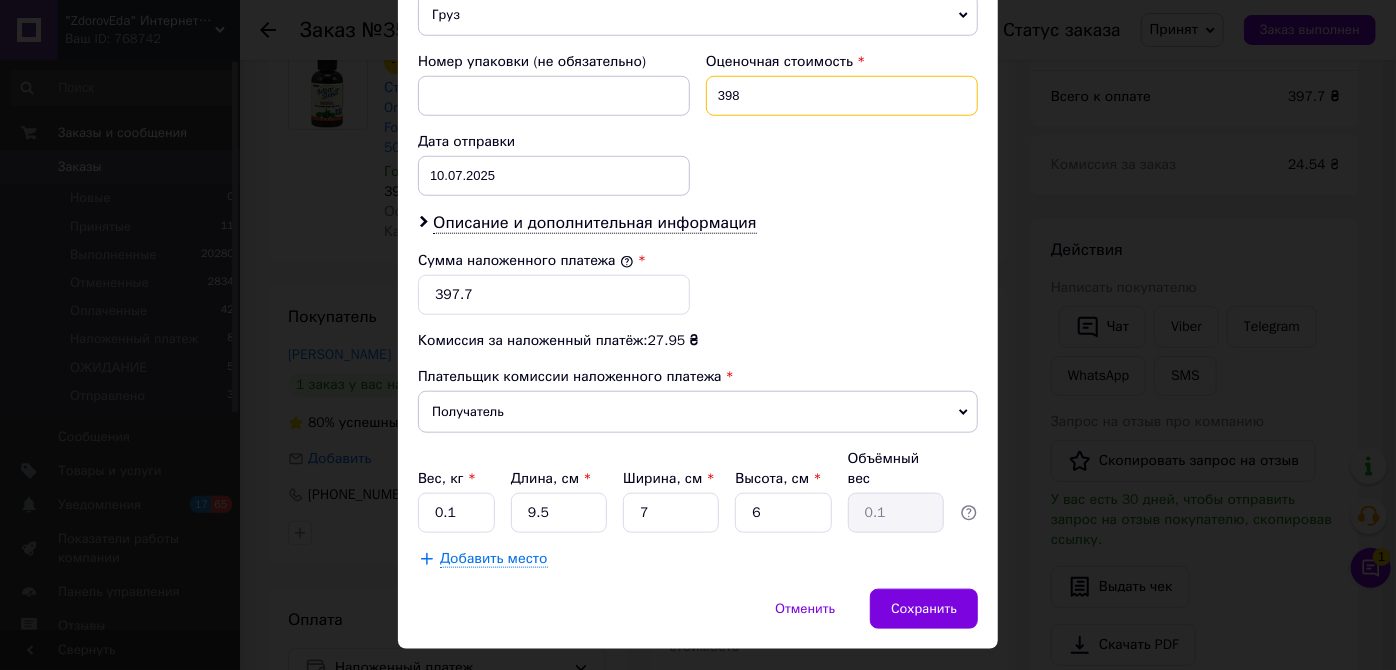 type on "398" 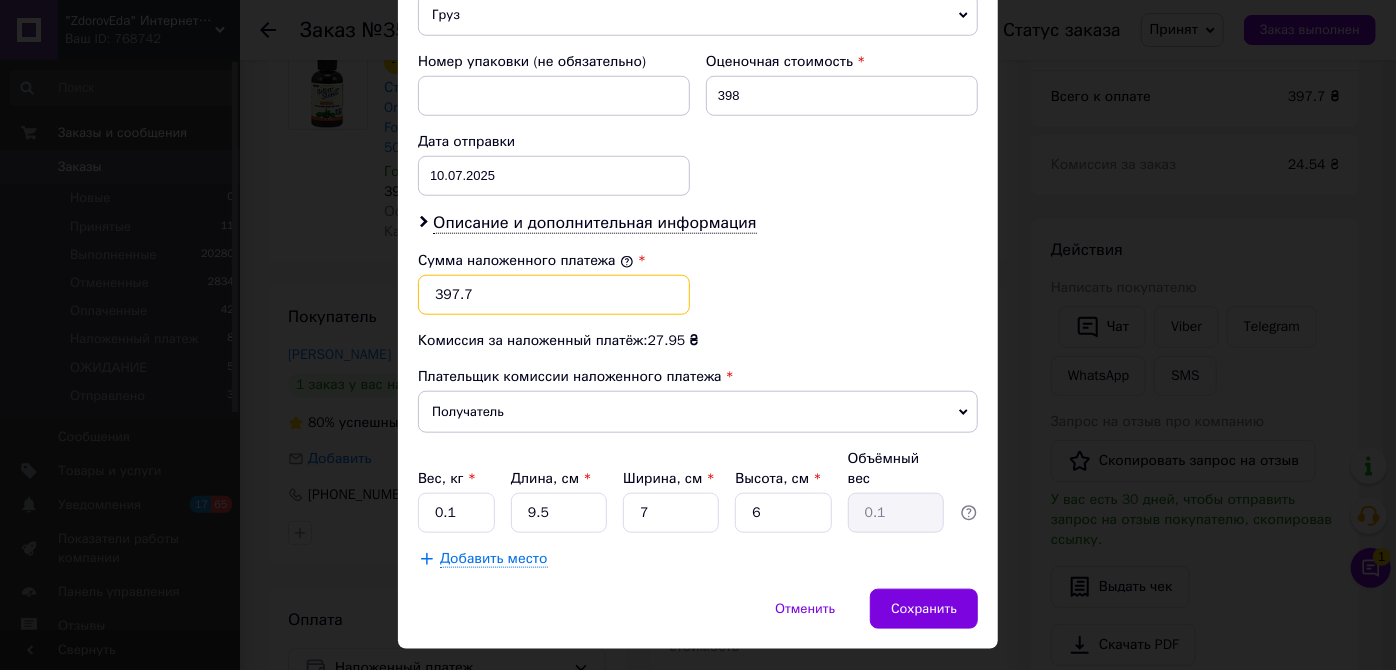 click on "397.7" at bounding box center [554, 295] 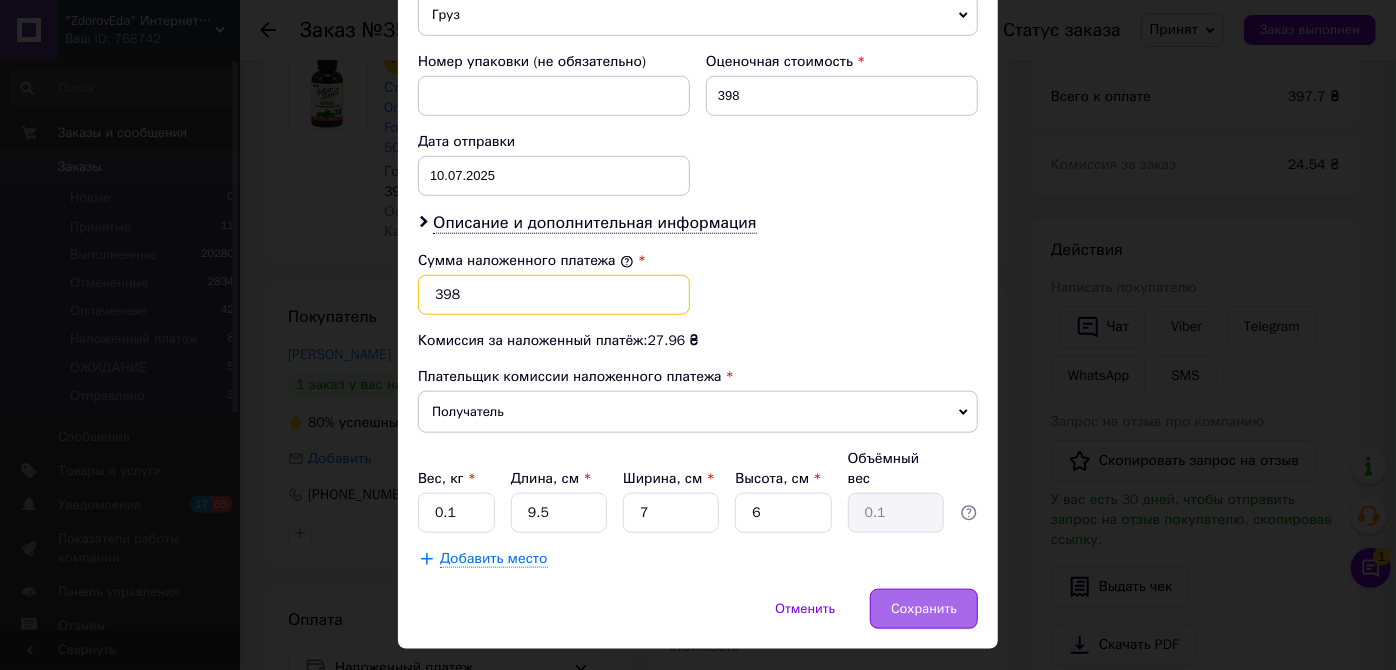 type on "398" 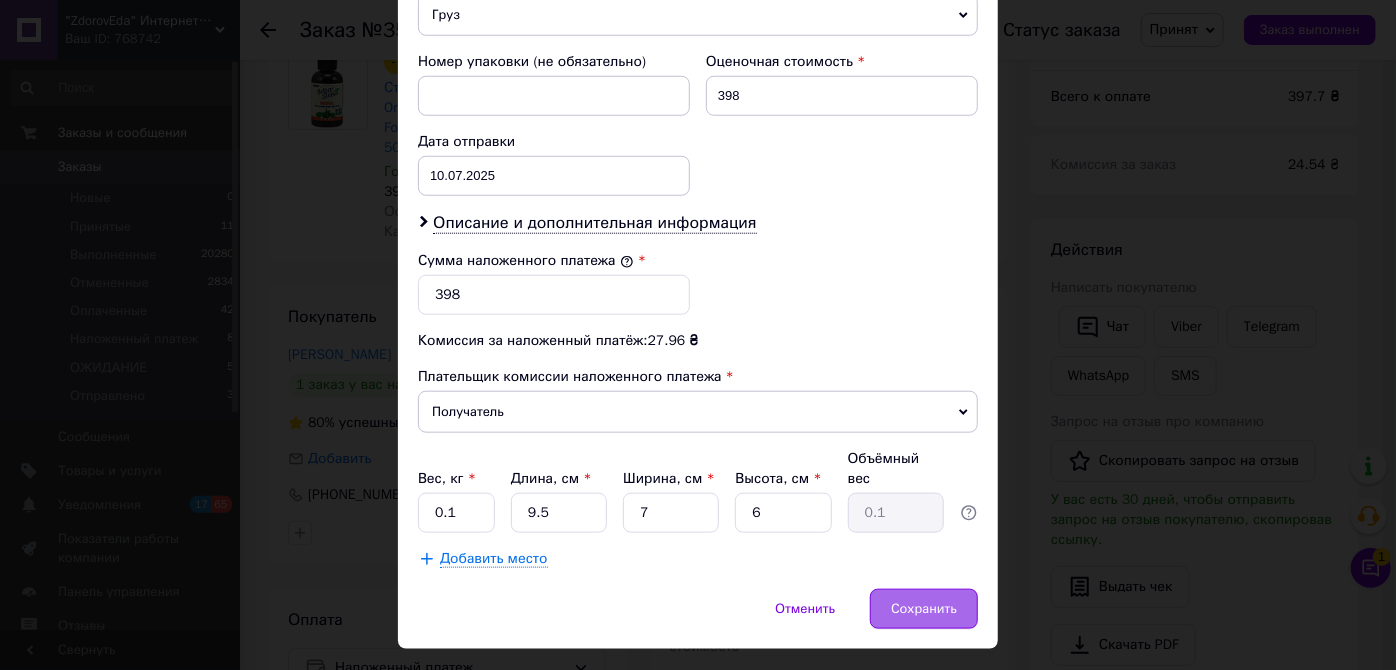 click on "Сохранить" at bounding box center (924, 609) 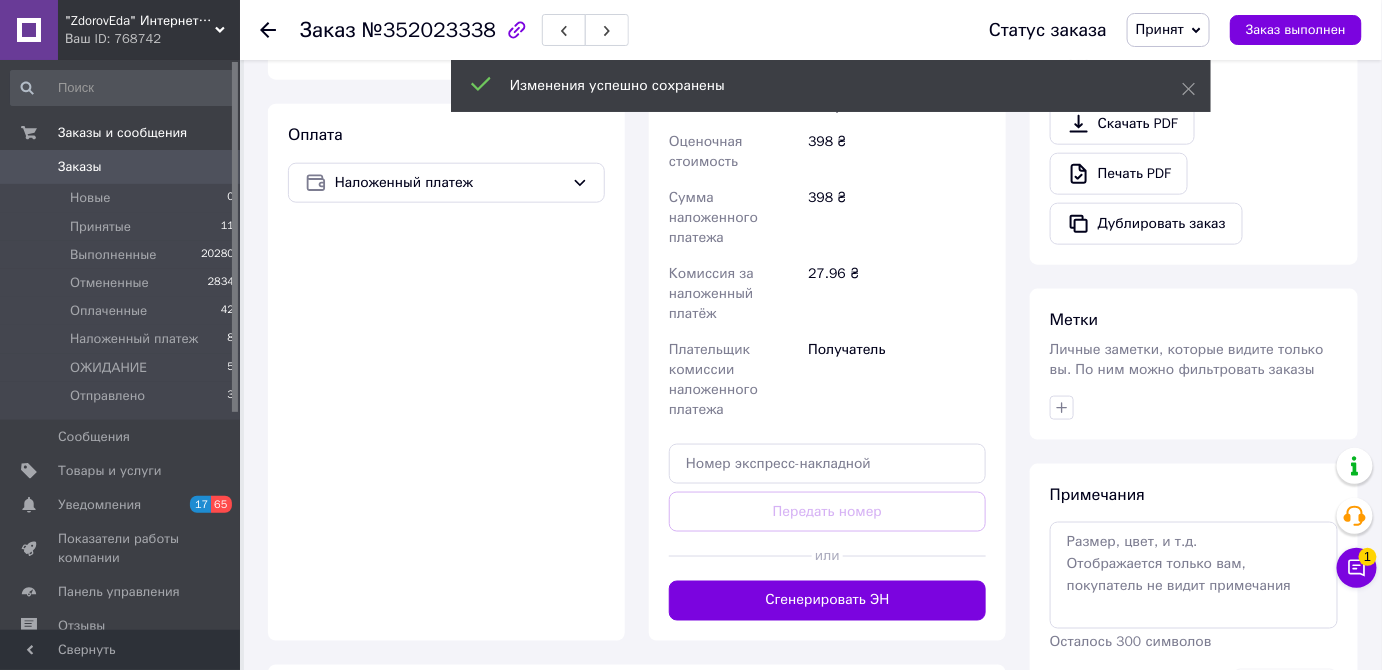 scroll, scrollTop: 727, scrollLeft: 0, axis: vertical 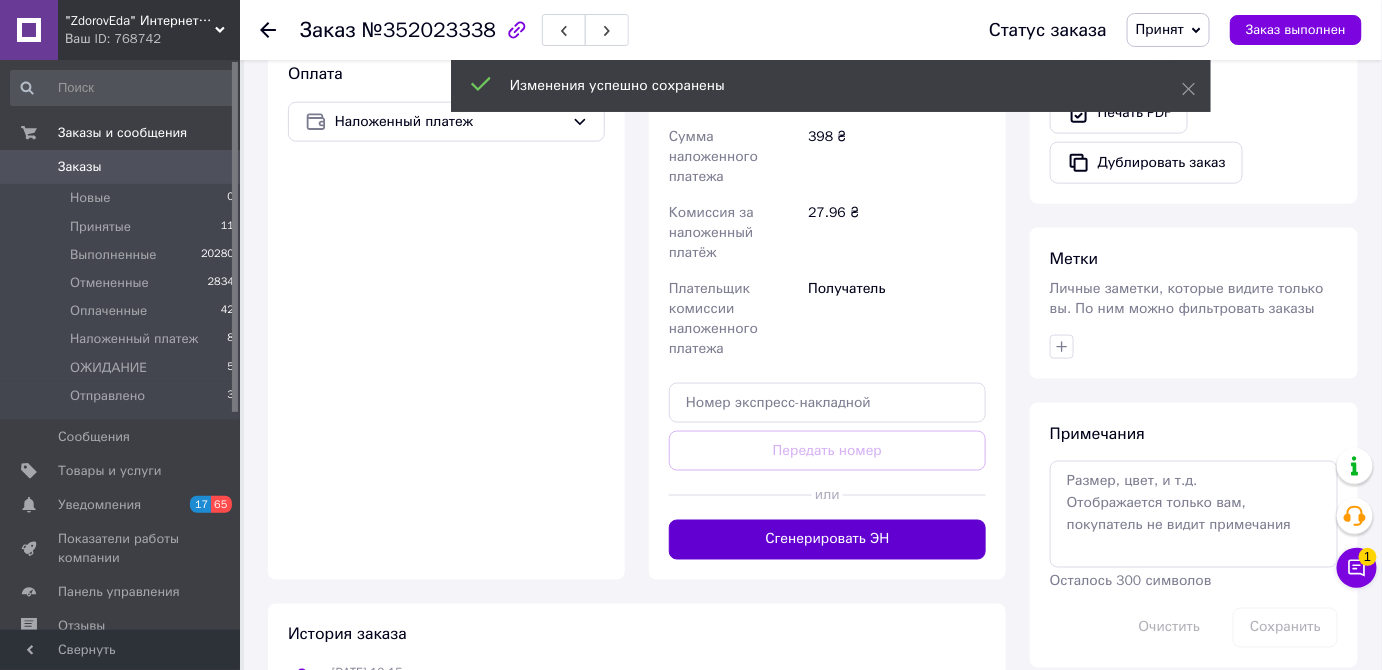 click on "Сгенерировать ЭН" at bounding box center (827, 540) 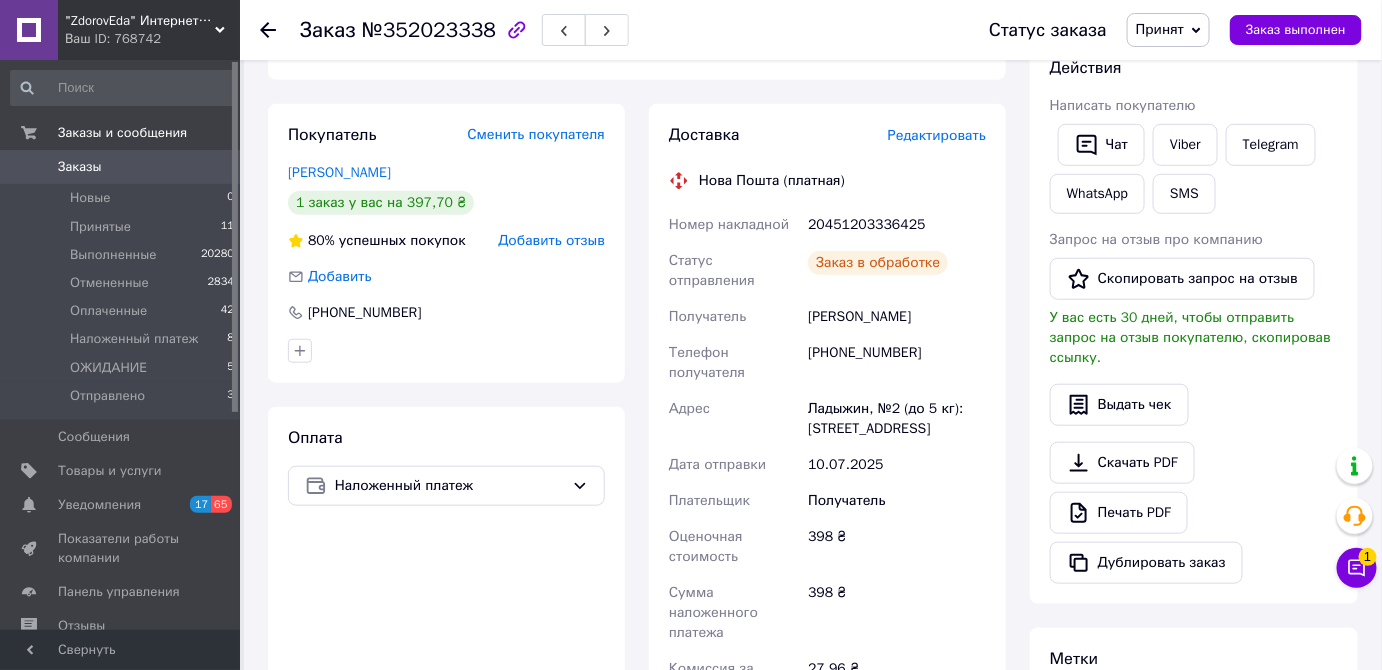 scroll, scrollTop: 545, scrollLeft: 0, axis: vertical 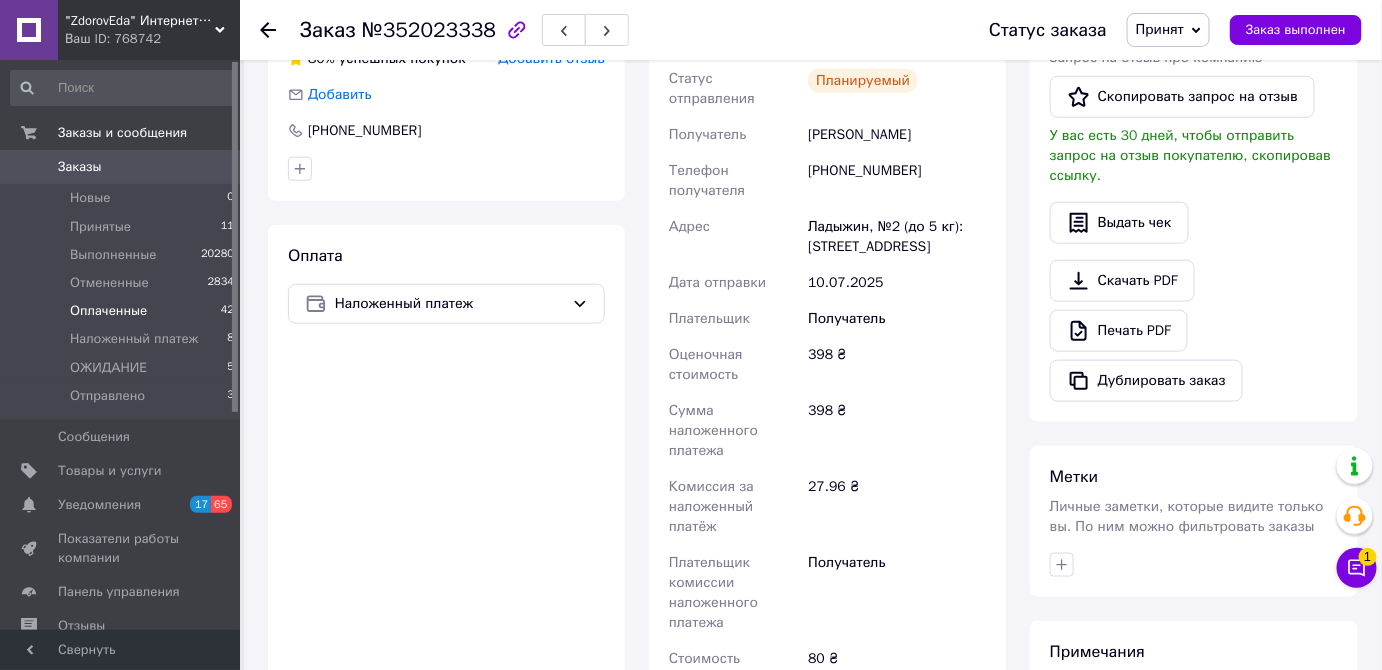 click on "Оплаченные" at bounding box center (108, 311) 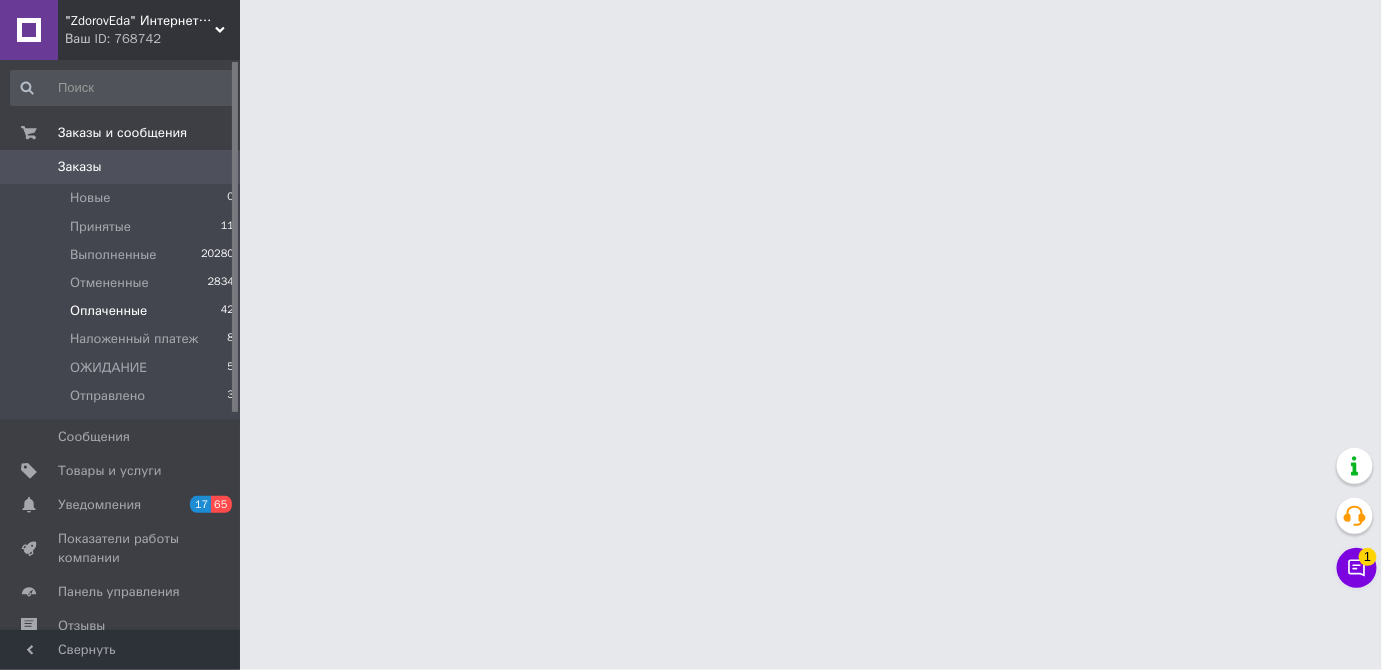 scroll, scrollTop: 0, scrollLeft: 0, axis: both 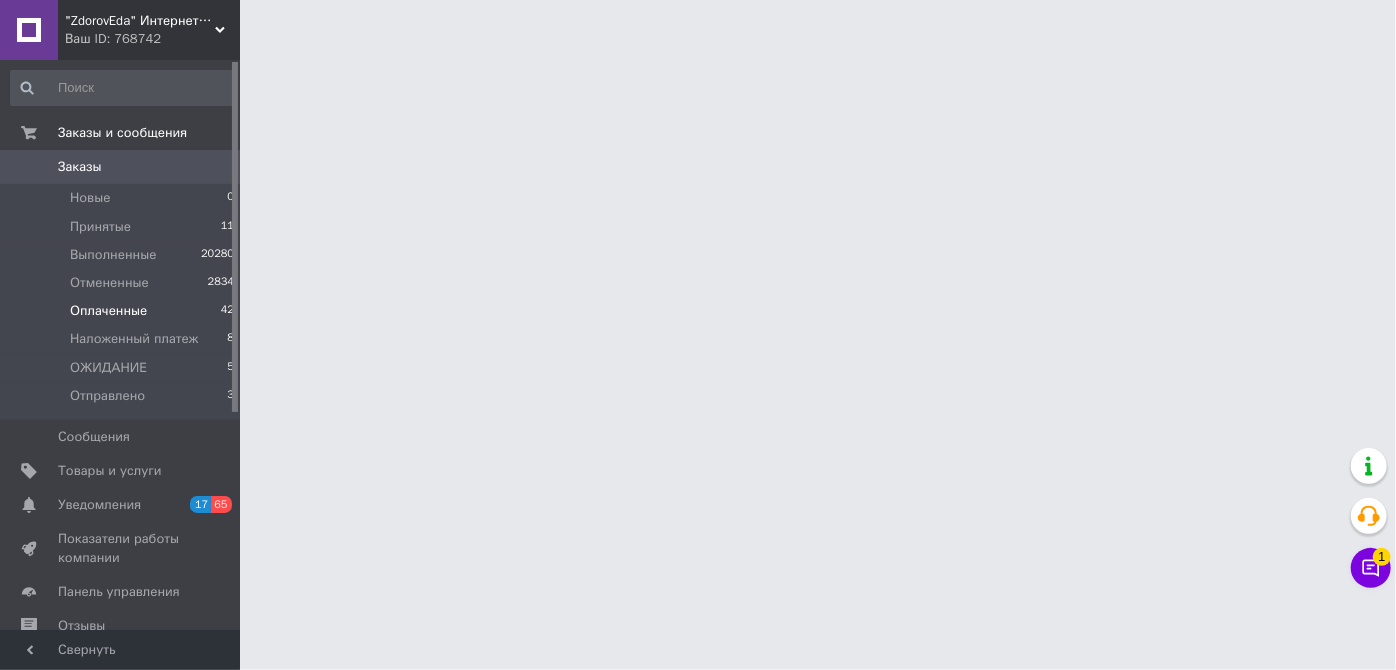 click on "Оплаченные" at bounding box center (108, 311) 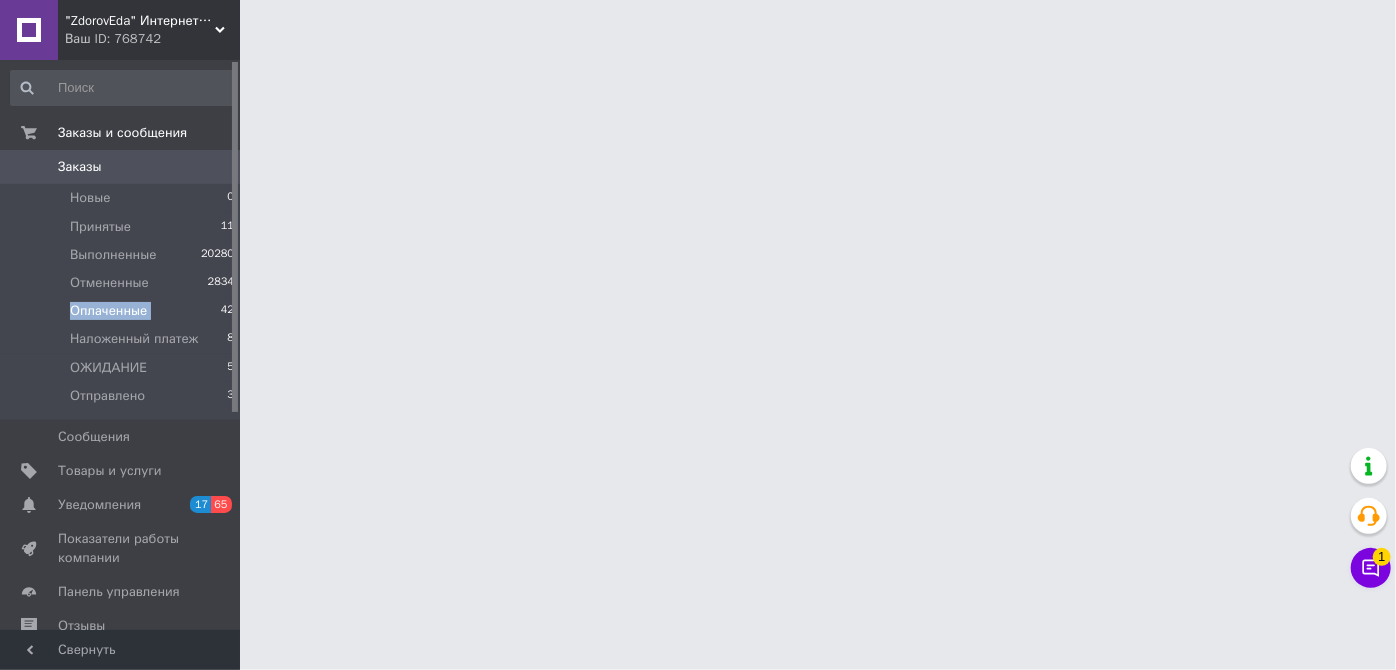 click on "Оплаченные" at bounding box center [108, 311] 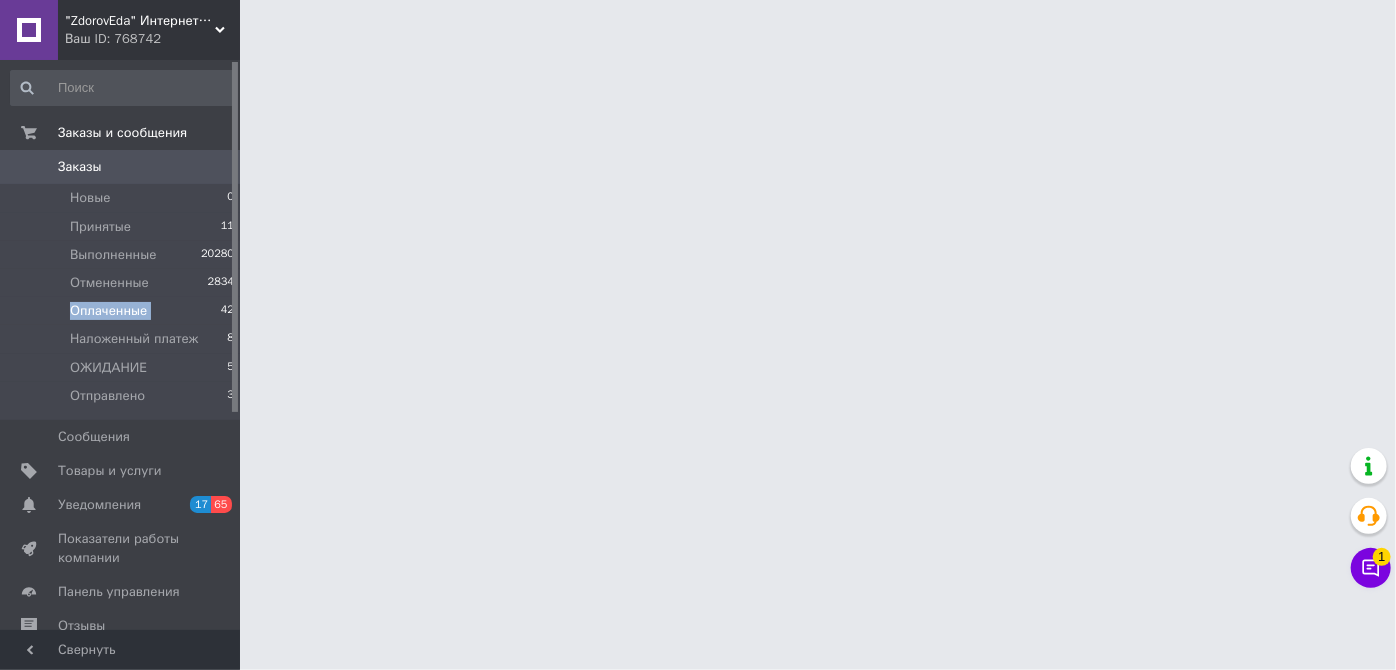 click on "Оплаченные" at bounding box center [108, 311] 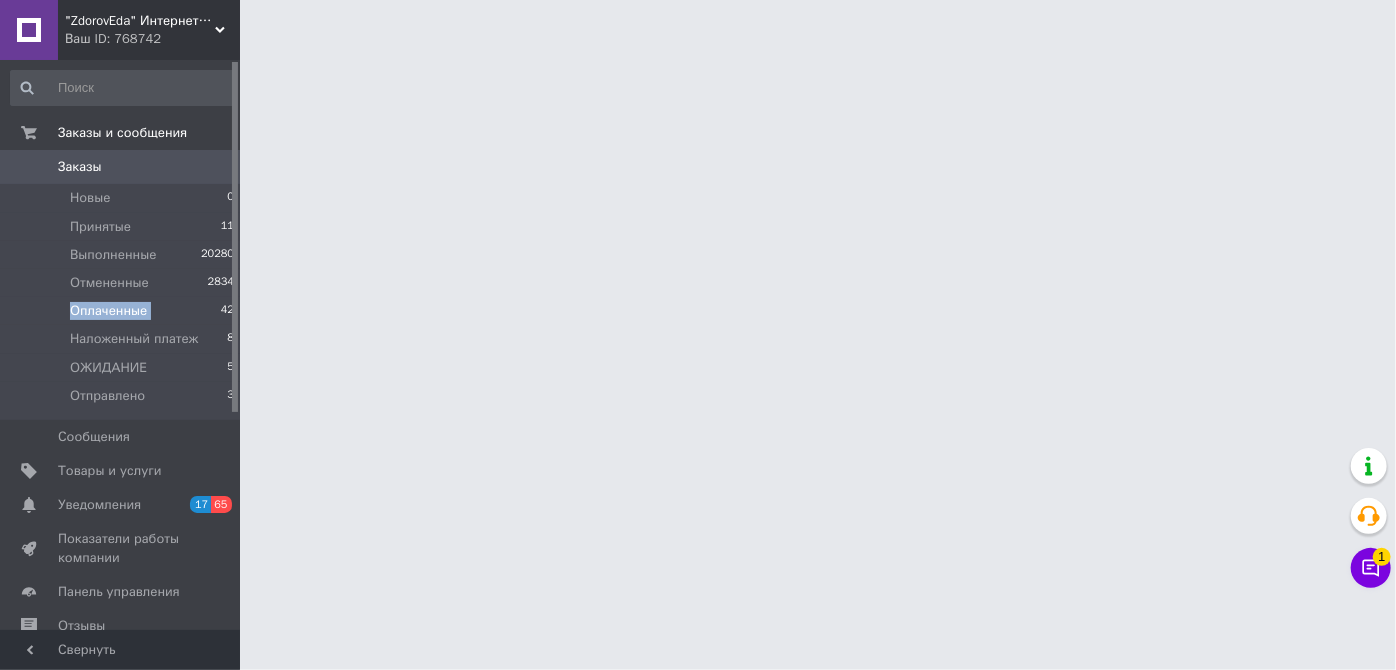 click on "Оплаченные" at bounding box center [108, 311] 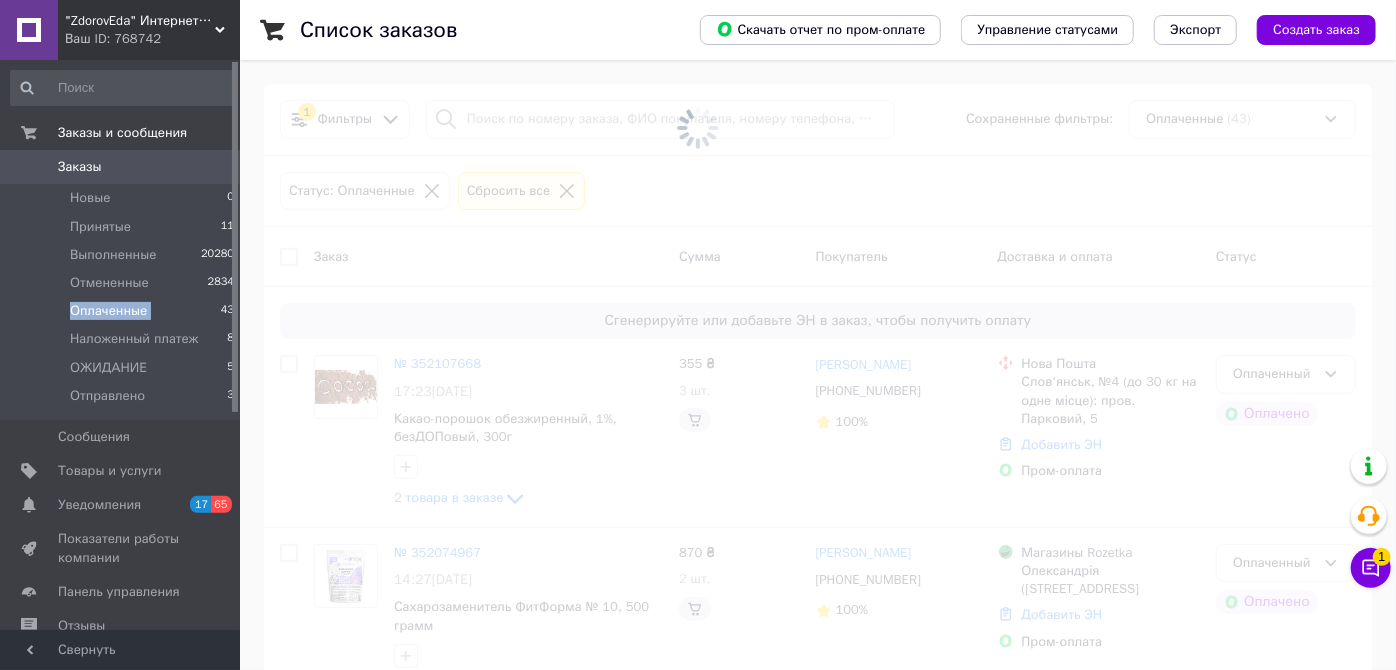 click on "Оплаченные" at bounding box center (108, 311) 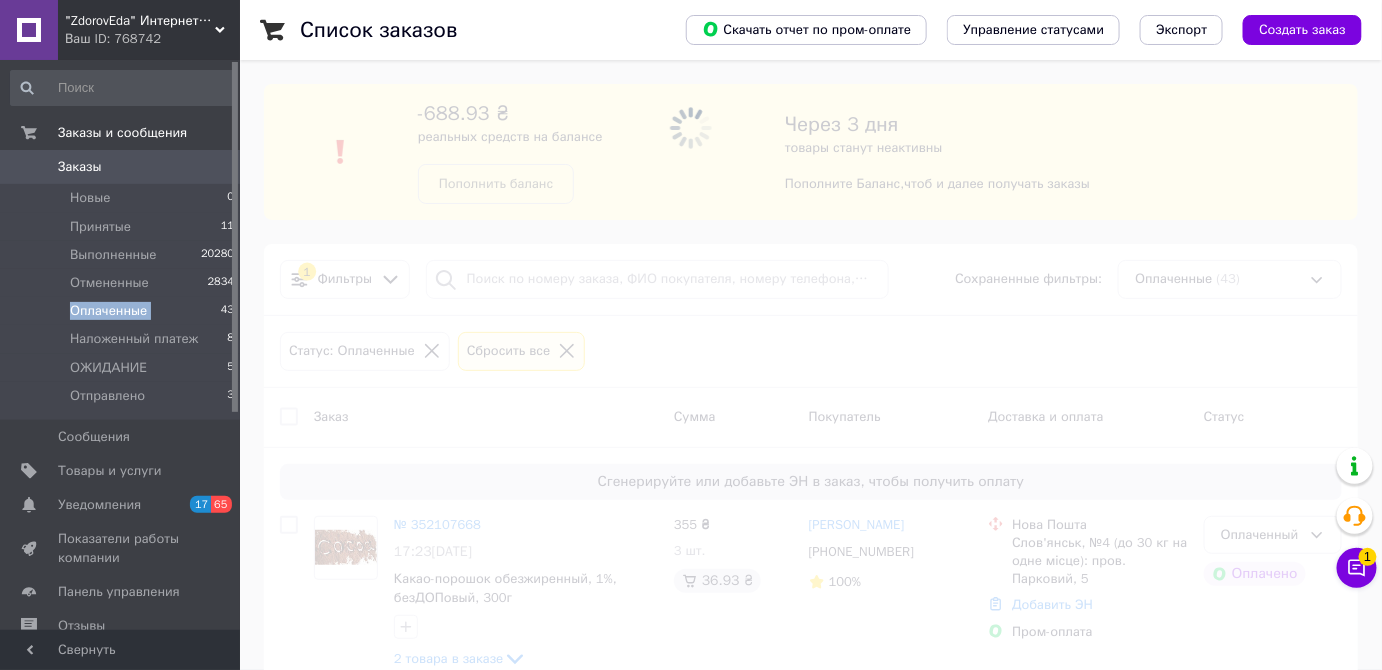 click on "Оплаченные" at bounding box center (108, 311) 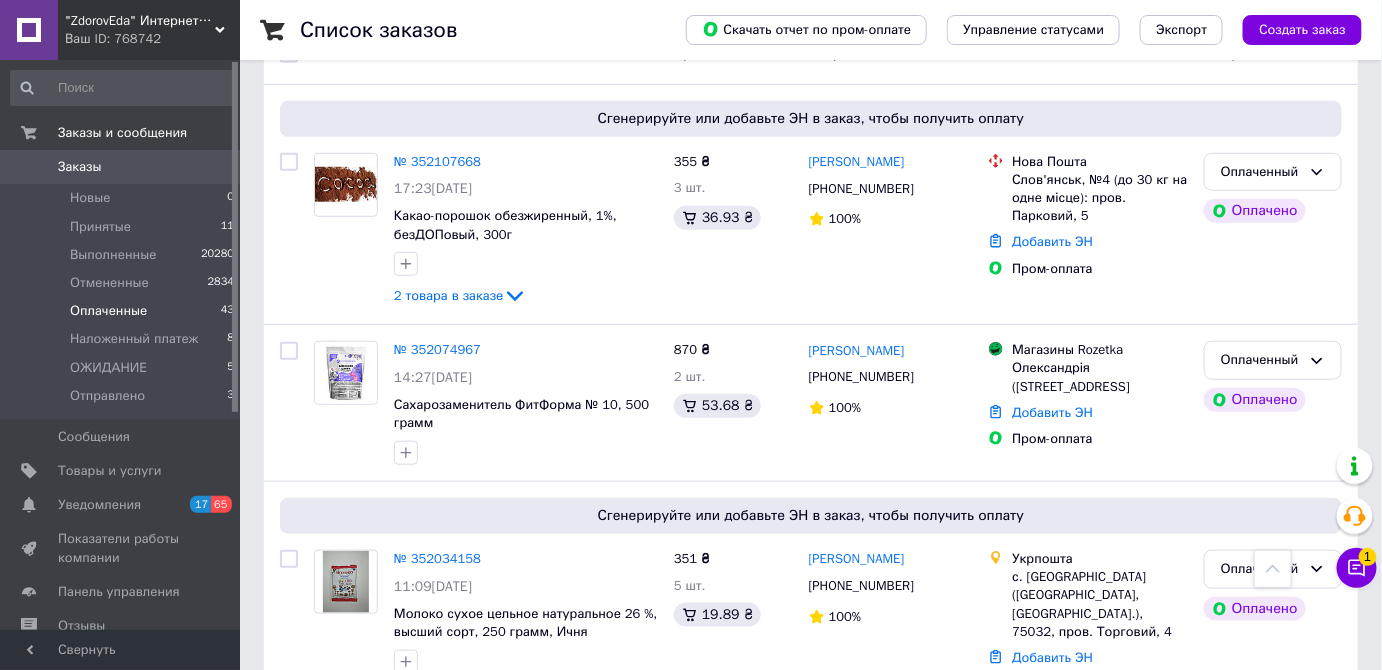 scroll, scrollTop: 454, scrollLeft: 0, axis: vertical 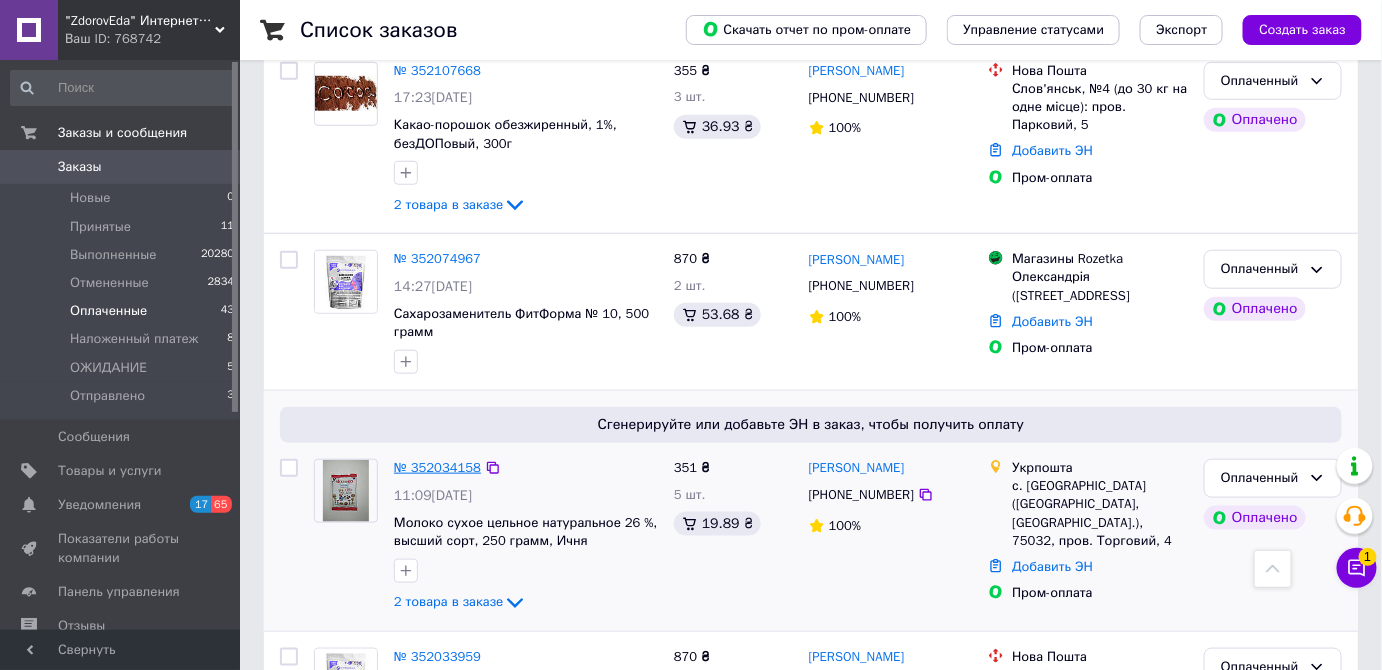 click on "№ 352034158" at bounding box center (437, 467) 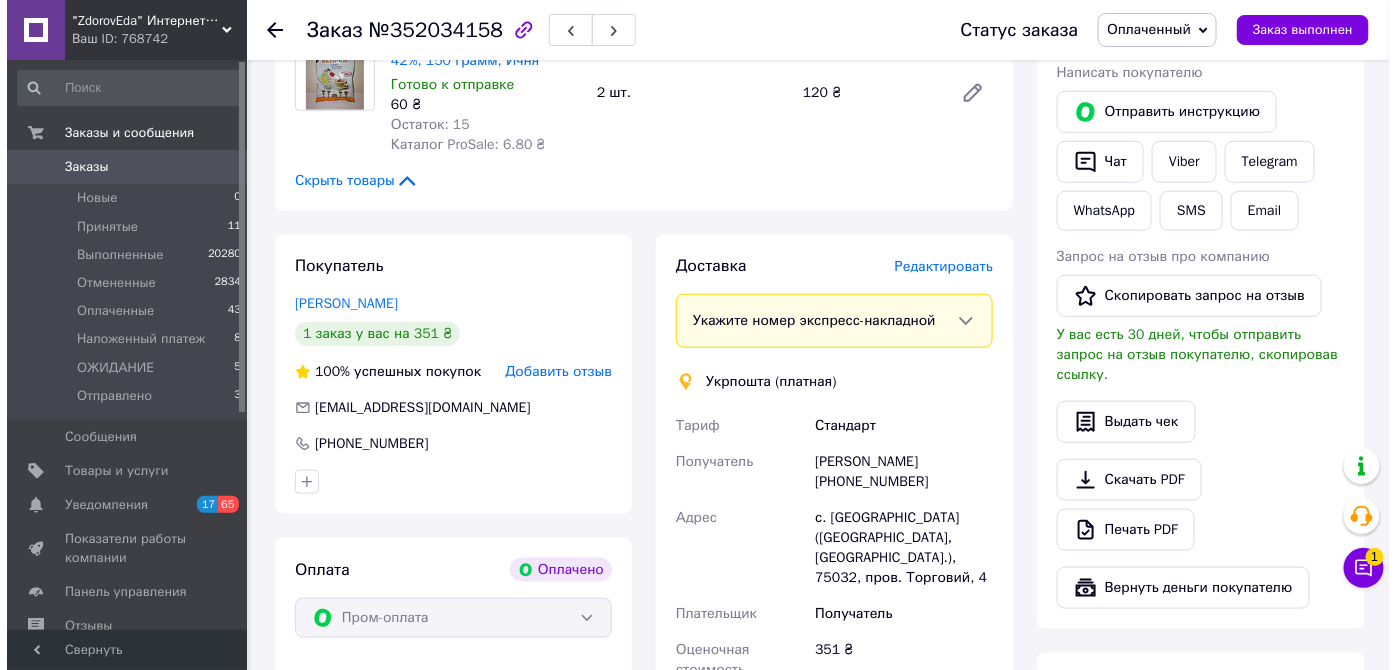 scroll, scrollTop: 454, scrollLeft: 0, axis: vertical 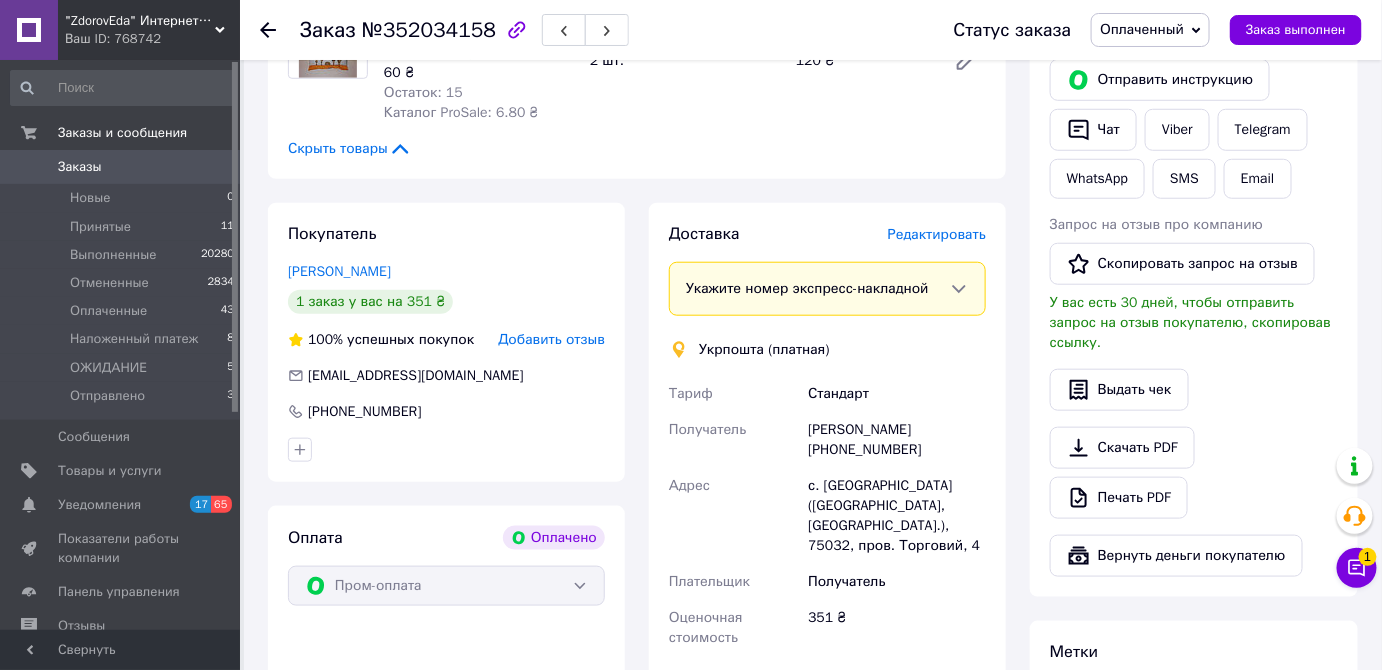 click on "Редактировать" at bounding box center (937, 234) 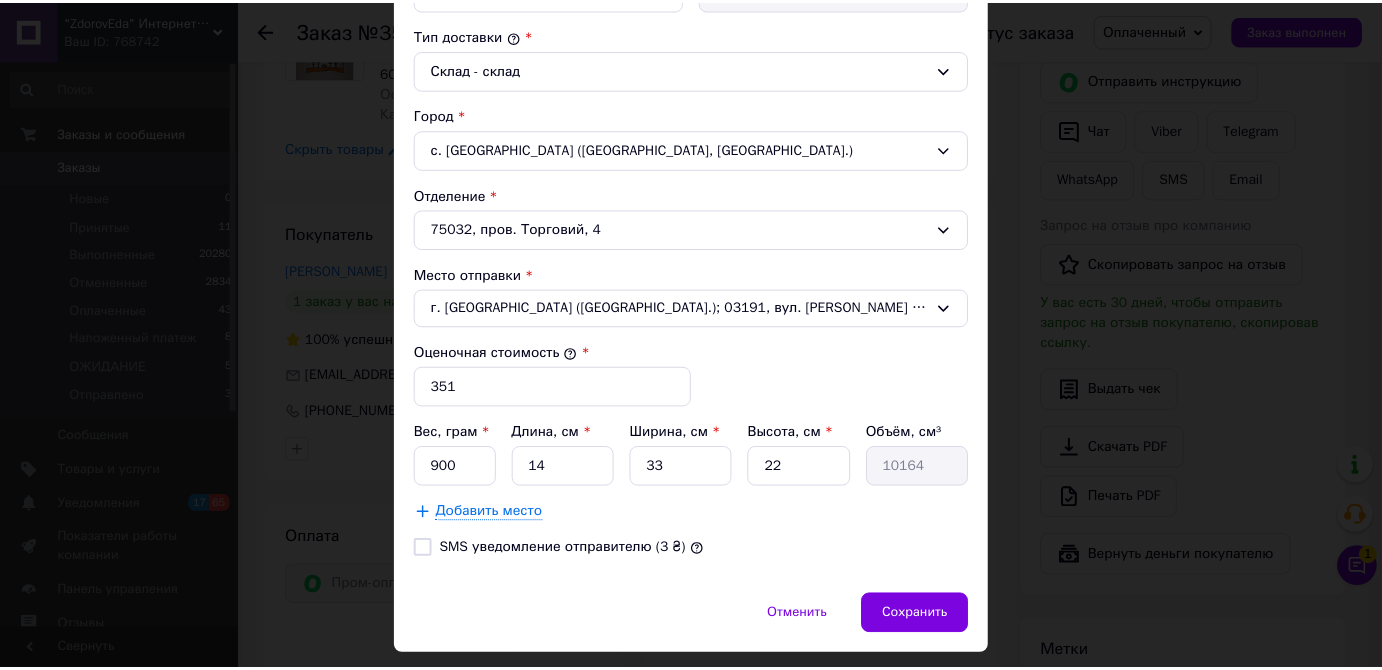 scroll, scrollTop: 573, scrollLeft: 0, axis: vertical 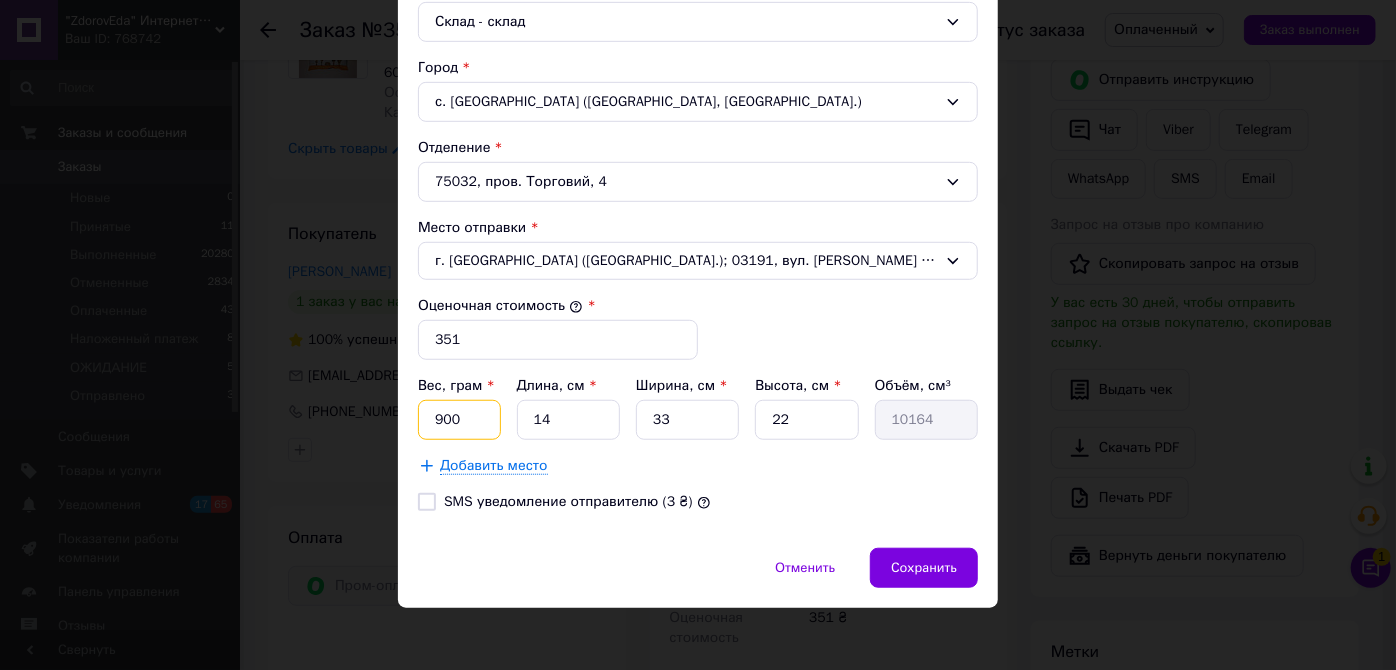 click on "900" at bounding box center (459, 420) 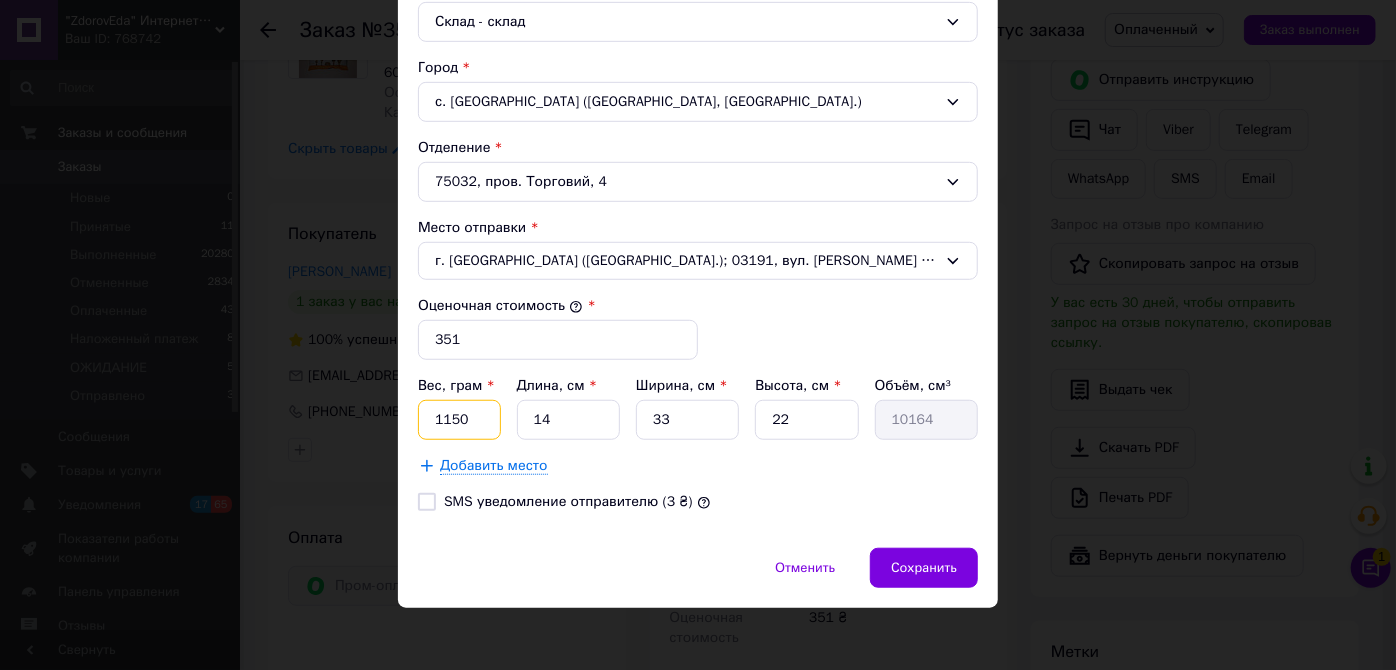 type on "1150" 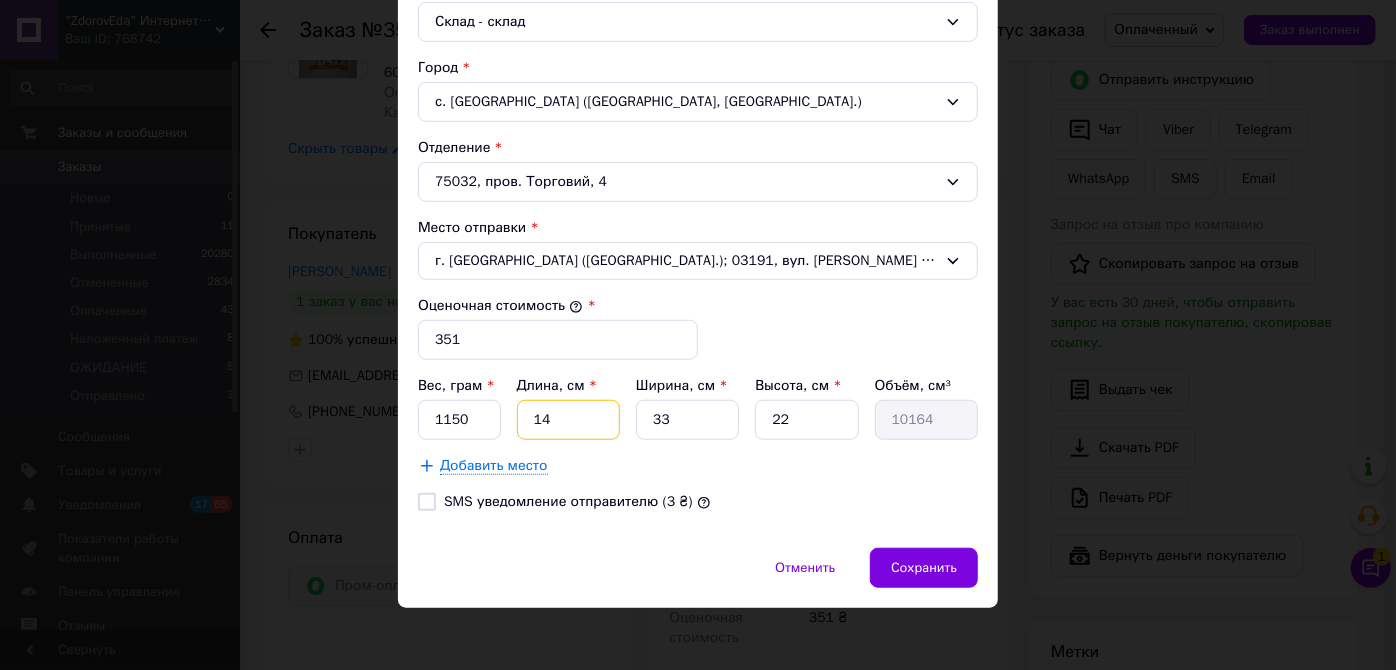 type on "1" 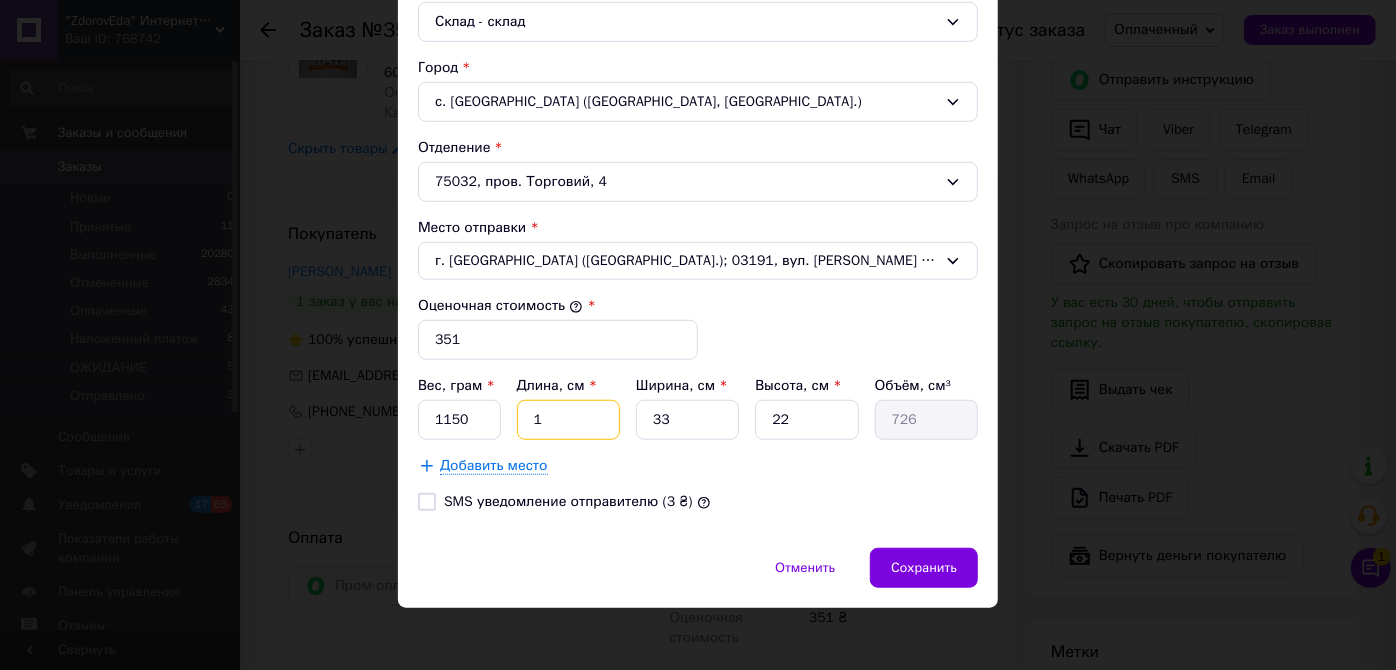 type on "19" 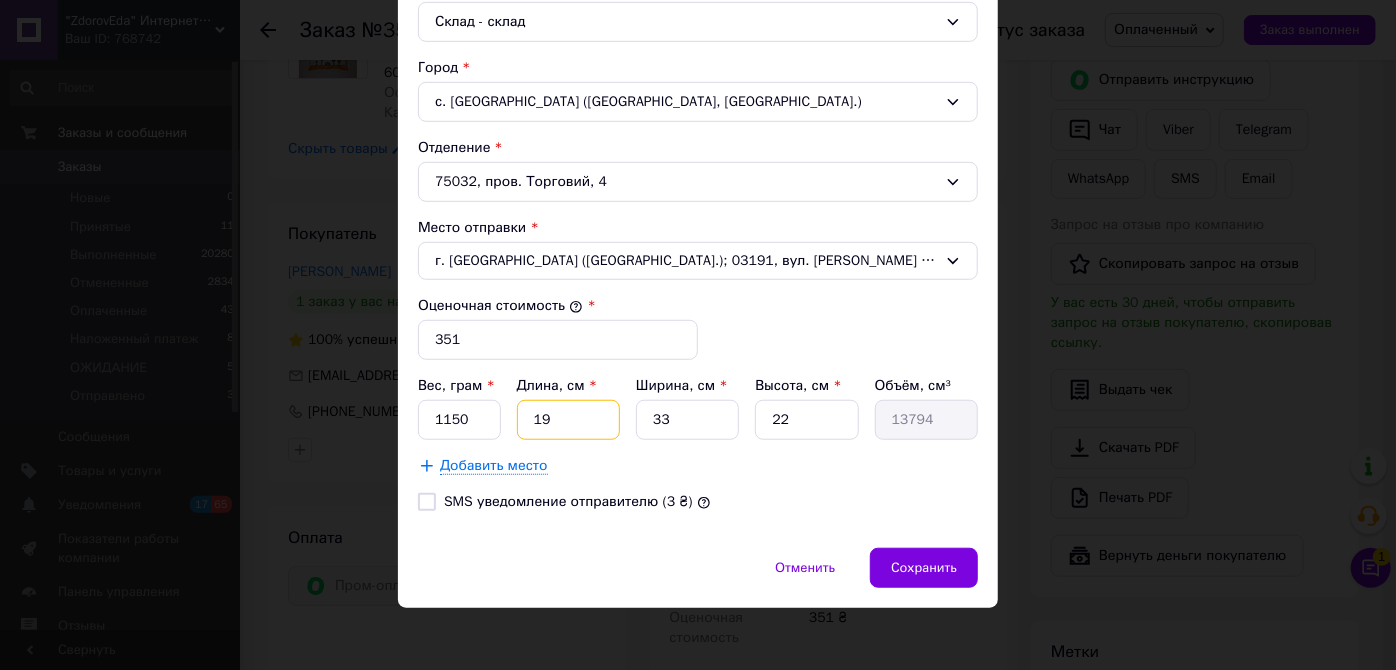 type on "19" 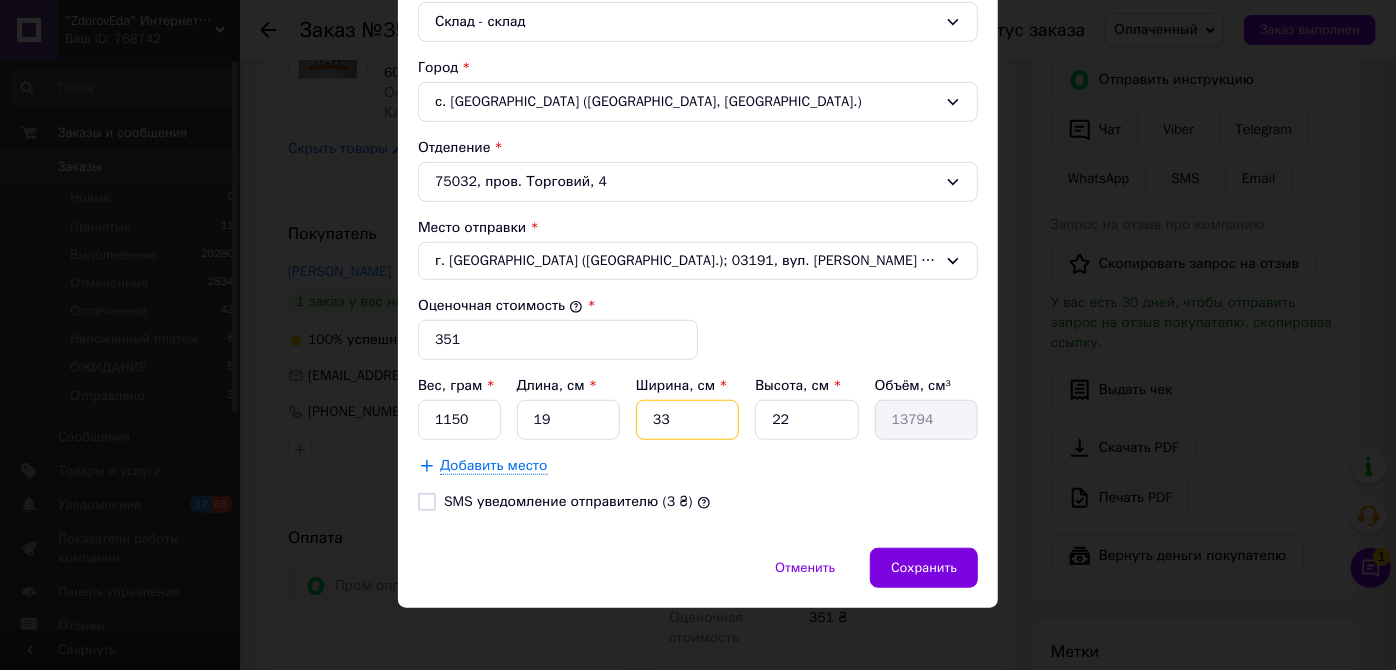 type on "1" 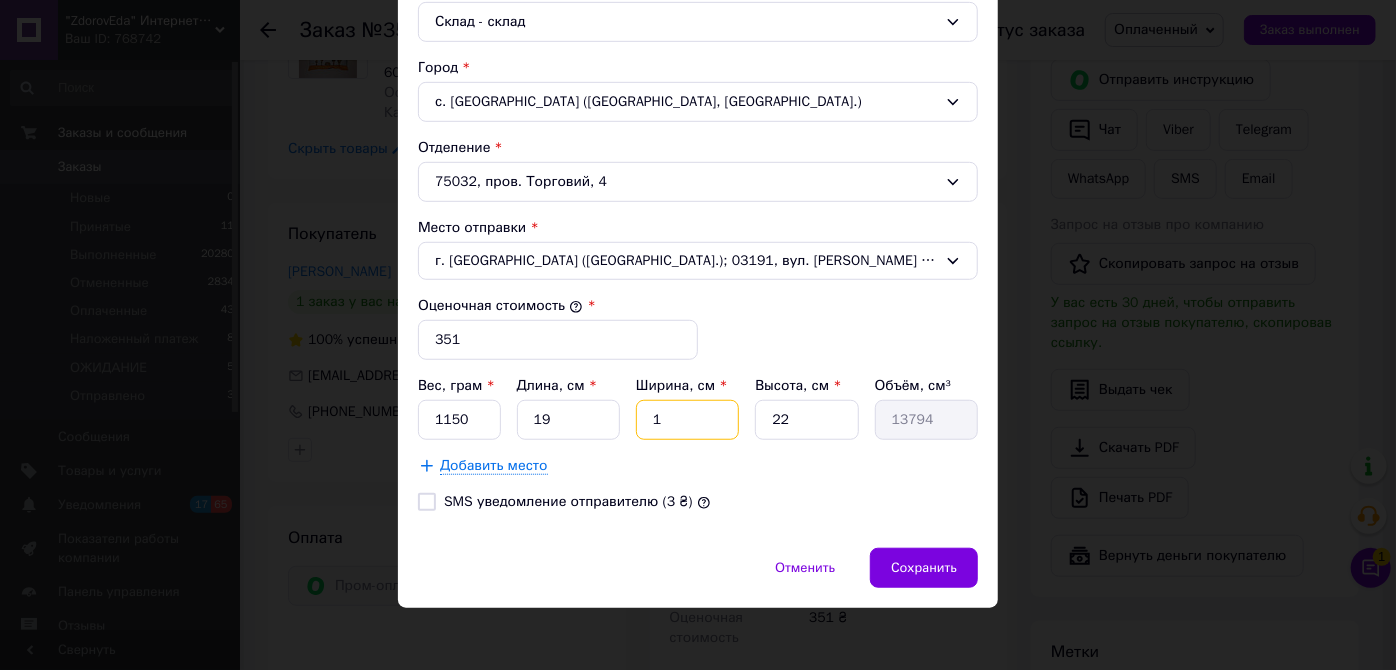 type on "418" 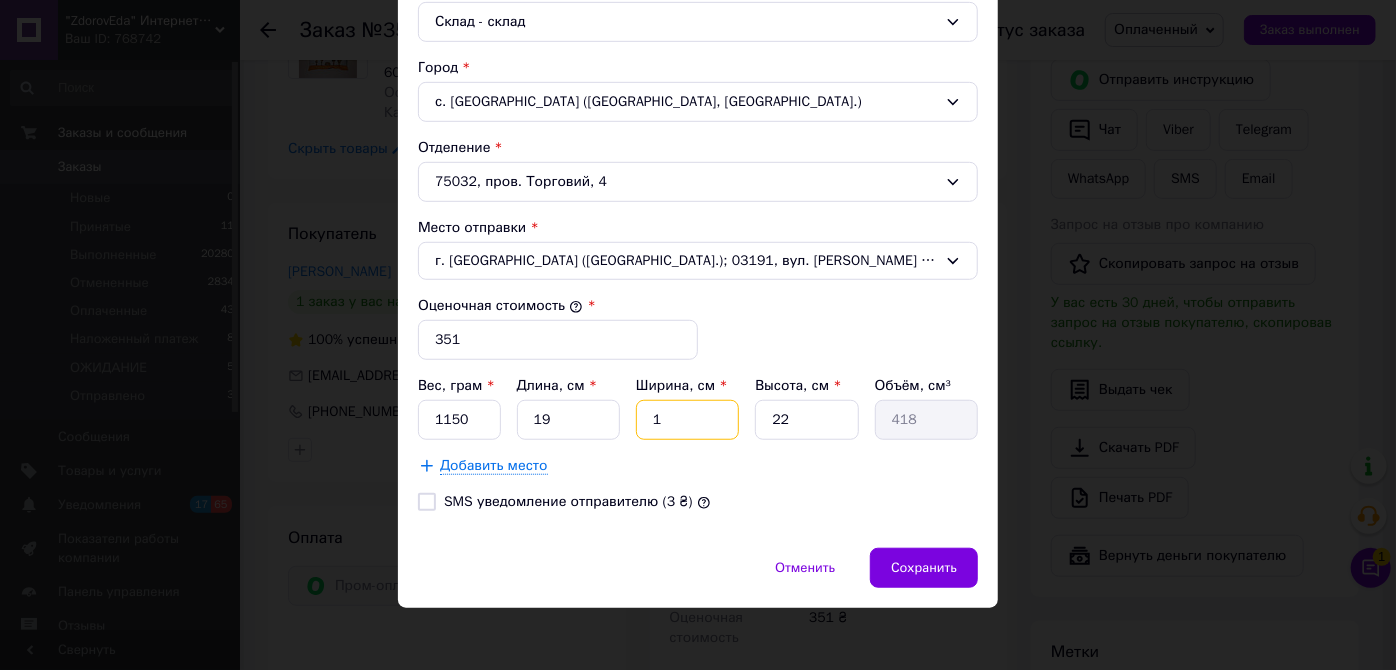 type on "14" 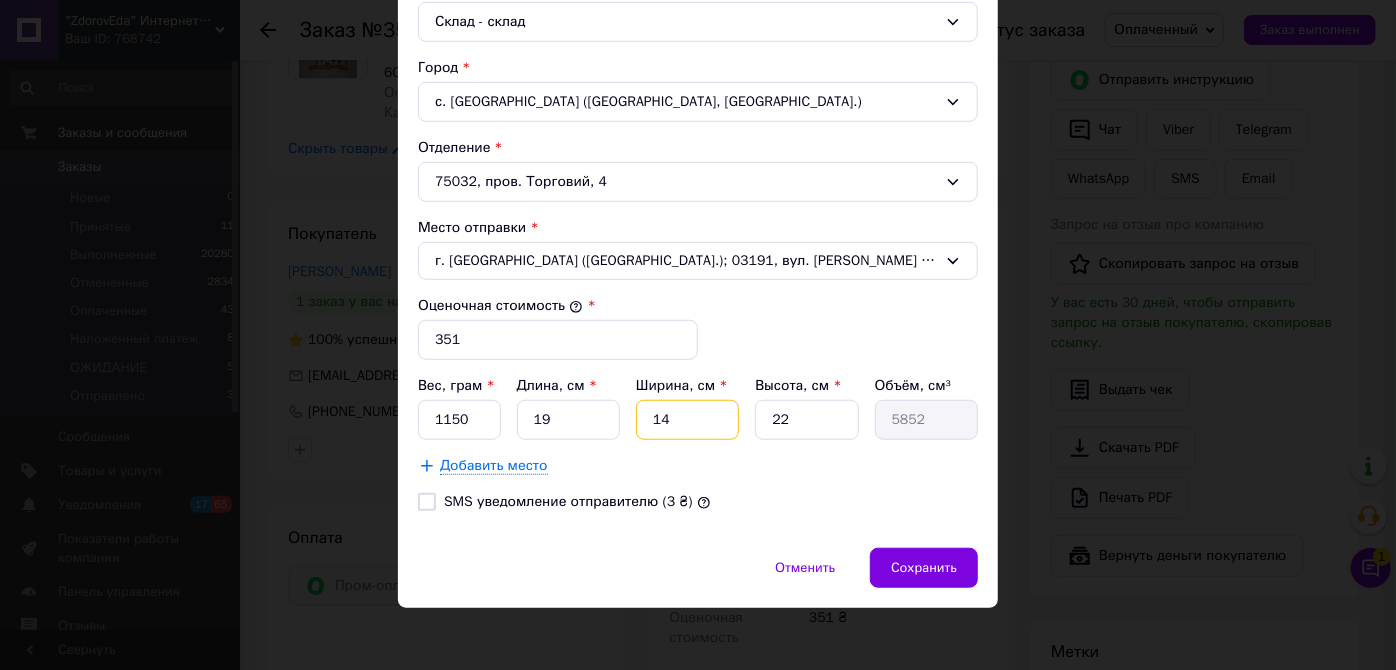 type on "14" 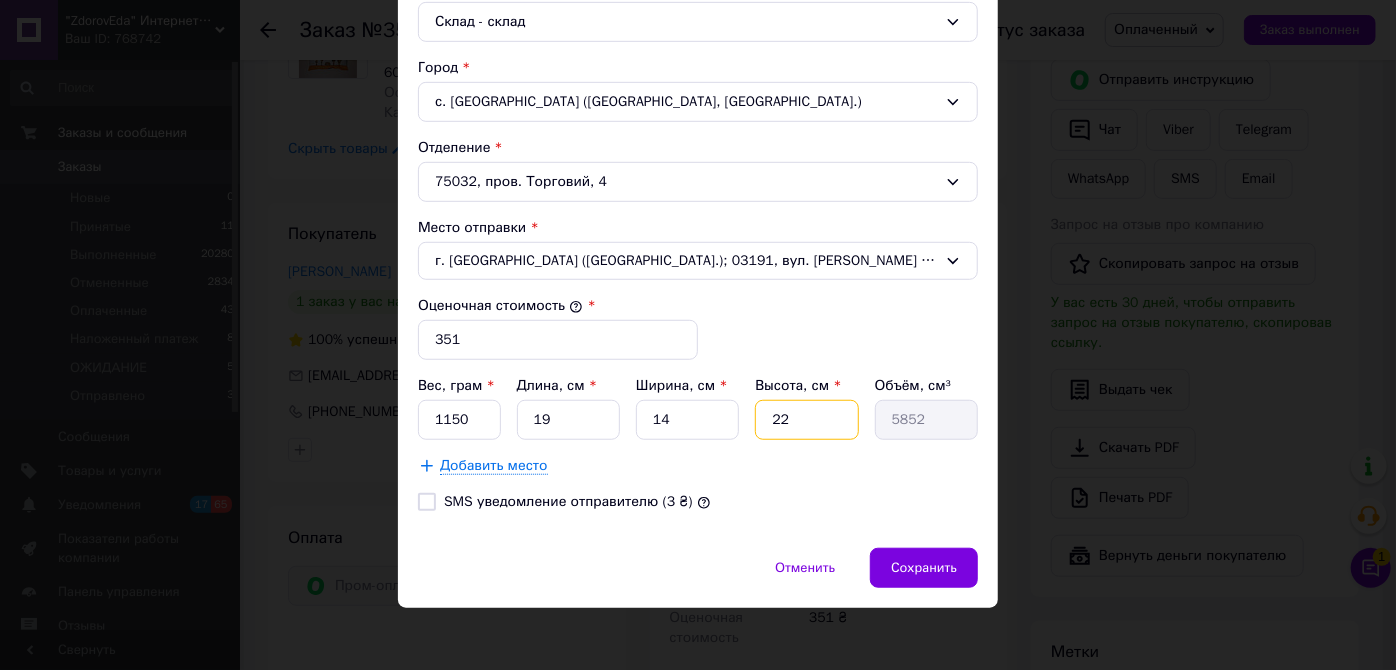 type on "1" 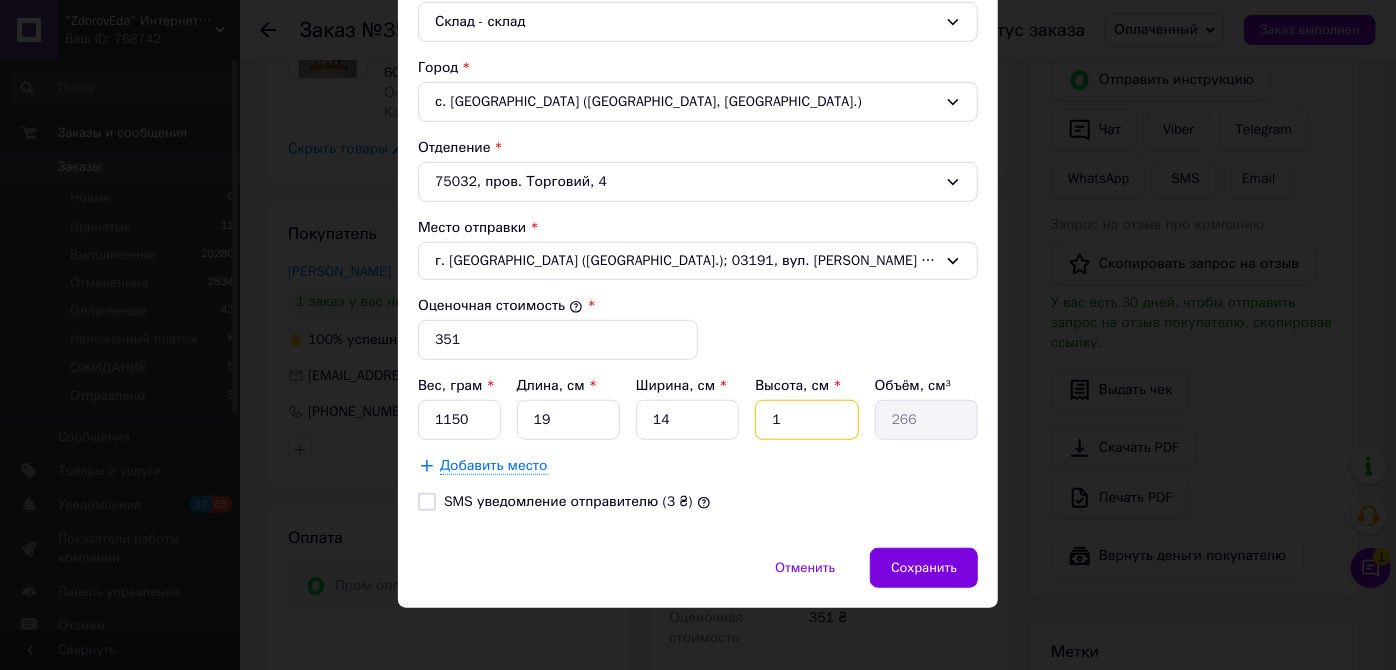 type on "12" 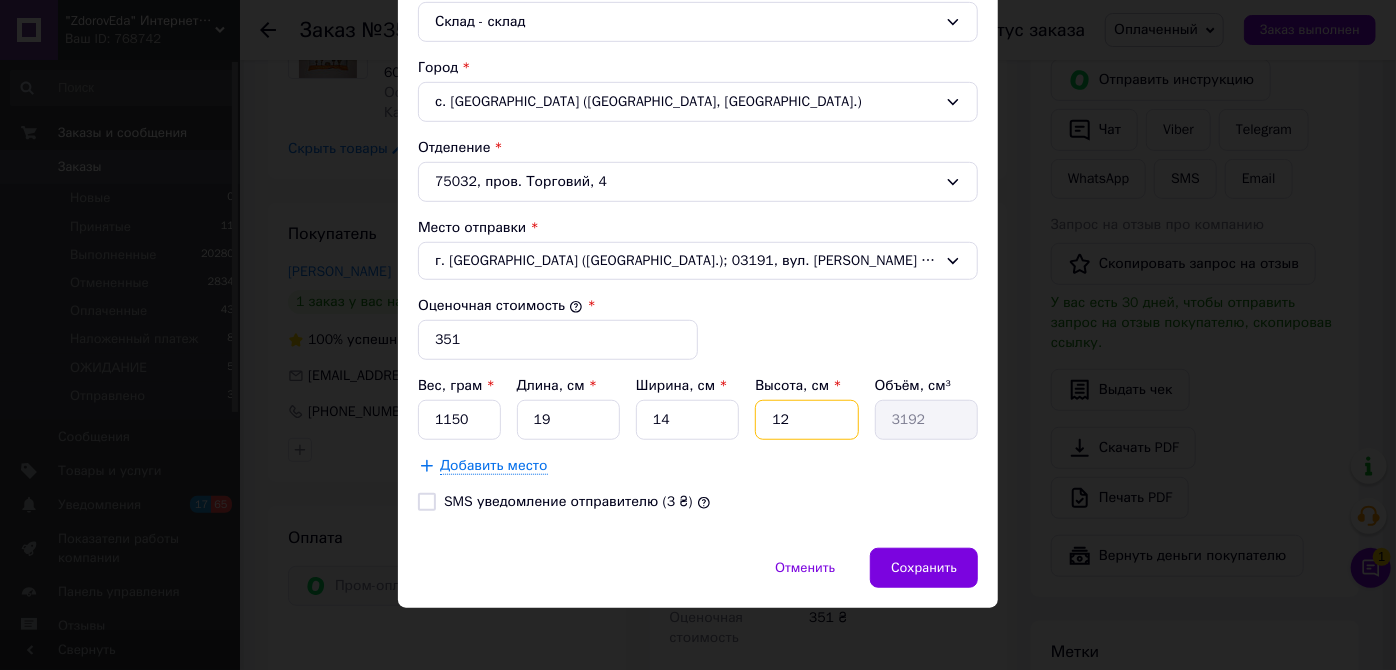 type on "1" 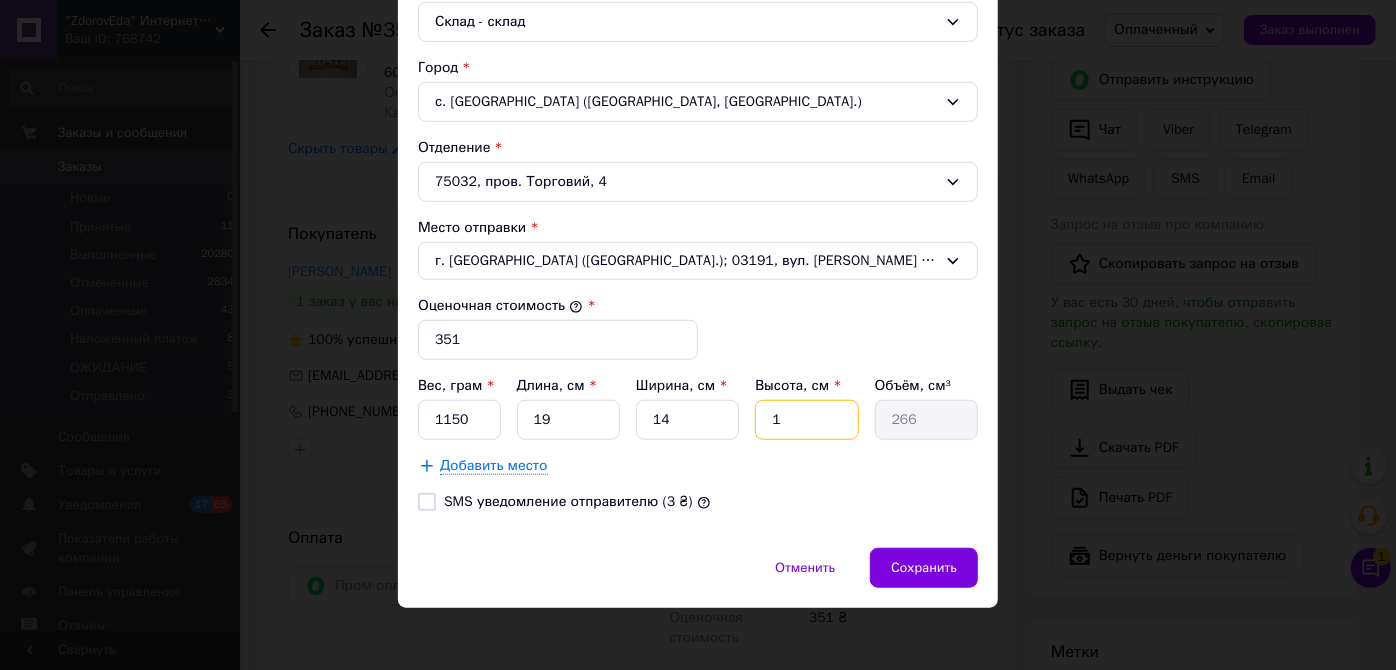 type 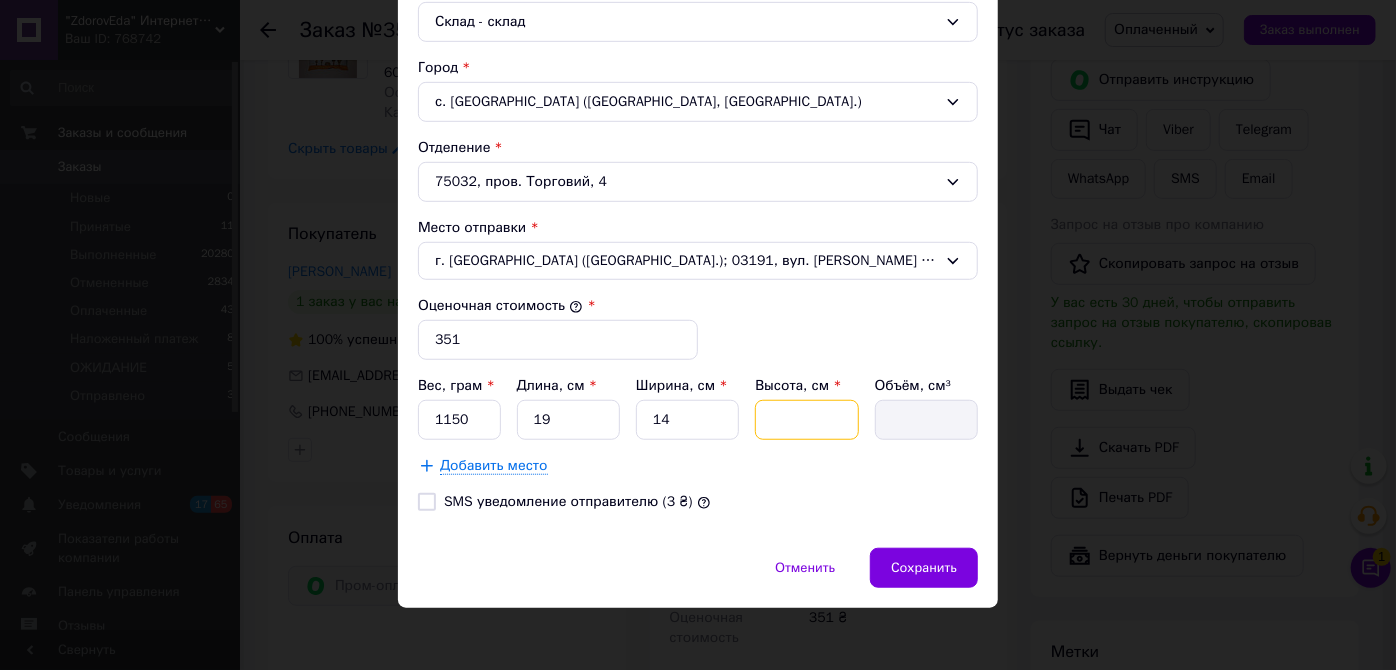 type on "9" 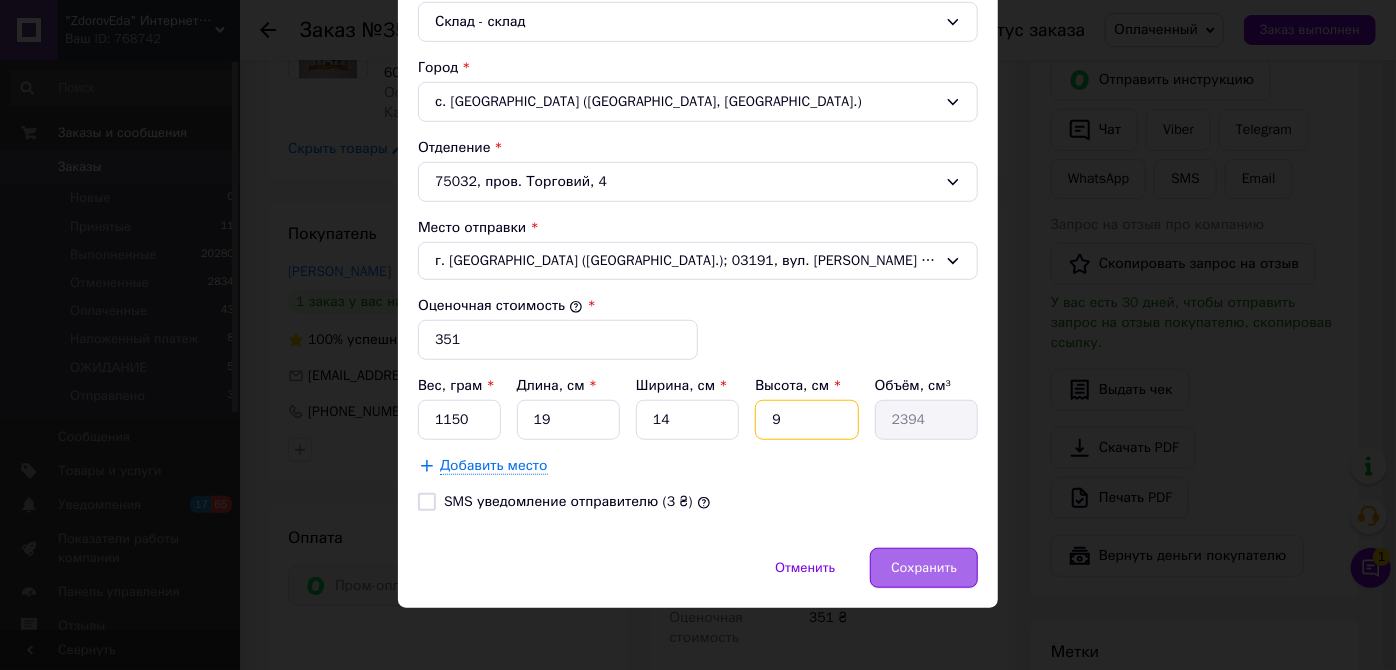 type on "9" 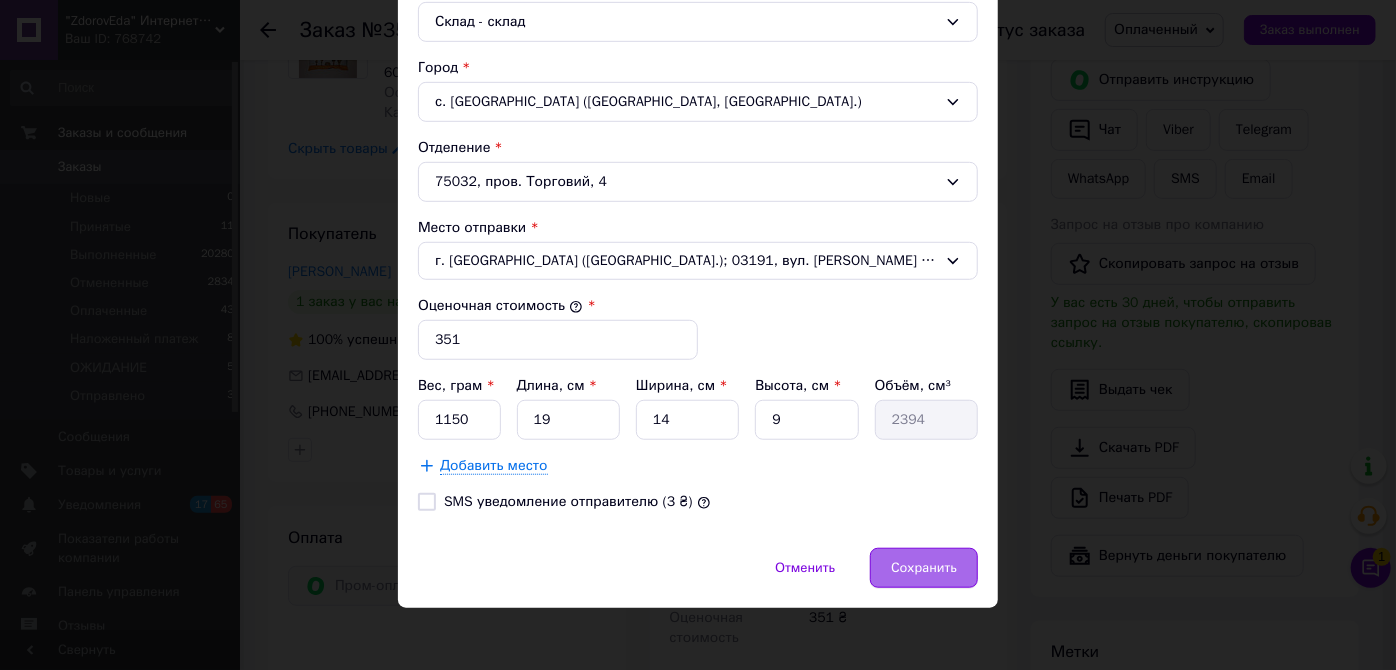 click on "Сохранить" at bounding box center [924, 568] 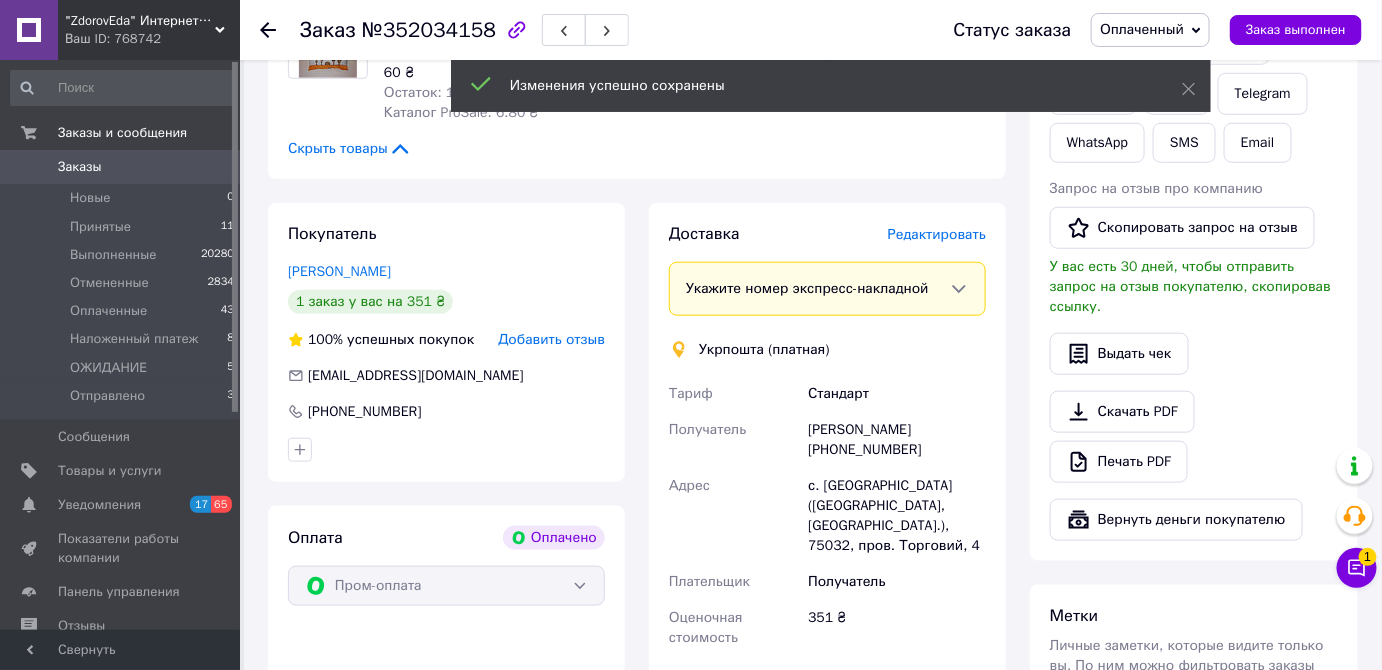 scroll, scrollTop: 636, scrollLeft: 0, axis: vertical 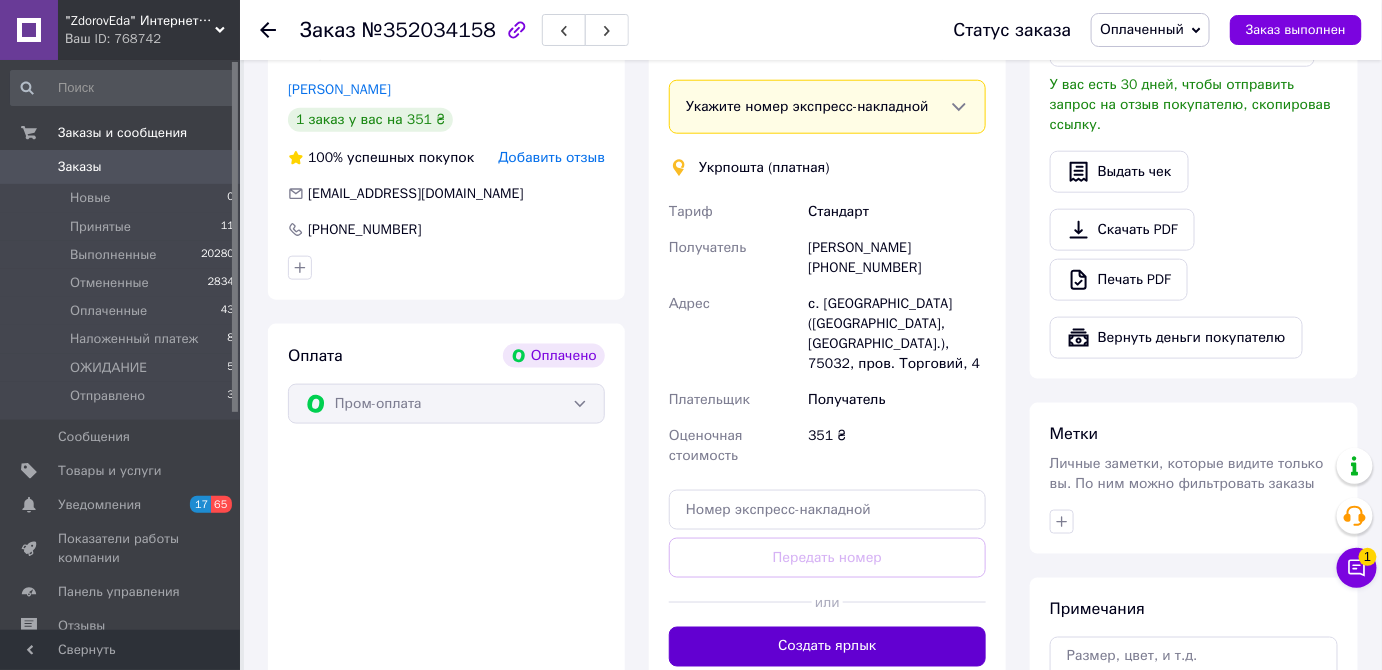 click on "Создать ярлык" at bounding box center [827, 647] 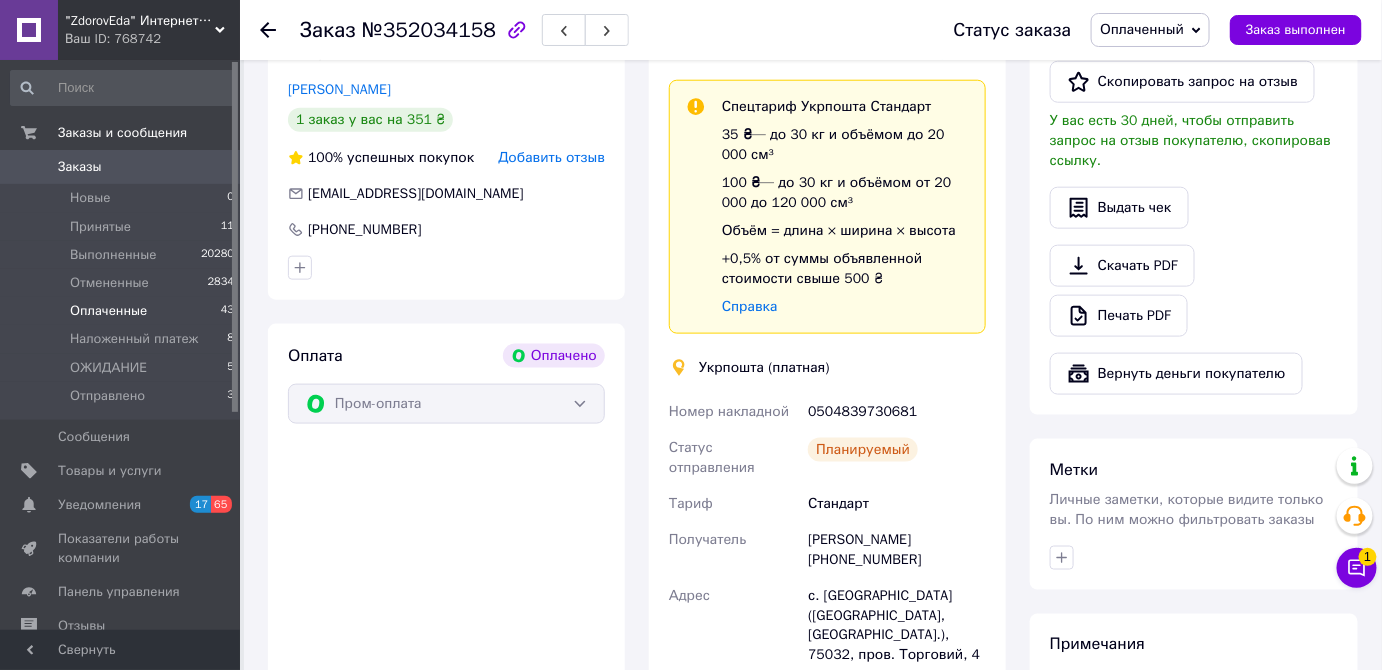 click on "Оплаченные" at bounding box center [108, 311] 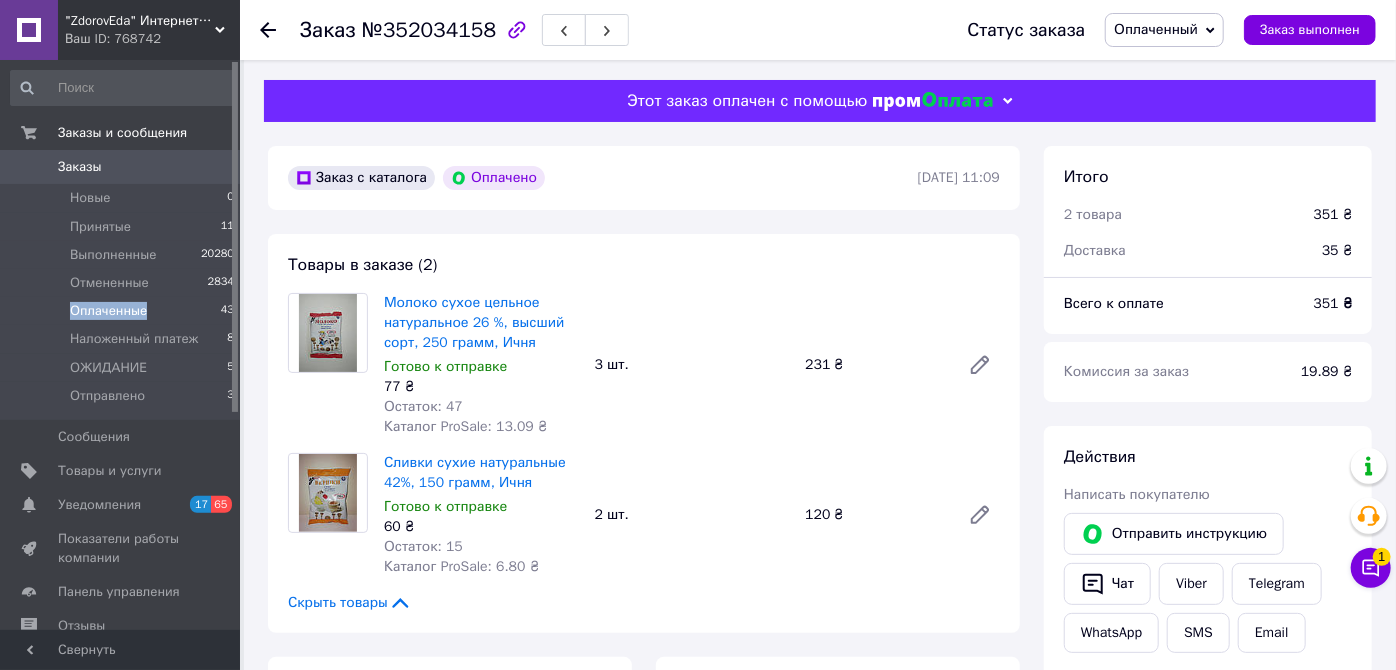 click on "Оплаченные" at bounding box center (108, 311) 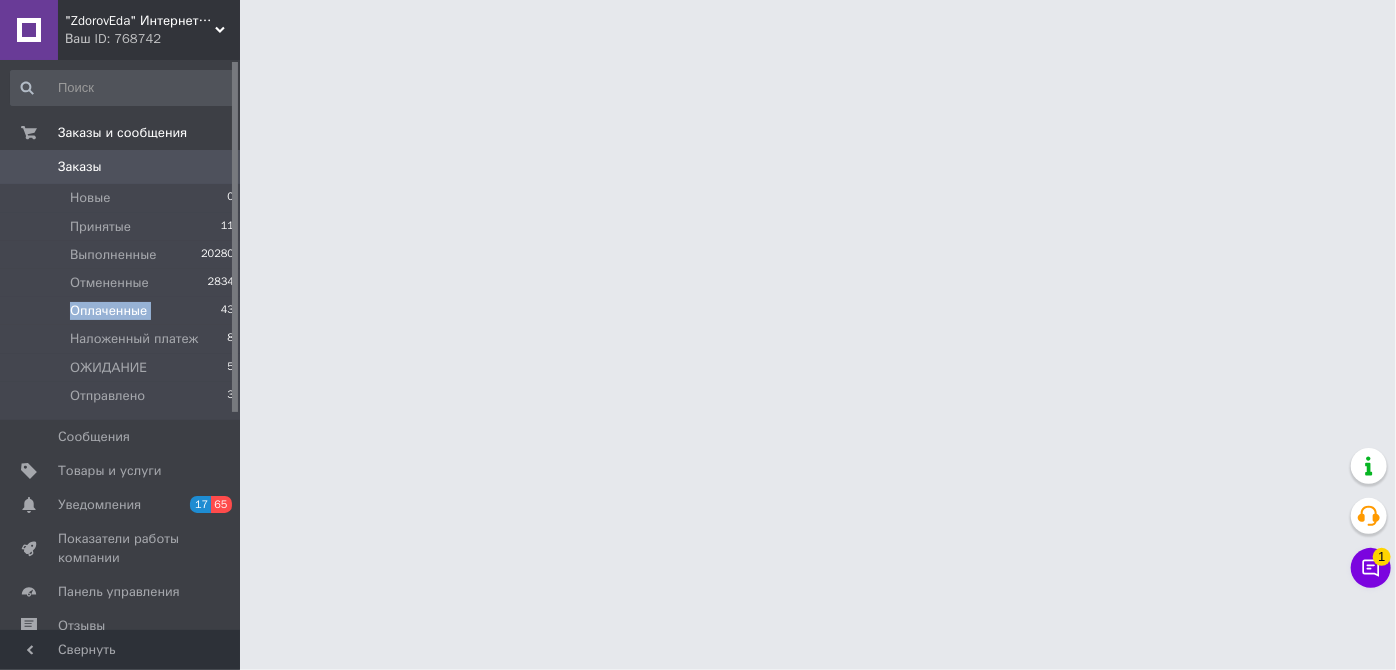 click on "Оплаченные" at bounding box center [108, 311] 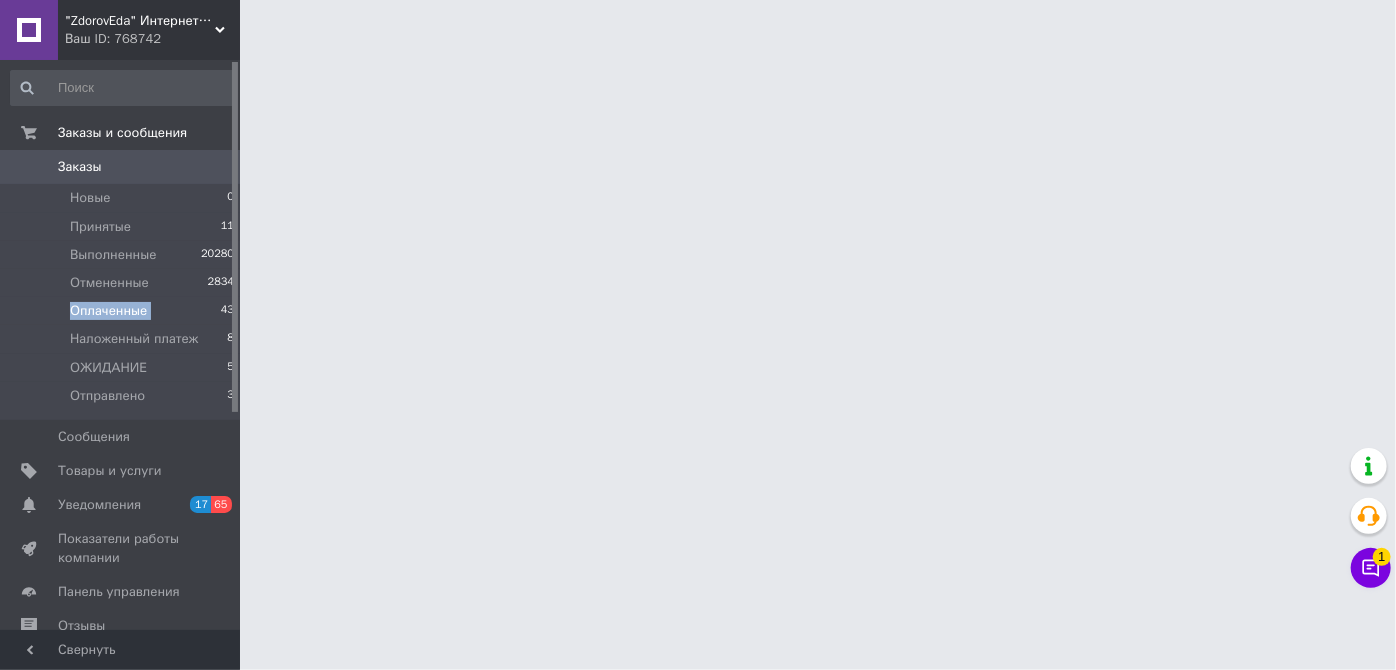 click on "Оплаченные" at bounding box center [108, 311] 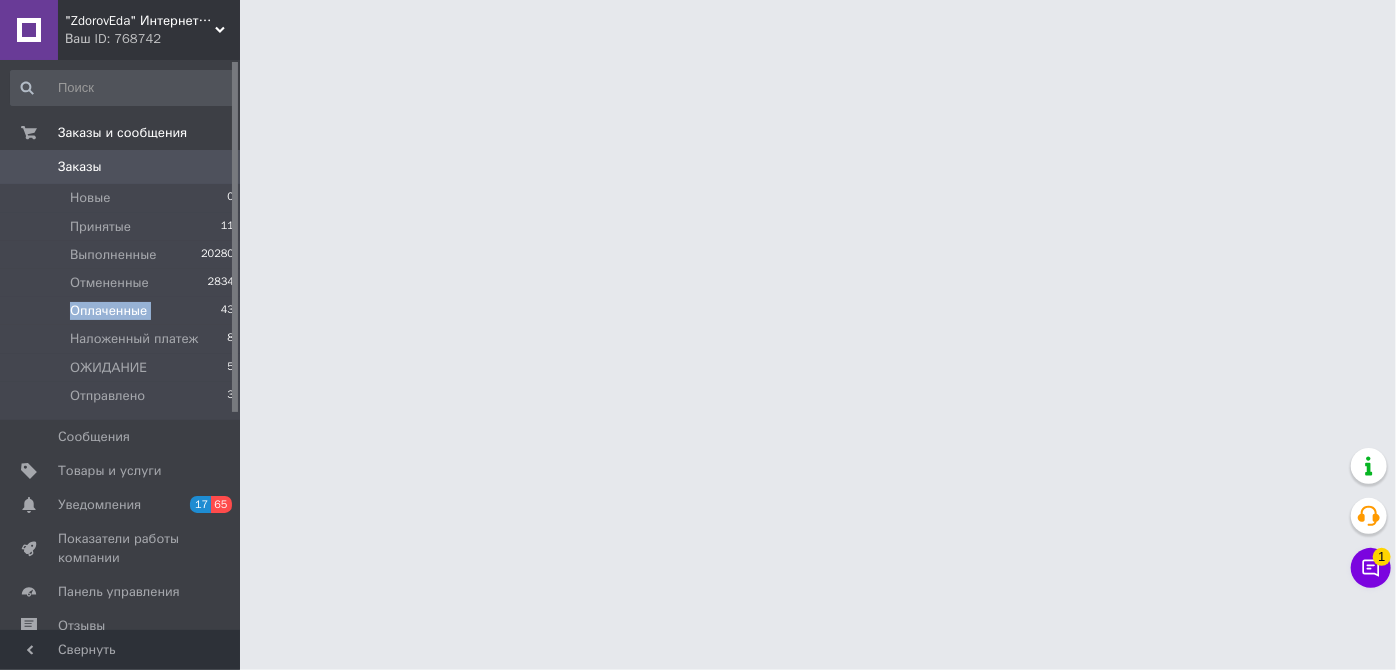 click on "Оплаченные" at bounding box center (108, 311) 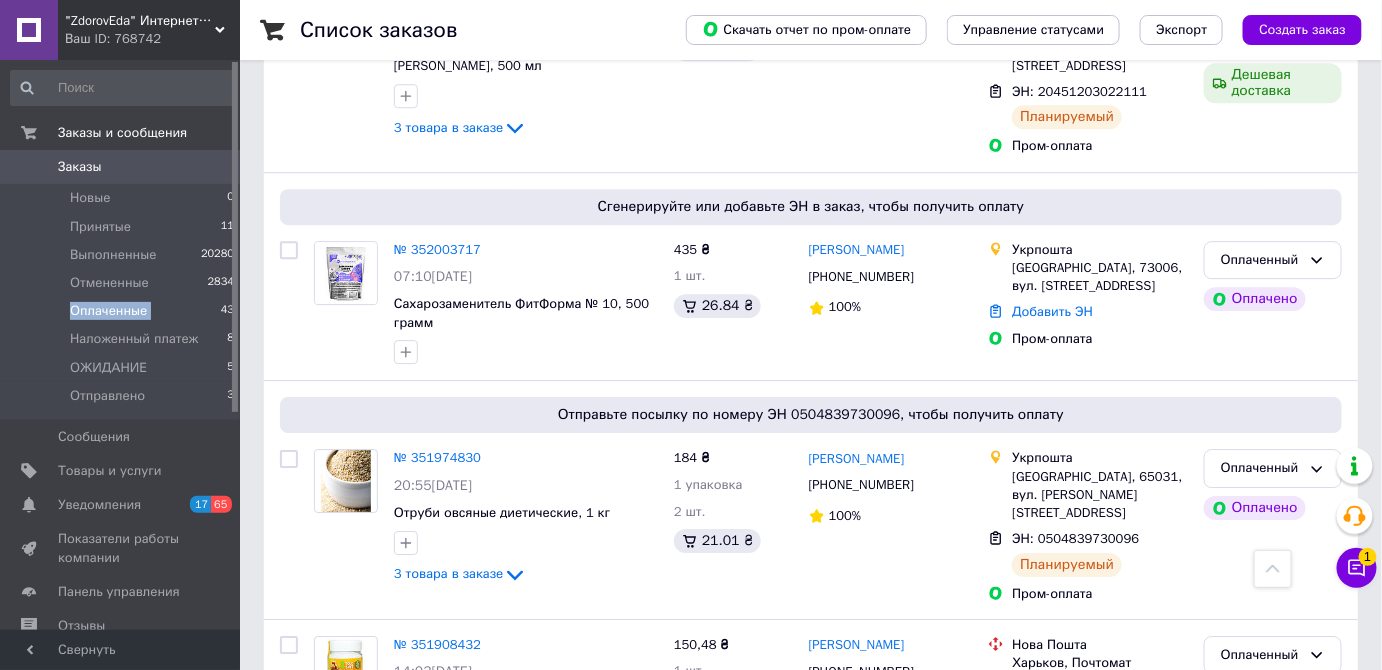 scroll, scrollTop: 1745, scrollLeft: 0, axis: vertical 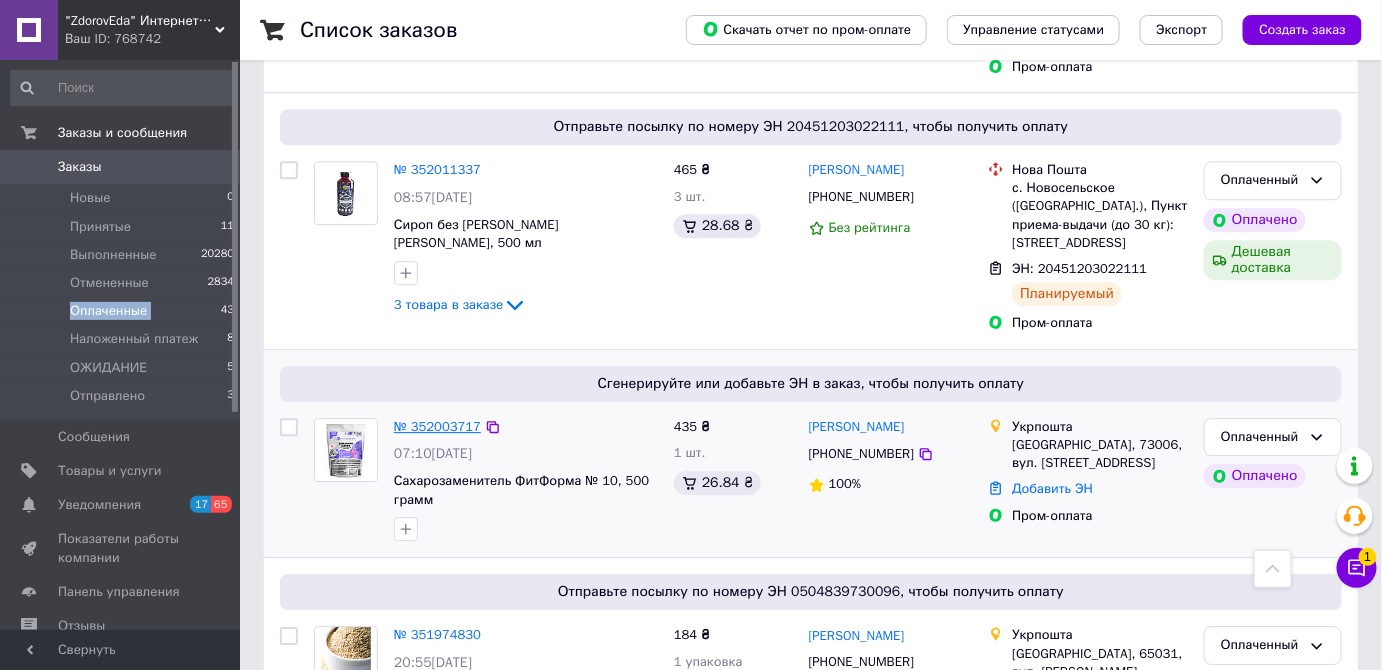 click on "№ 352003717" at bounding box center [437, 426] 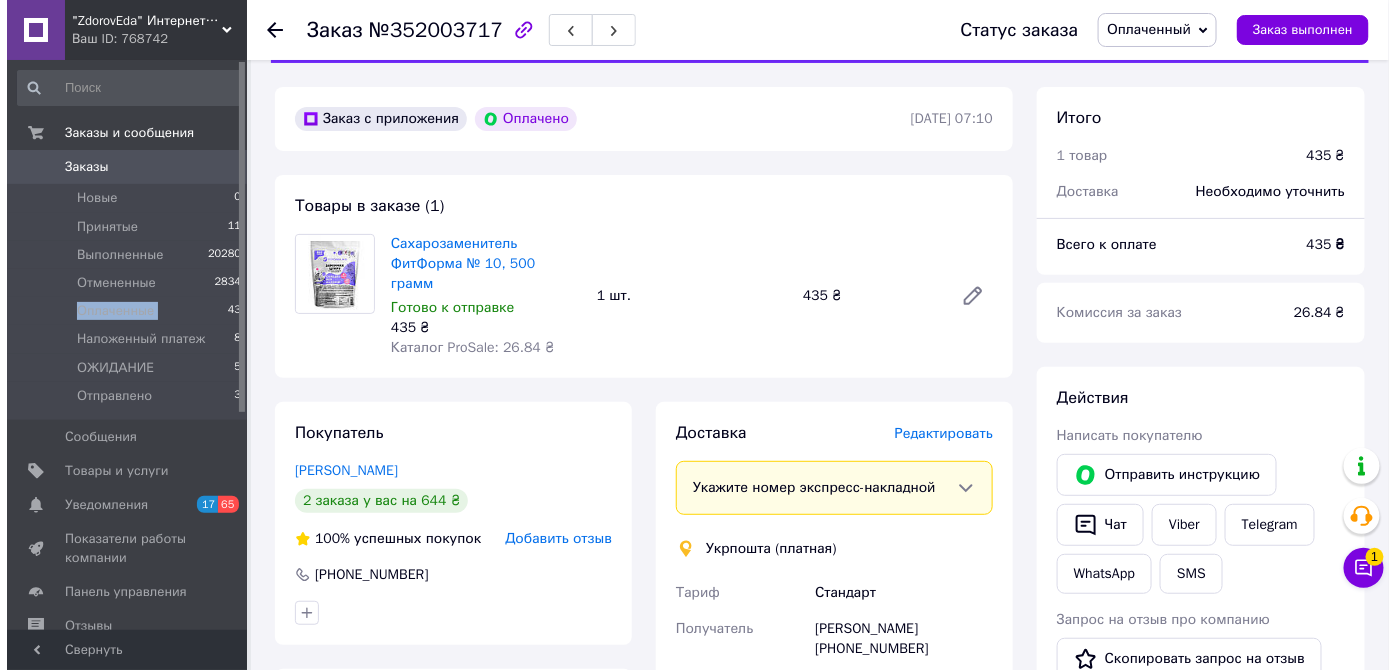 scroll, scrollTop: 90, scrollLeft: 0, axis: vertical 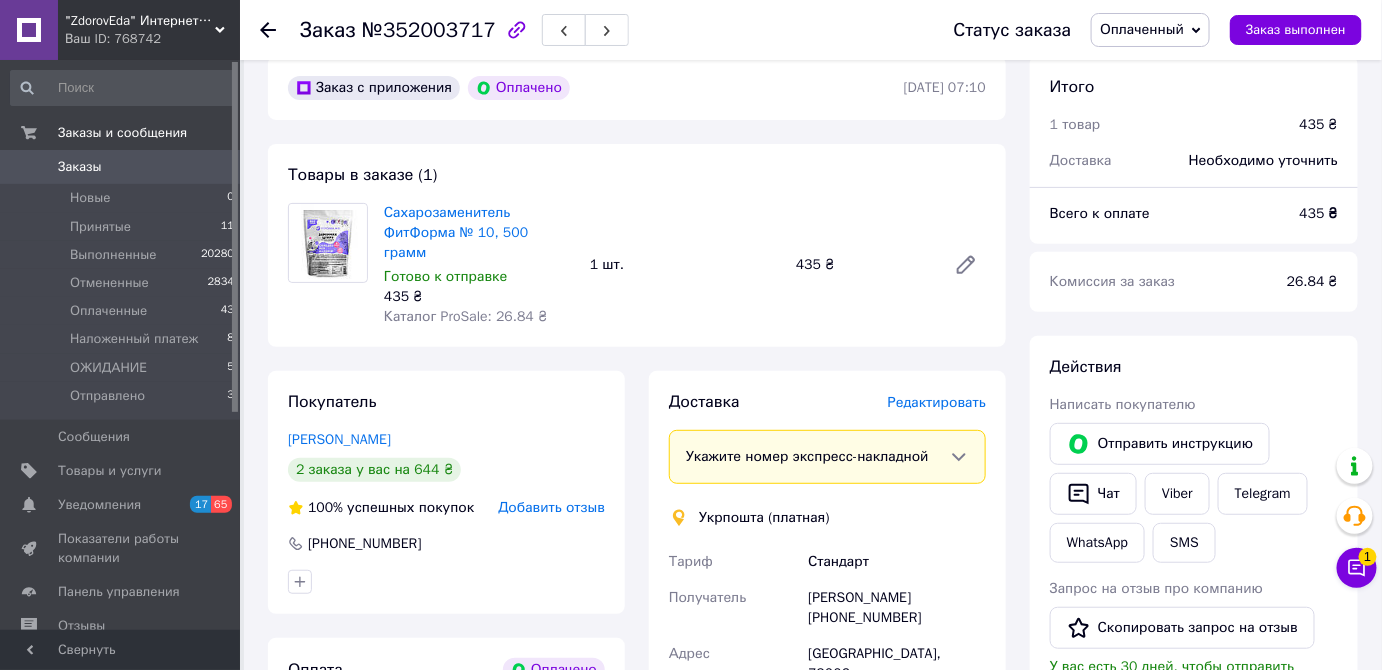 click on "Редактировать" at bounding box center (937, 402) 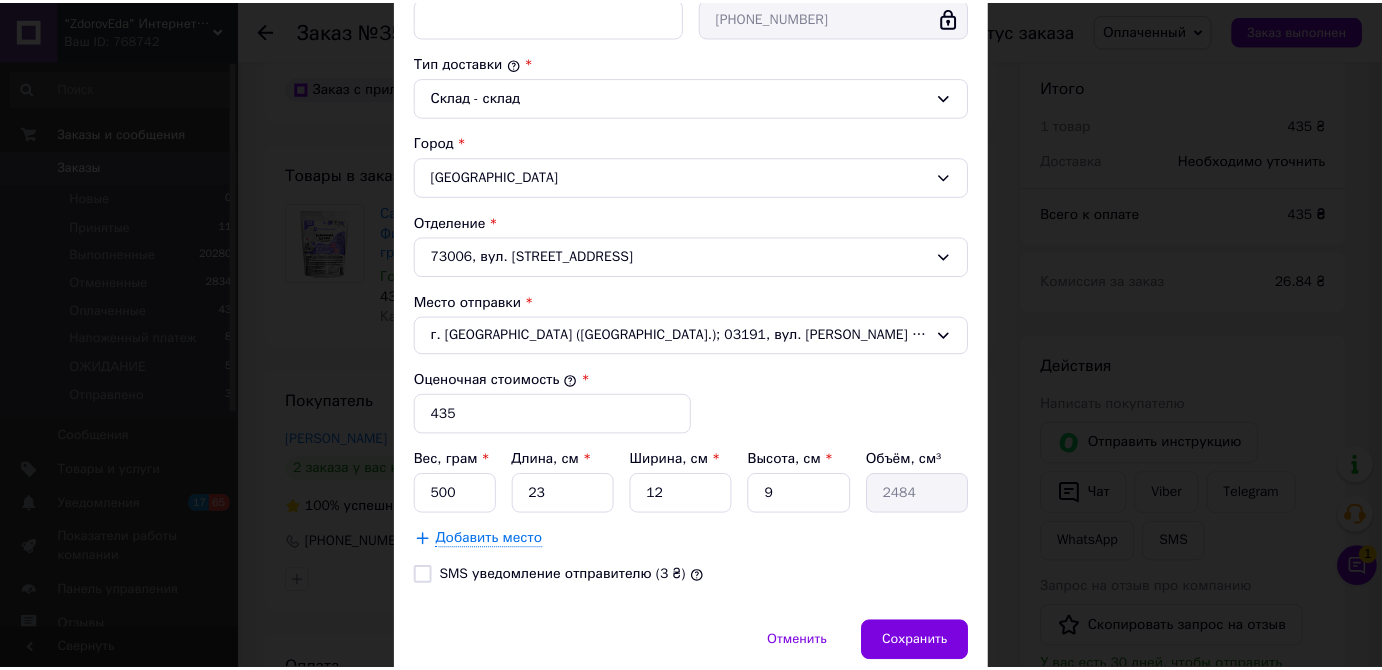 scroll, scrollTop: 573, scrollLeft: 0, axis: vertical 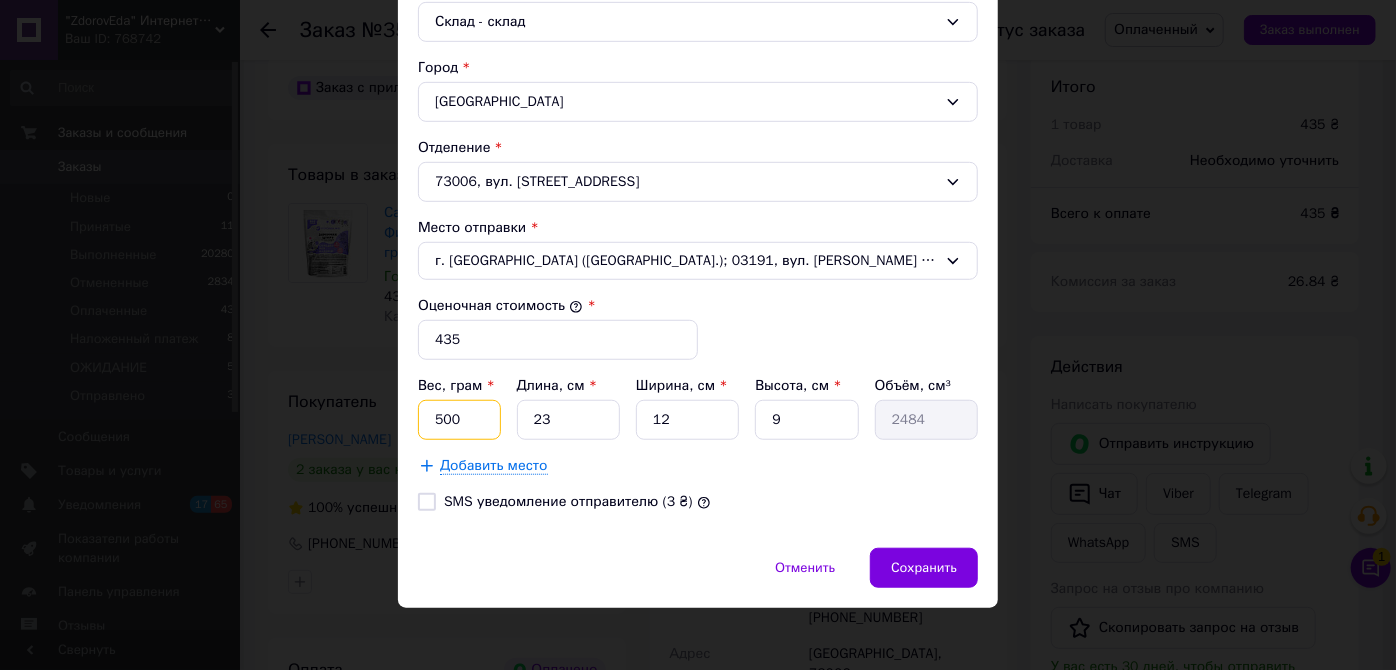 click on "500" at bounding box center [459, 420] 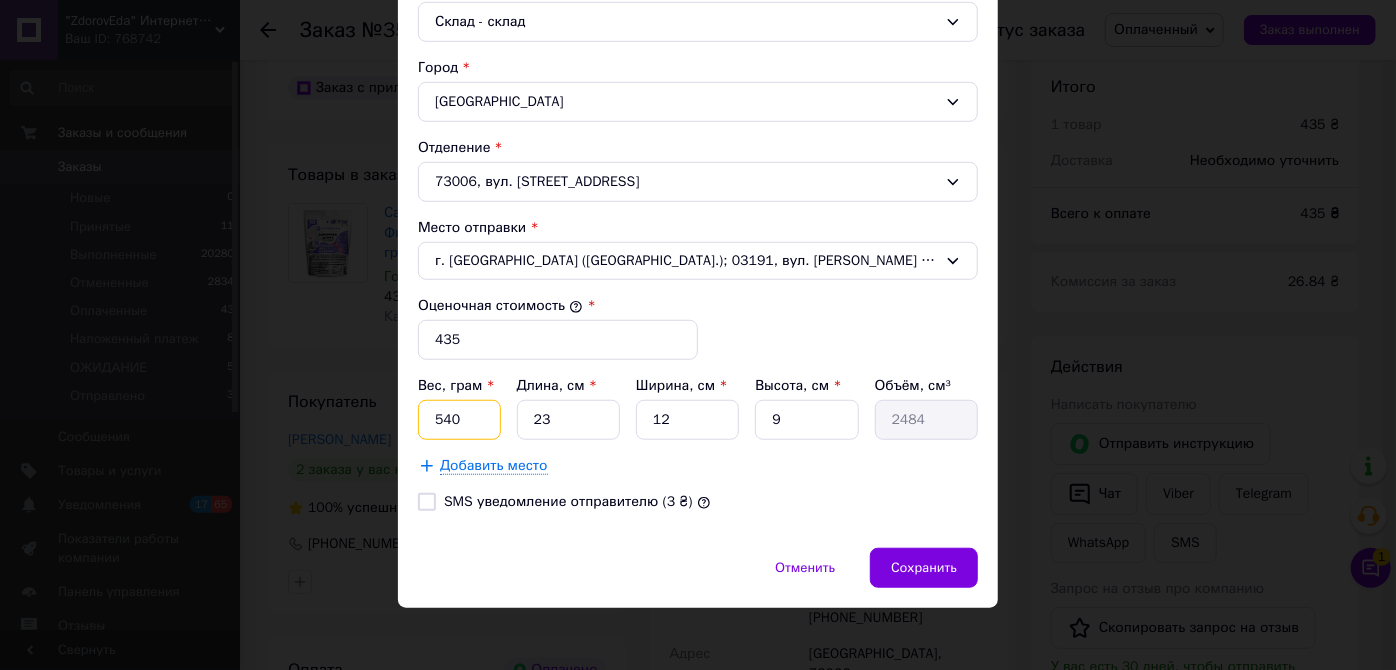 type on "540" 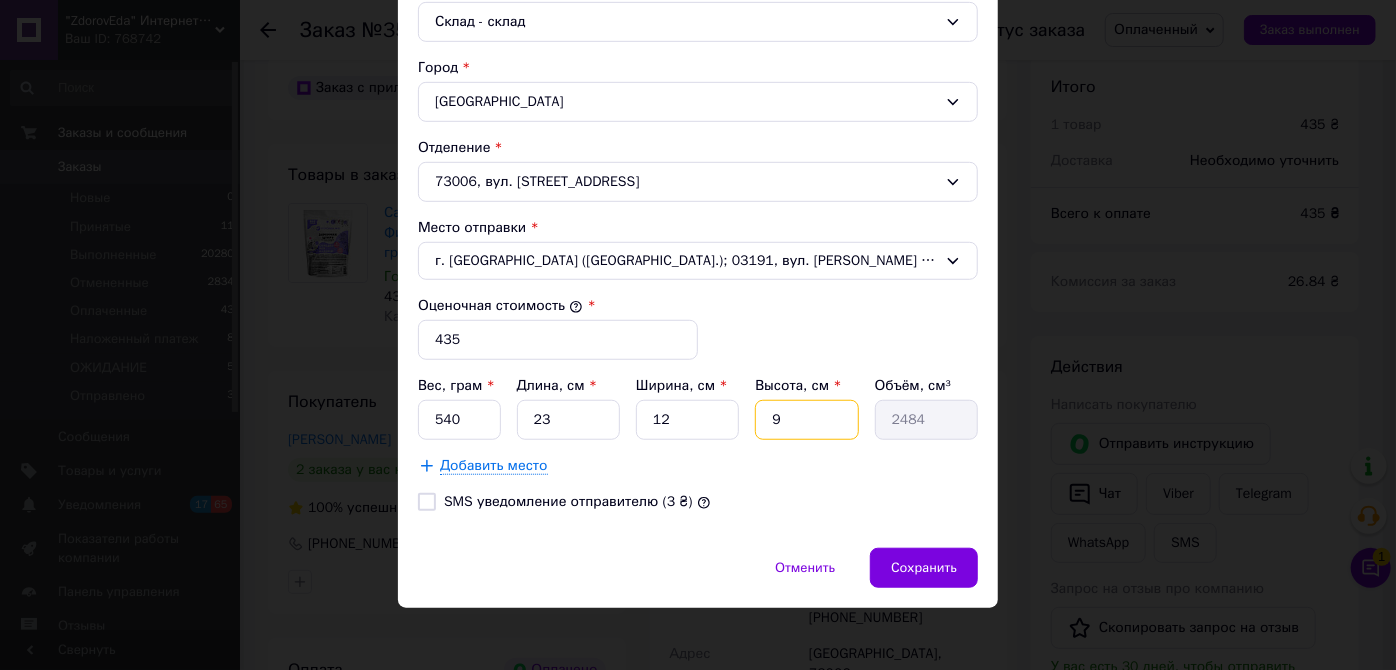 click on "9" at bounding box center [806, 420] 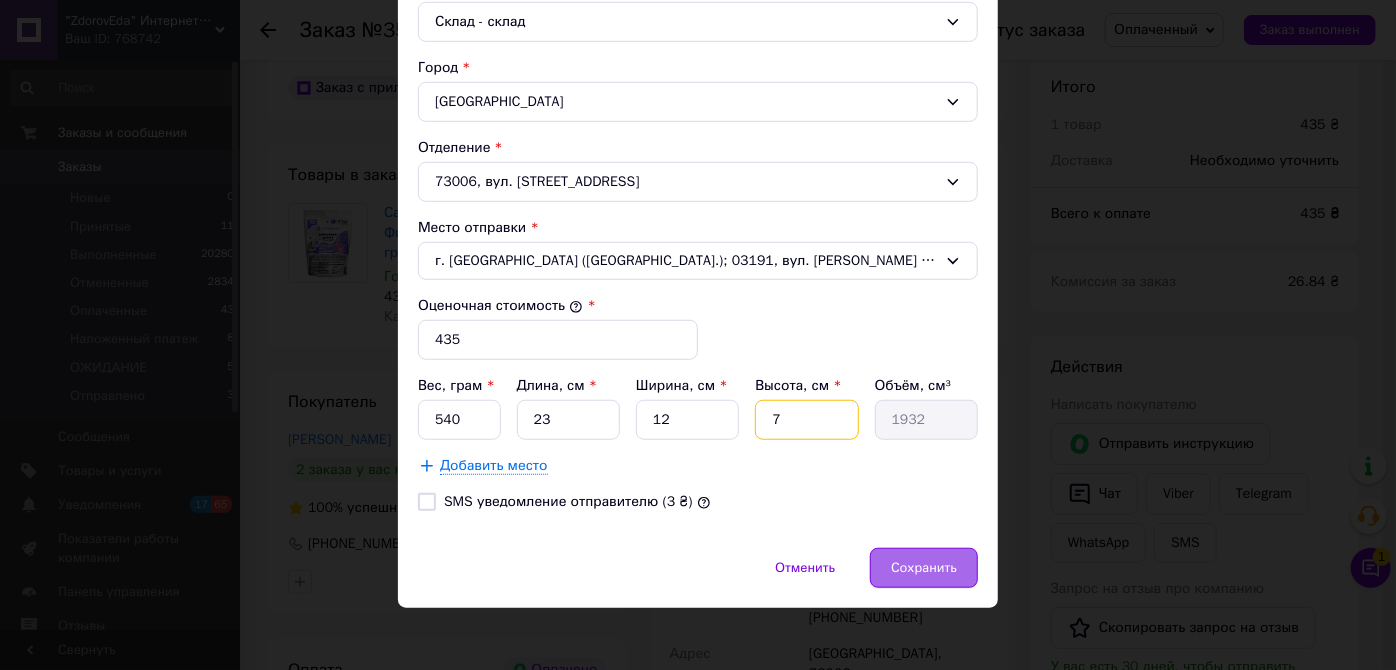 type on "7" 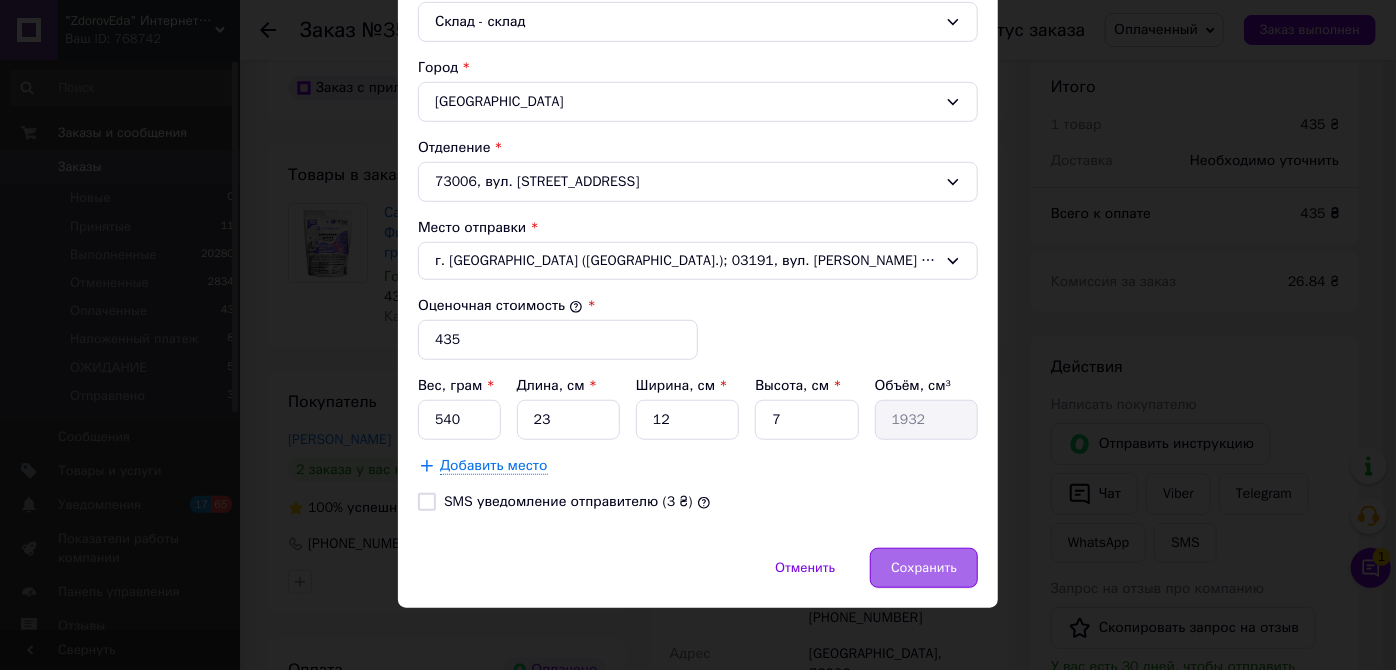 click on "Сохранить" at bounding box center (924, 568) 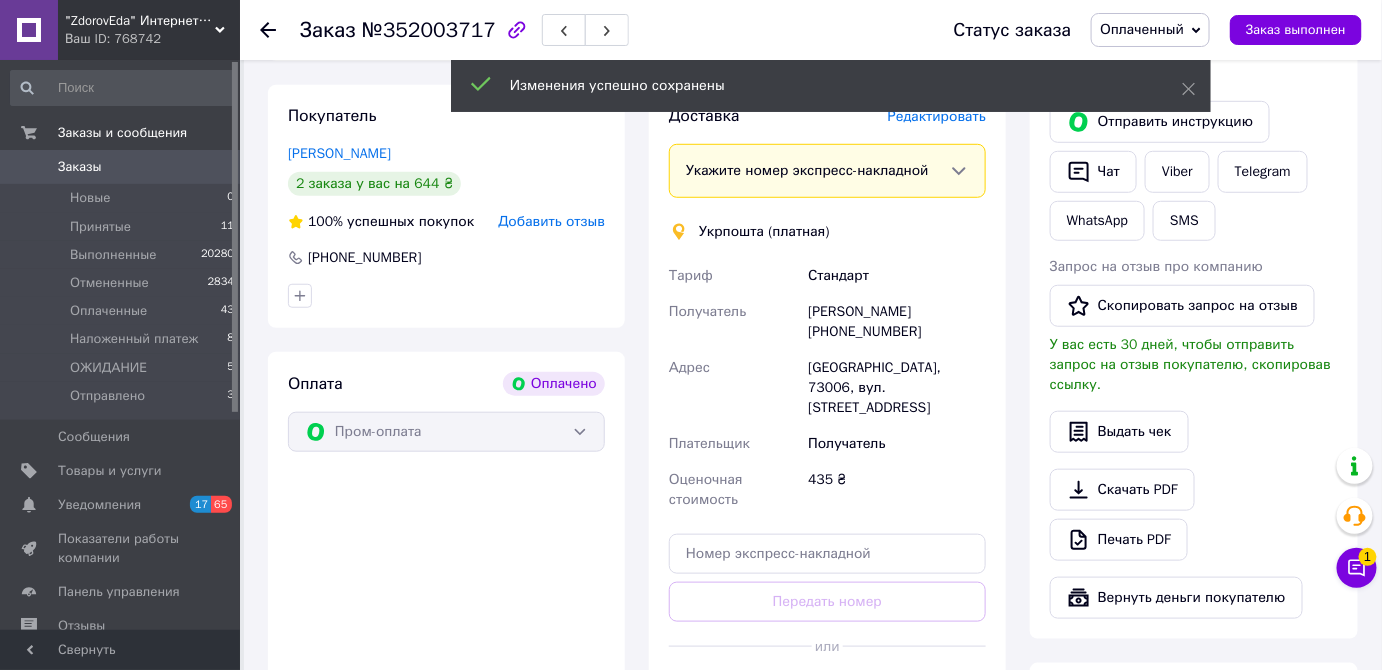 scroll, scrollTop: 454, scrollLeft: 0, axis: vertical 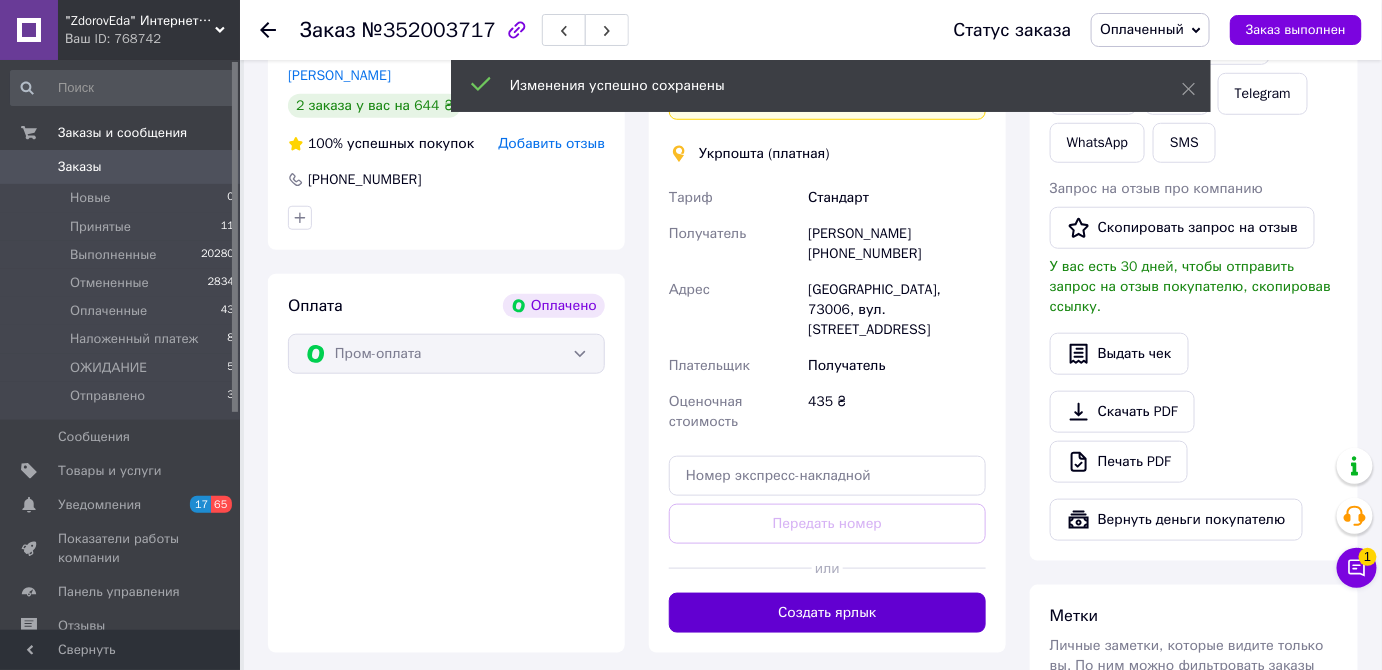 click on "Создать ярлык" at bounding box center [827, 613] 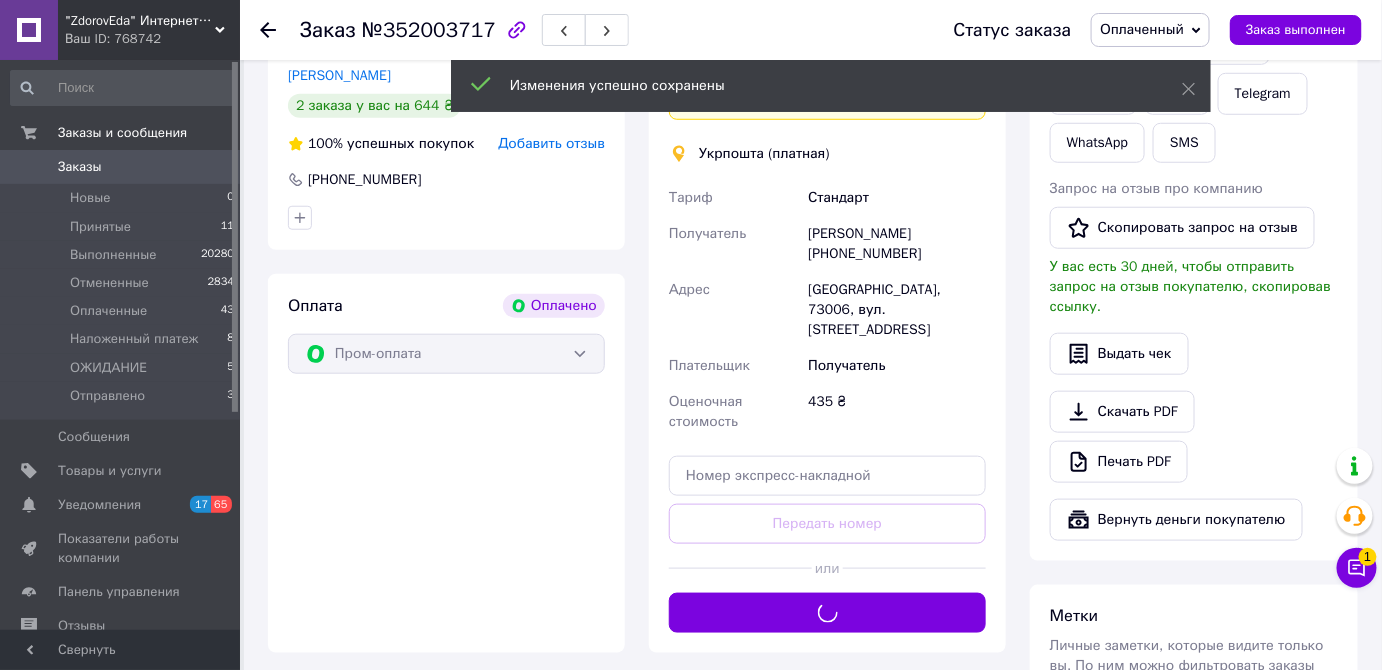 click on "Доставка Редактировать Укажите номер экспресс-накладной Обязательно введите номер экспресс-накладной,
если создавали ее не на этой странице. В случае,
если номер ЭН не будет добавлен, мы не сможем
выплатить деньги за заказ Мобильный номер покупателя (из заказа) должен
соответствовать номеру получателя по накладной Укрпошта (платная) Тариф Стандарт Получатель [PERSON_NAME] [PHONE_NUMBER] [PERSON_NAME], 73006, вул. [STREET_ADDRESS] Плательщик Получатель Оценочная стоимость 435 ₴ Передать номер или Создать ярлык" at bounding box center [827, 330] 